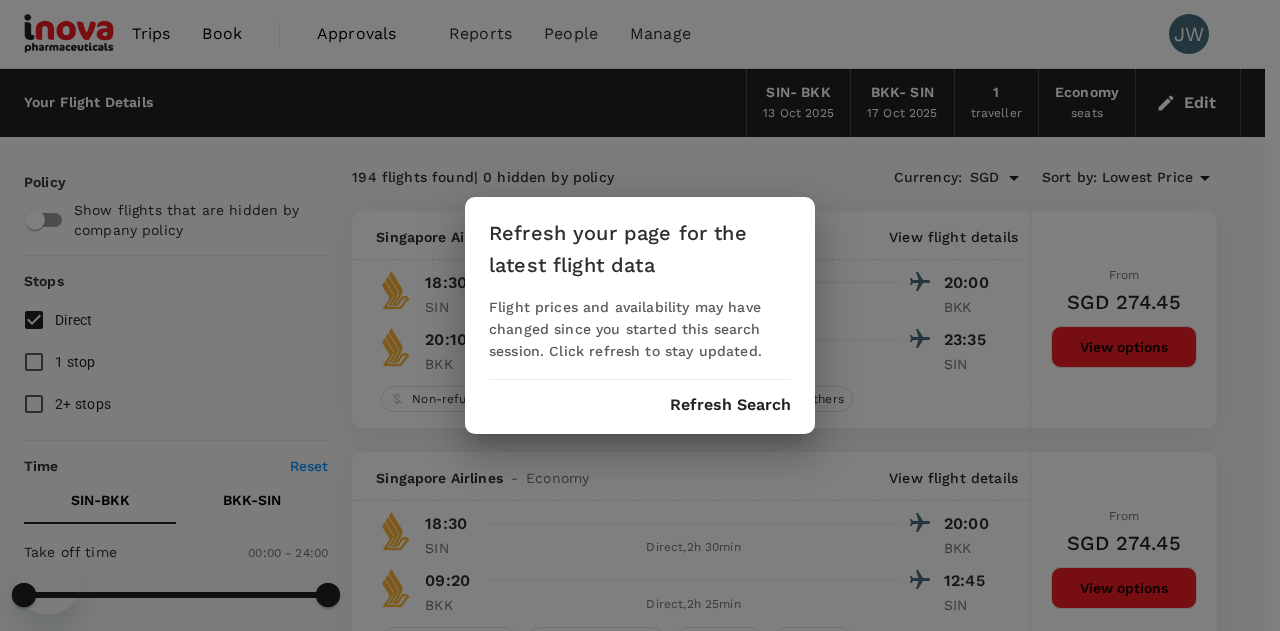 scroll, scrollTop: 4063, scrollLeft: 0, axis: vertical 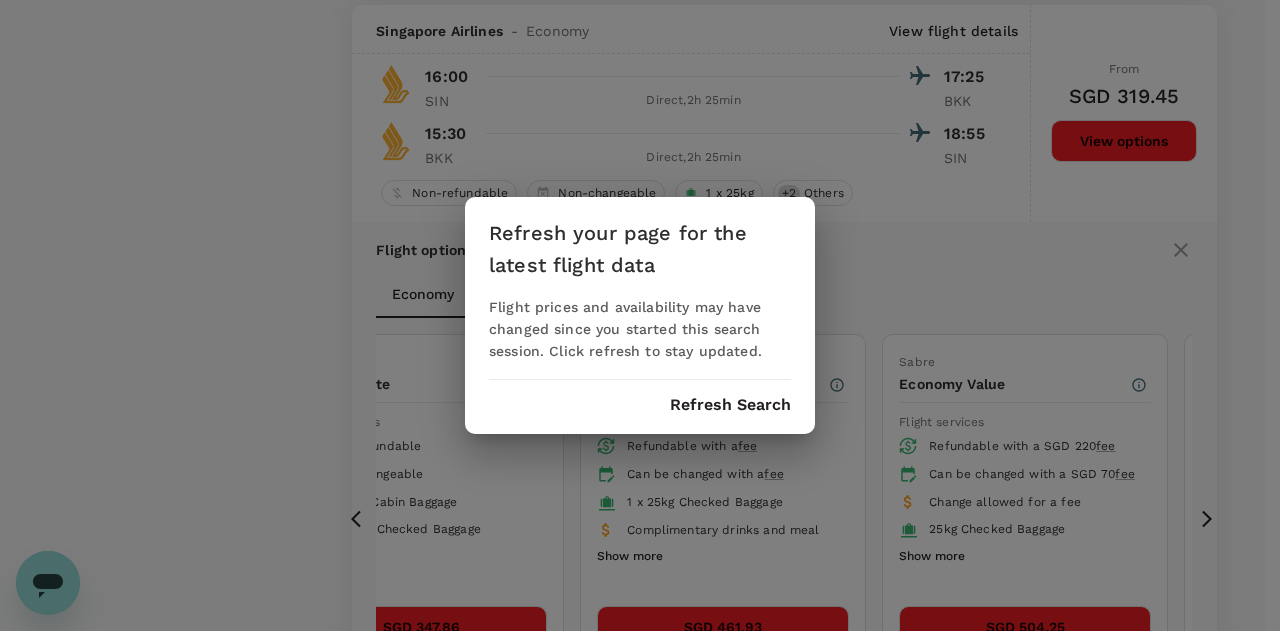 click on "Refresh Search" at bounding box center (730, 405) 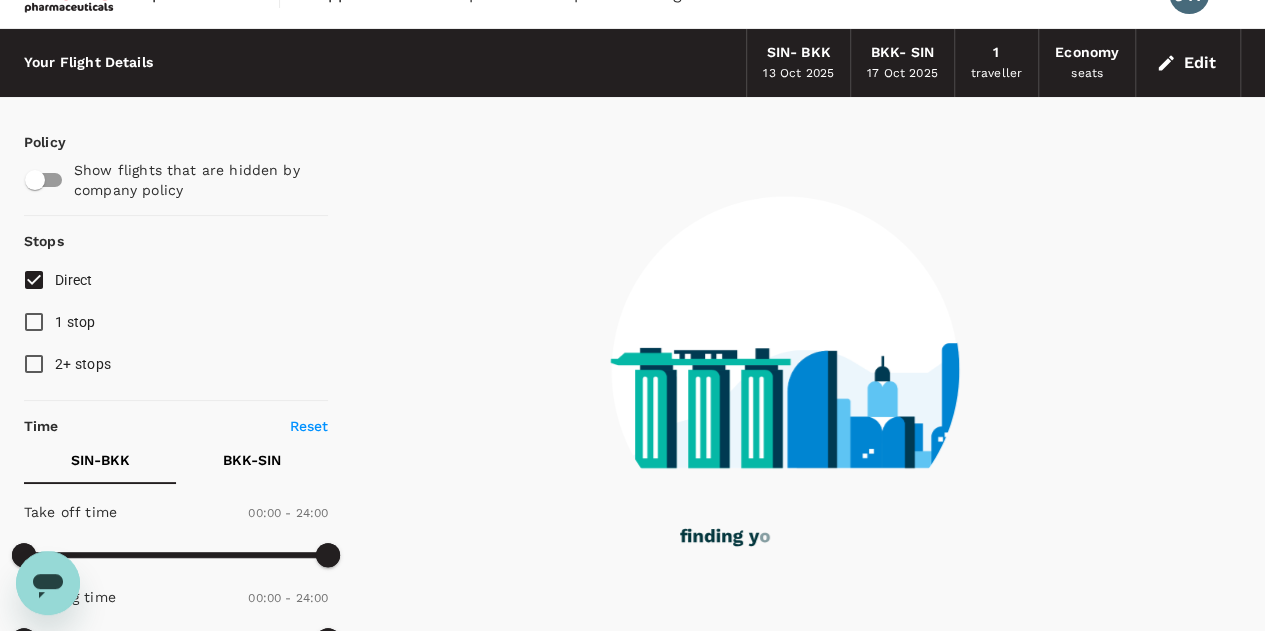scroll, scrollTop: 0, scrollLeft: 0, axis: both 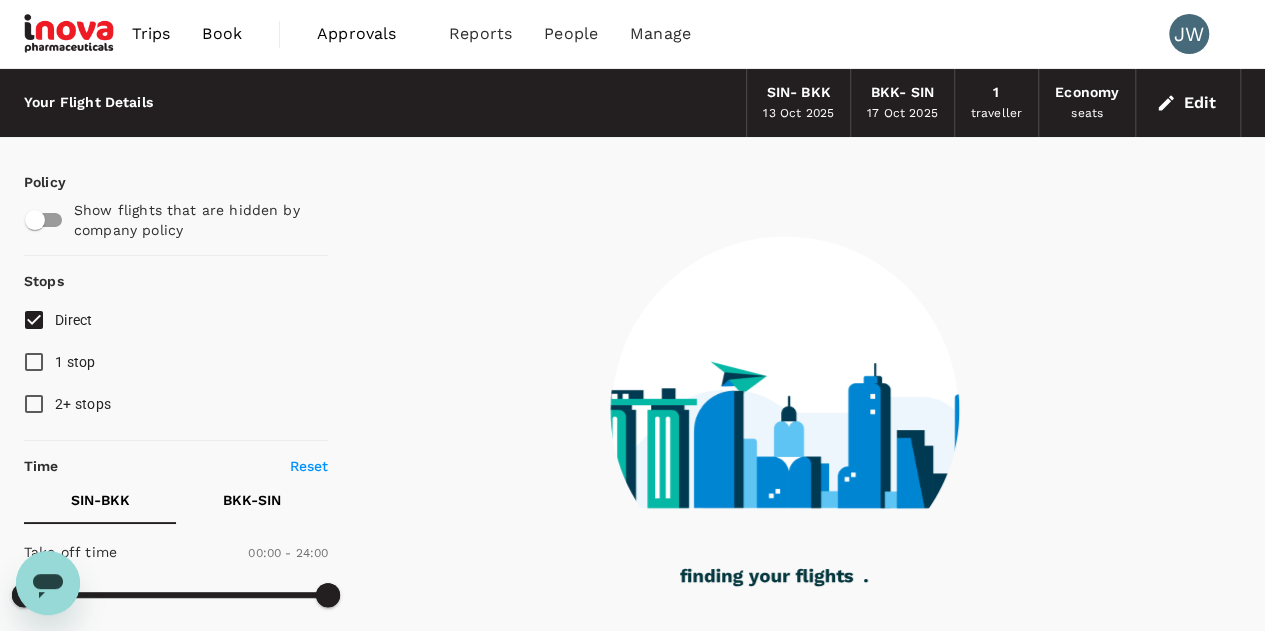 type on "860" 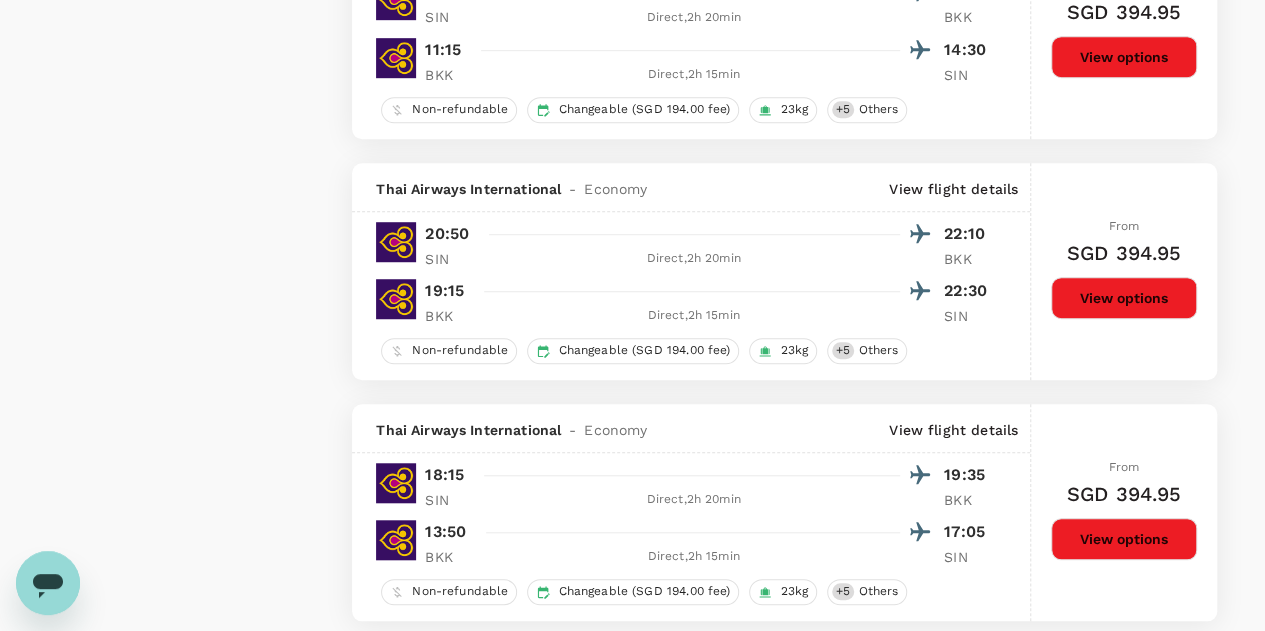 scroll, scrollTop: 4796, scrollLeft: 0, axis: vertical 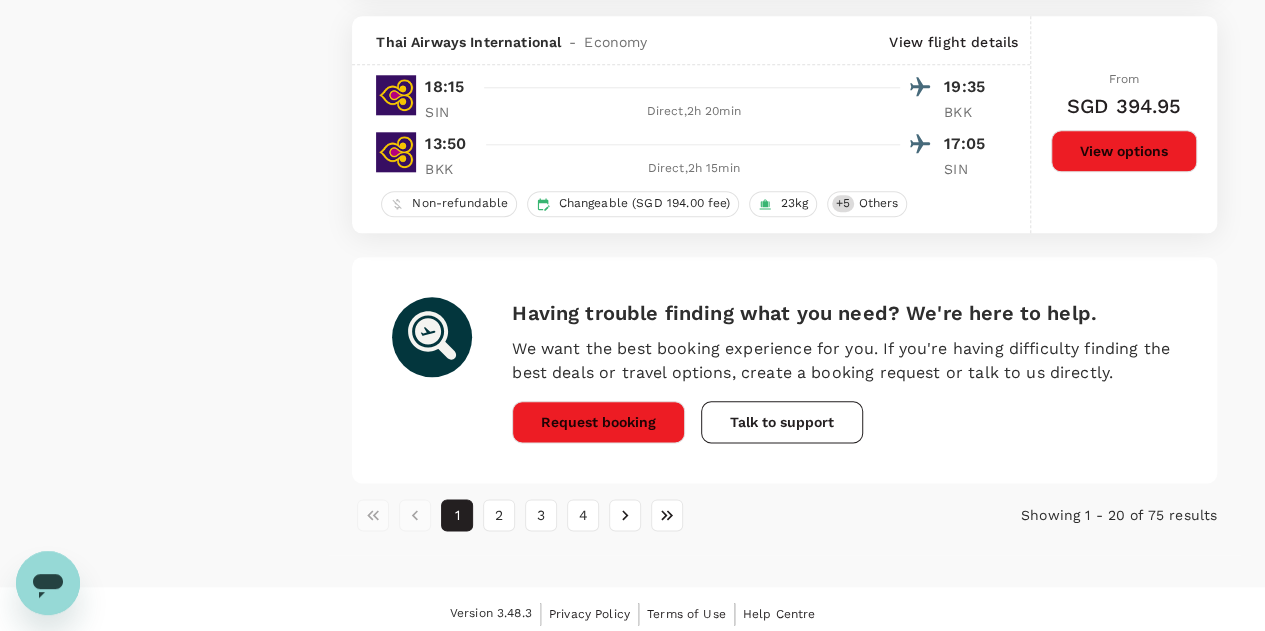 click on "1" at bounding box center (457, 515) 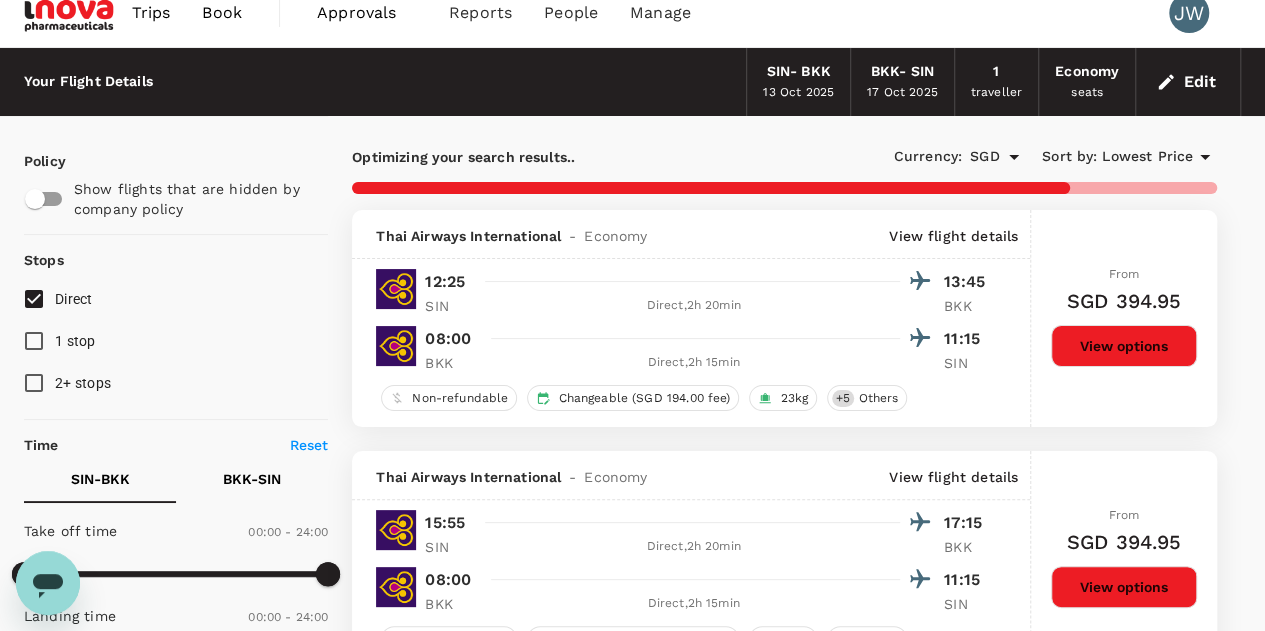 scroll, scrollTop: 0, scrollLeft: 0, axis: both 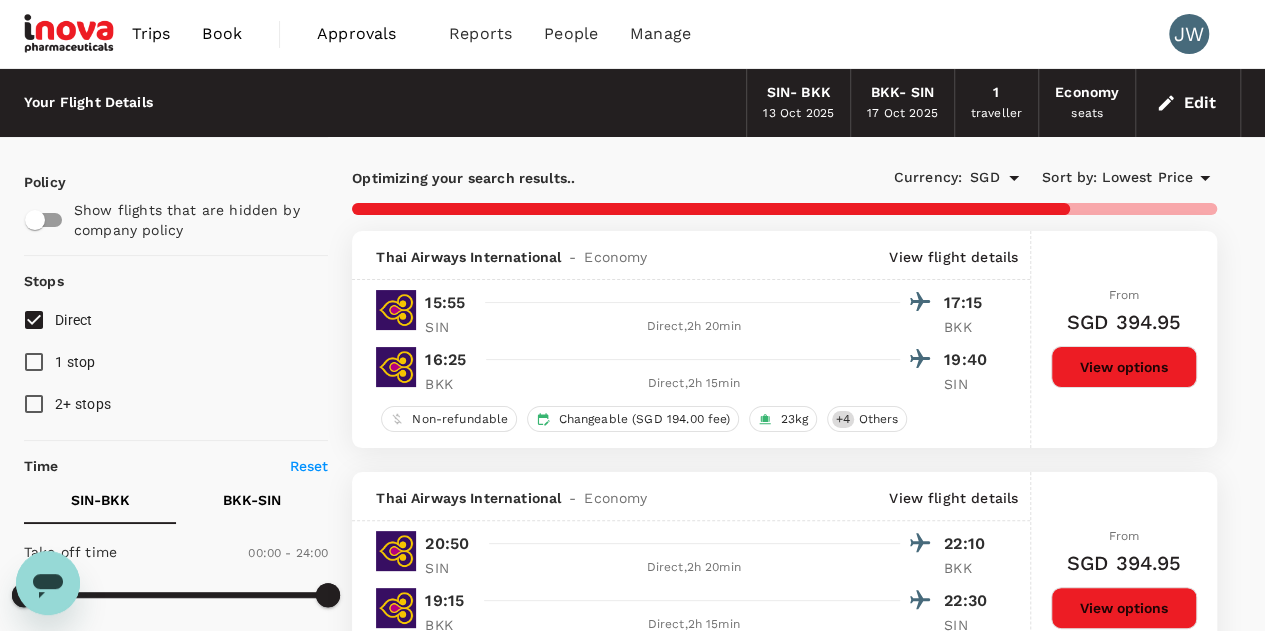click on "Edit" at bounding box center (1188, 103) 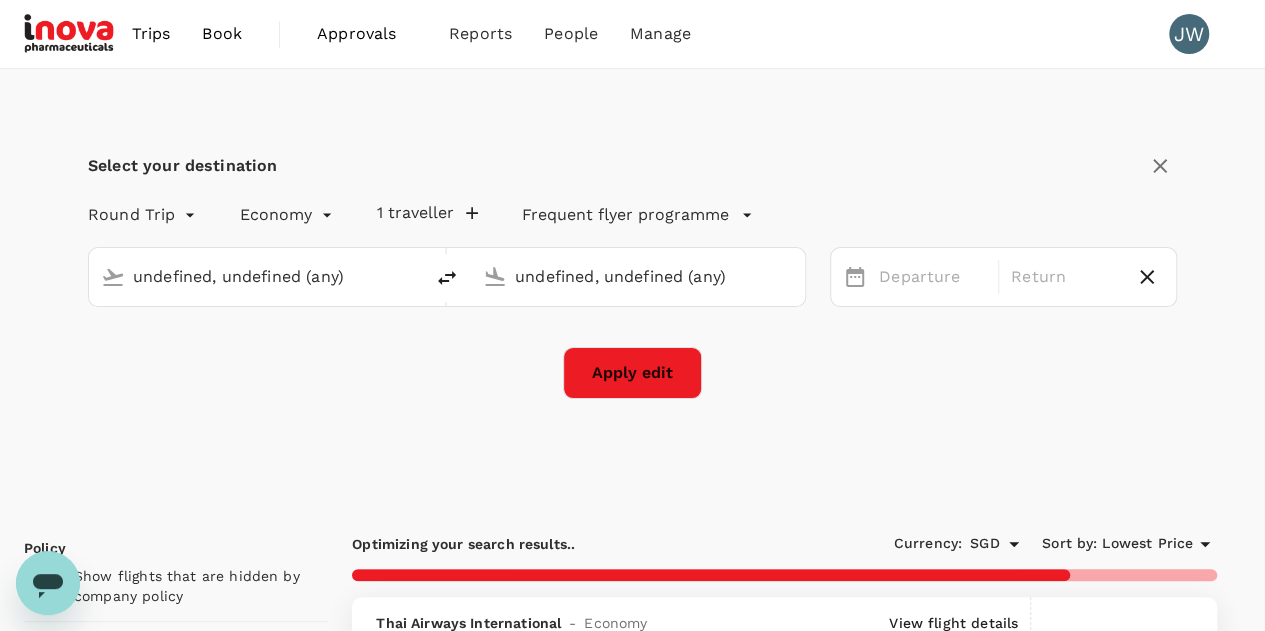 type 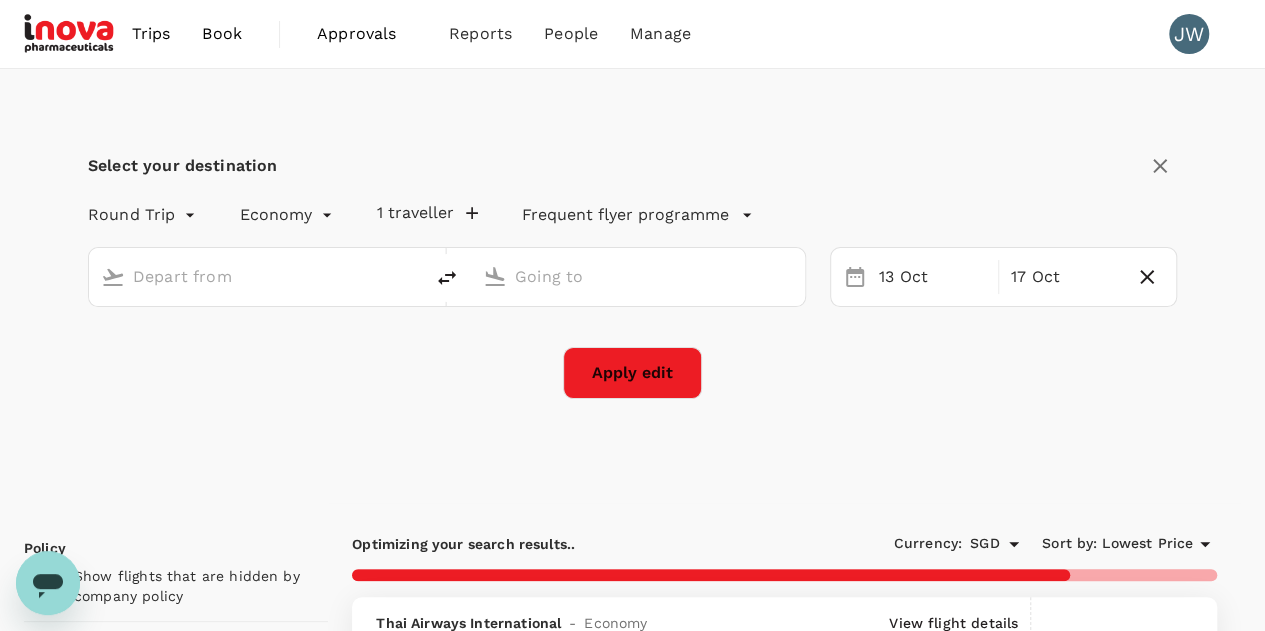 type on "[CITY] ([CODE])" 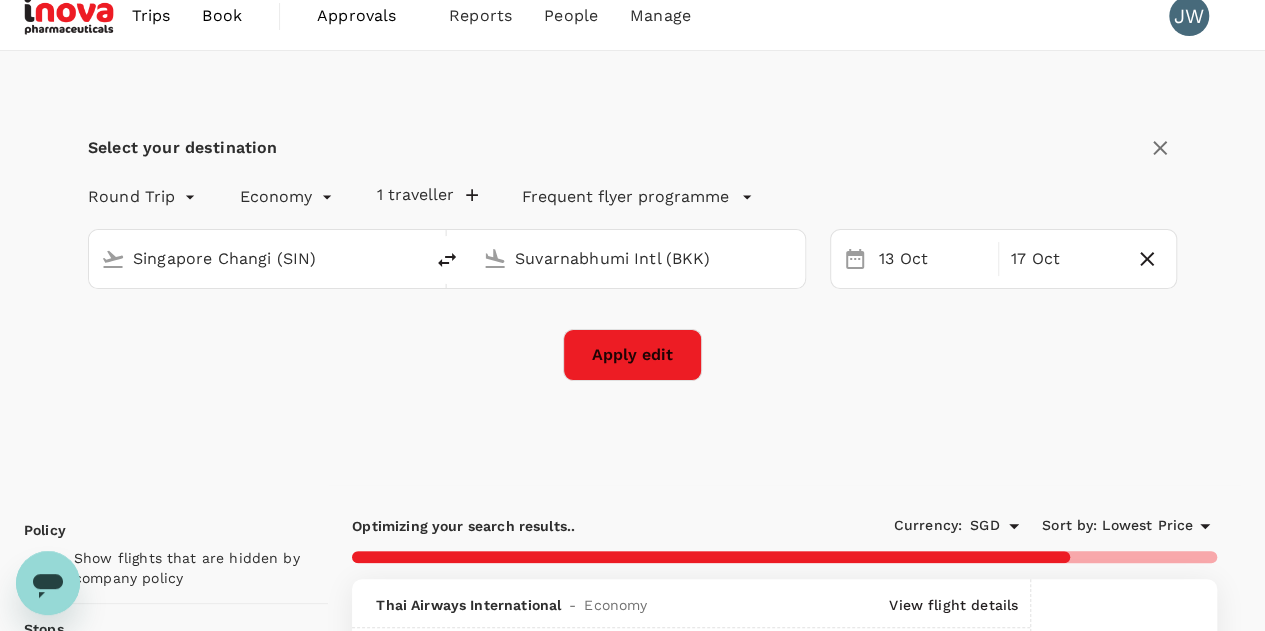 scroll, scrollTop: 0, scrollLeft: 0, axis: both 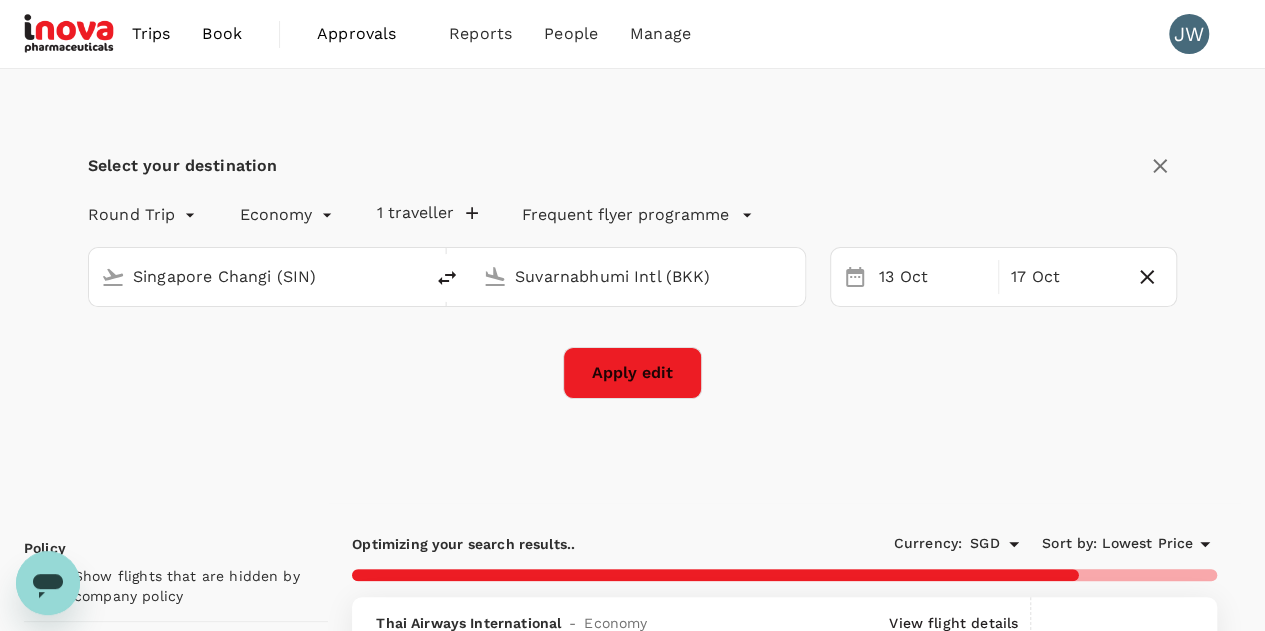 click on "1   traveller" at bounding box center (427, 213) 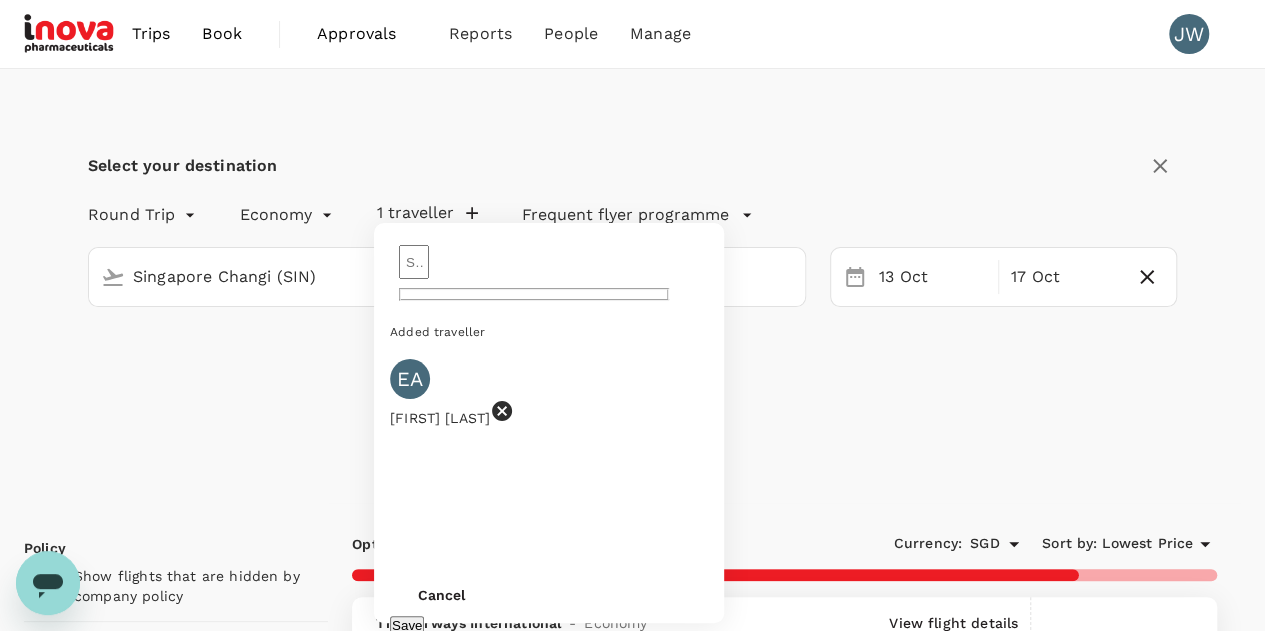 click 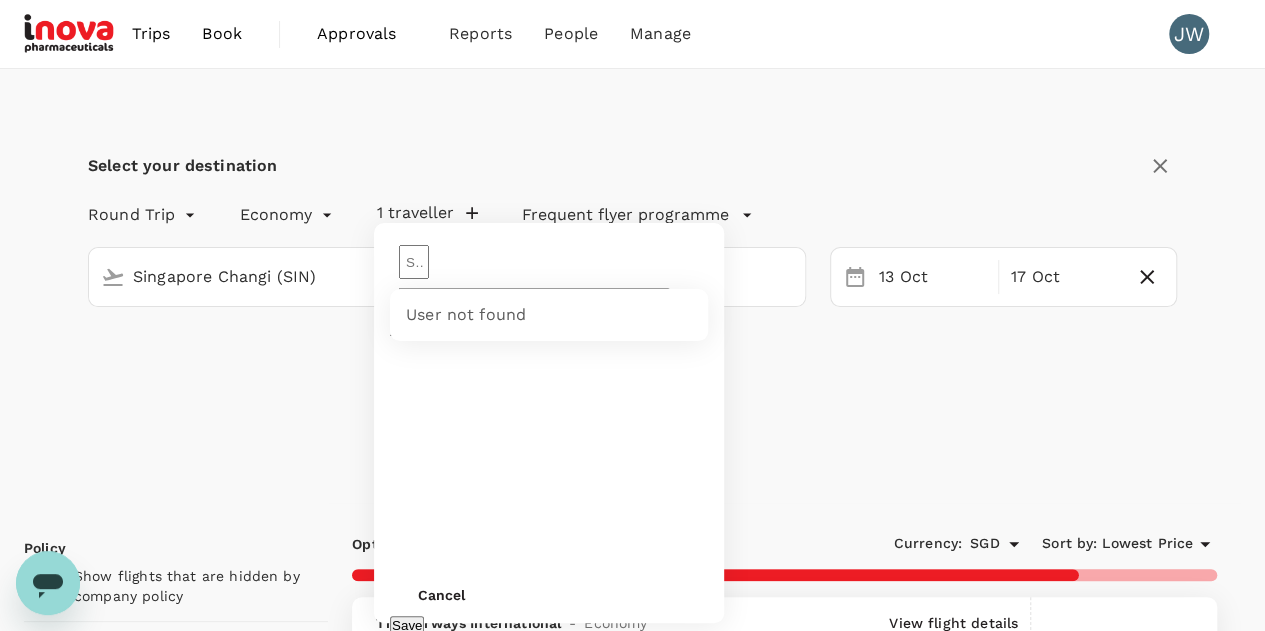 click at bounding box center [414, 262] 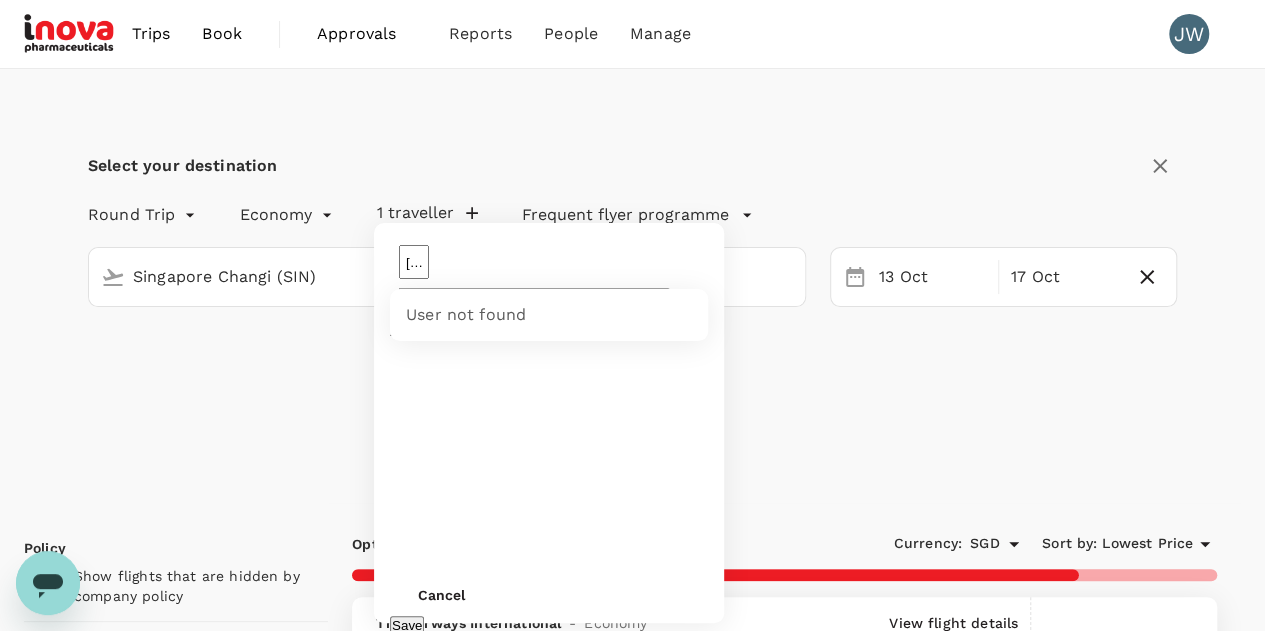 type on "hollis" 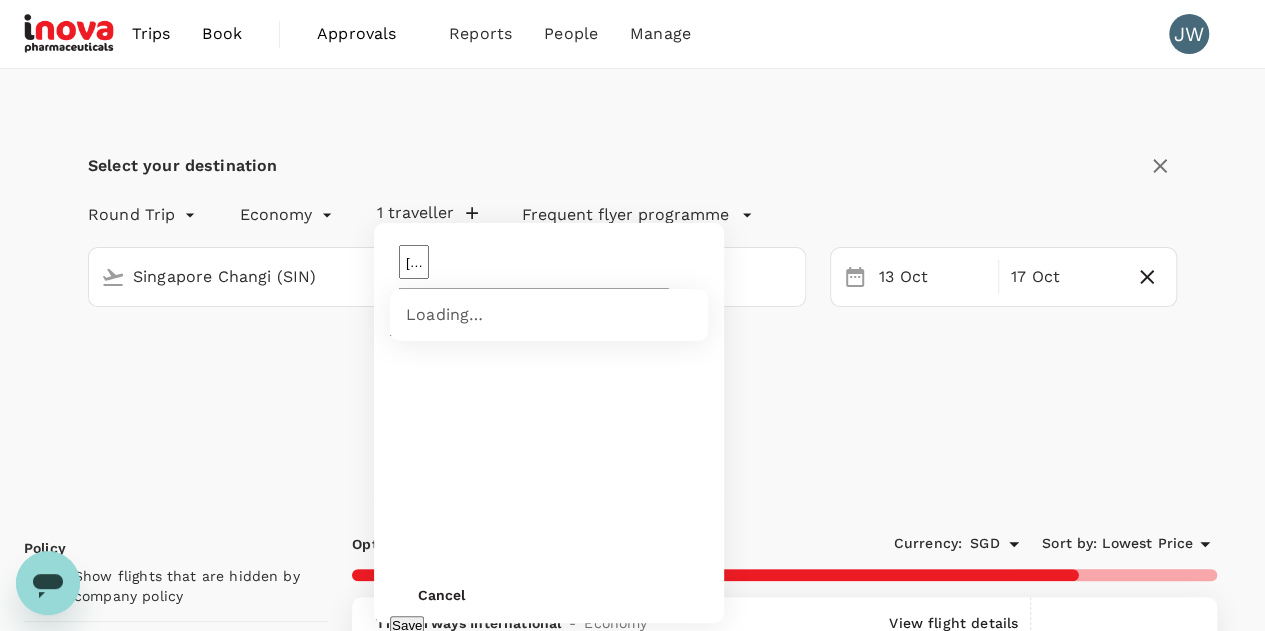 type on "895" 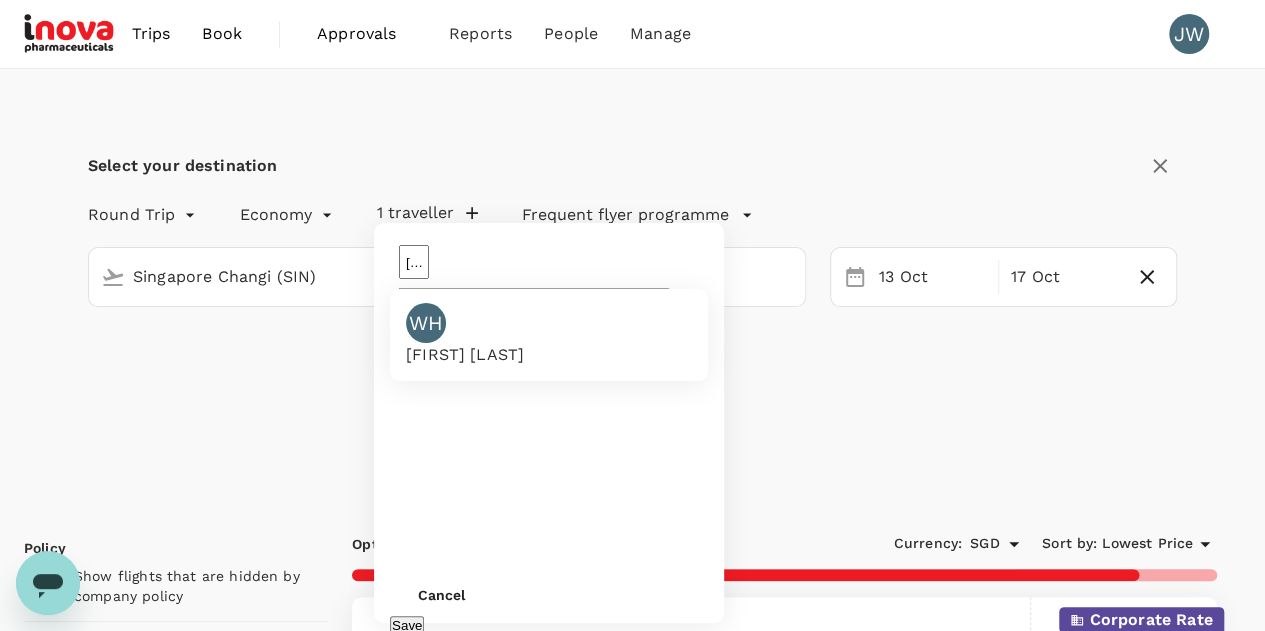 click on "Wendell Hollis" at bounding box center [465, 355] 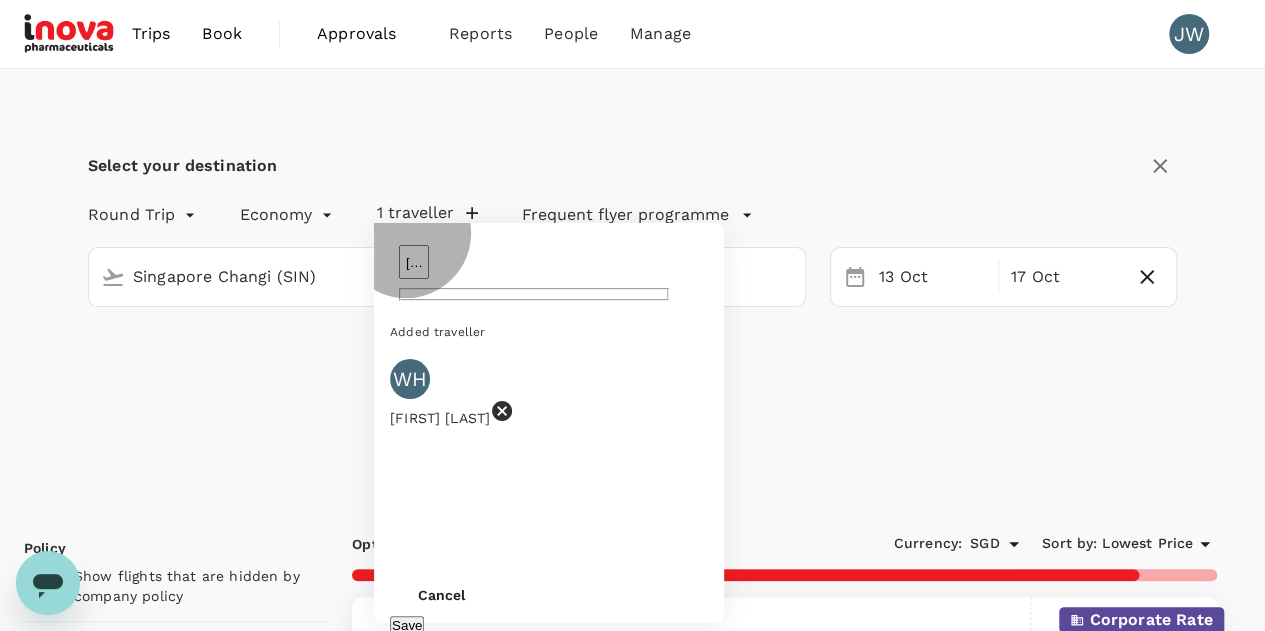click on "Save" at bounding box center (407, 625) 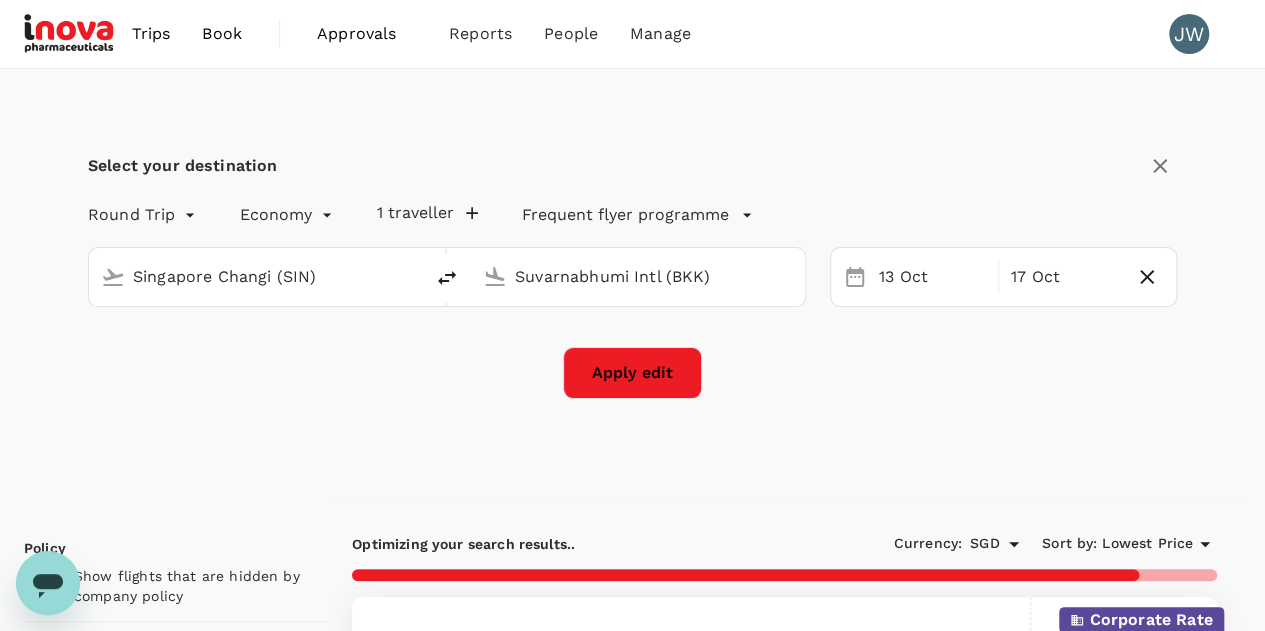 click on "Apply edit" at bounding box center [632, 373] 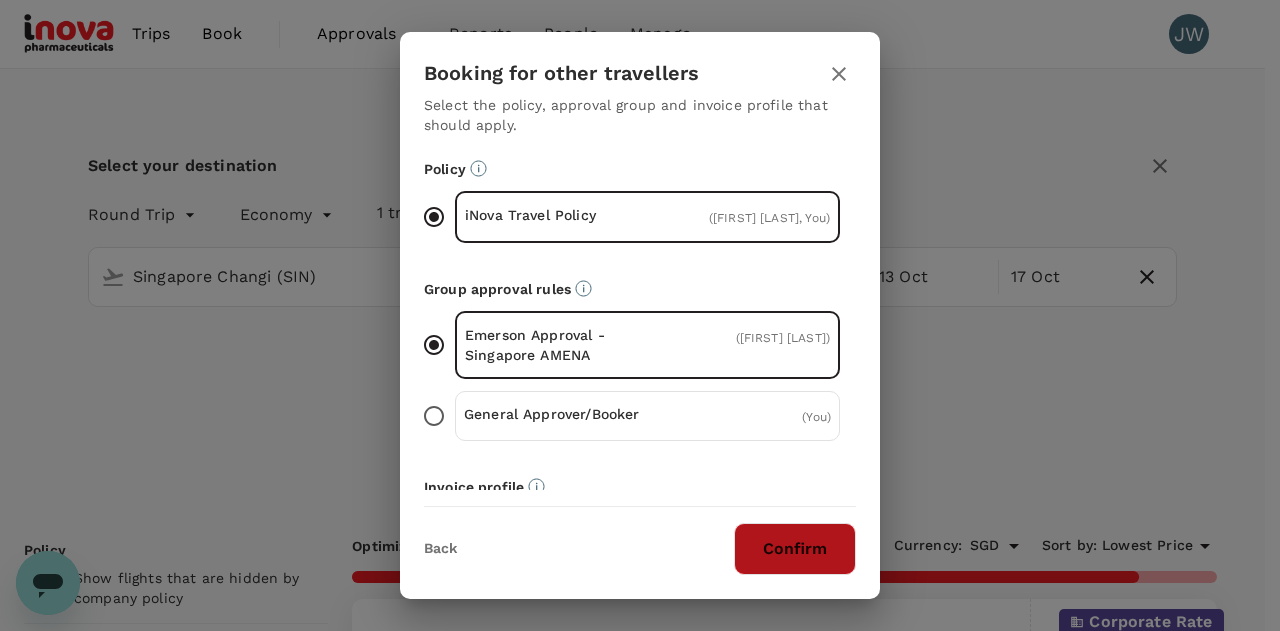 click on "Confirm" at bounding box center (795, 549) 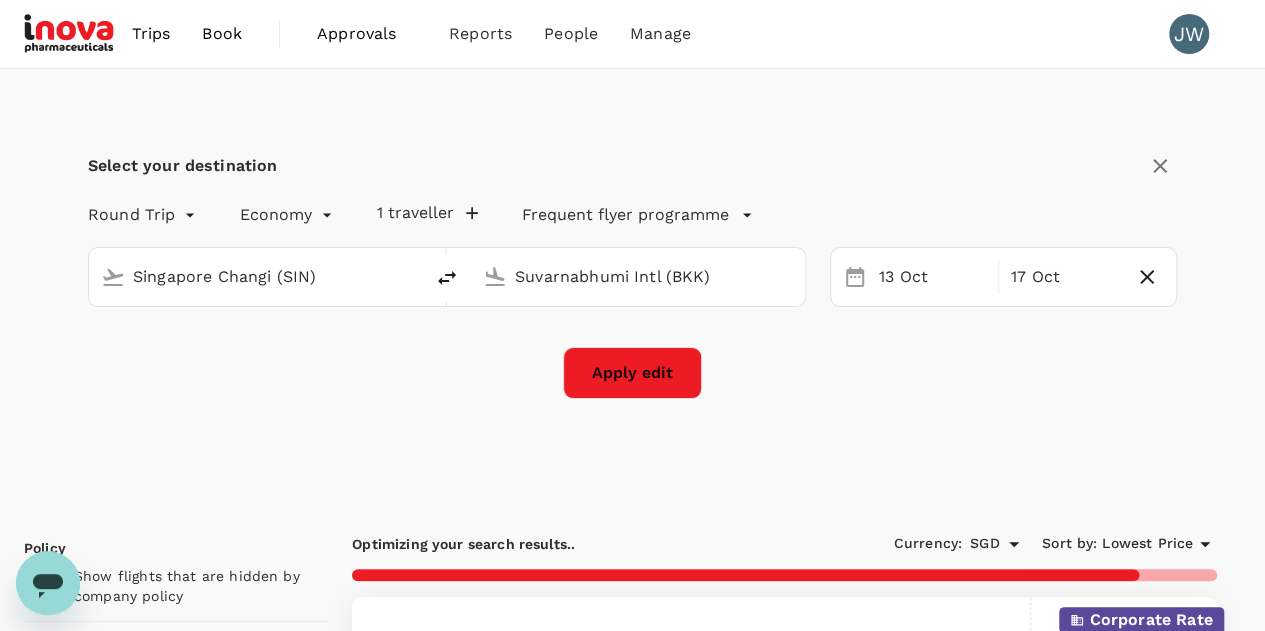 checkbox on "false" 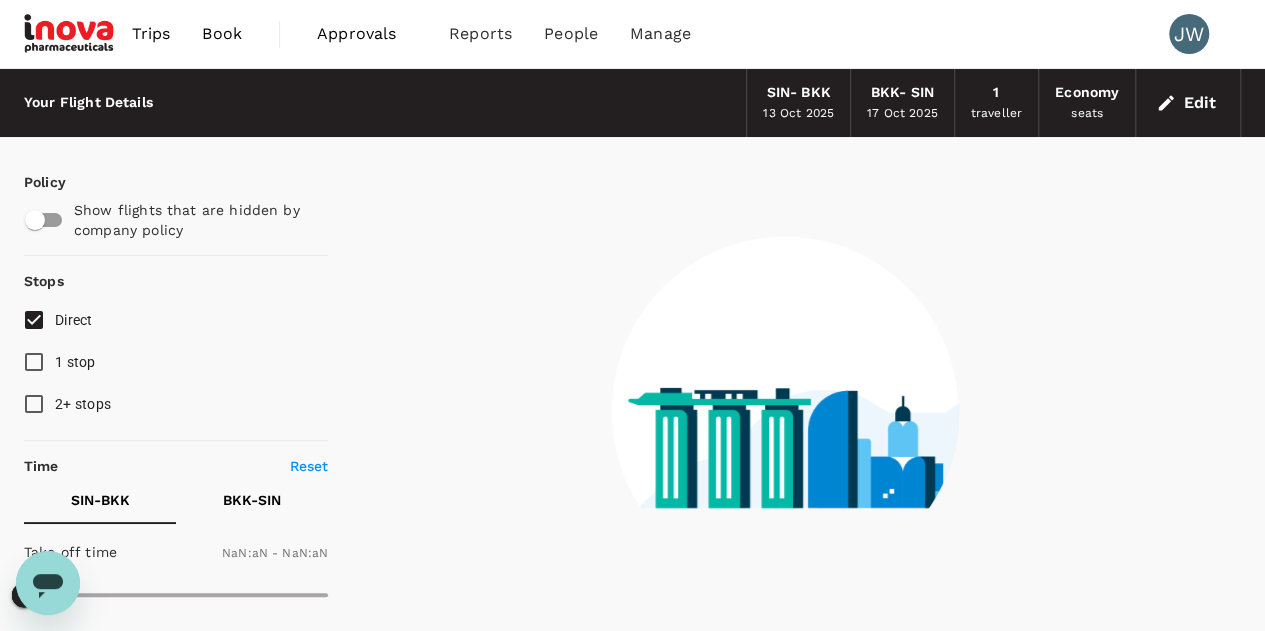 checkbox on "false" 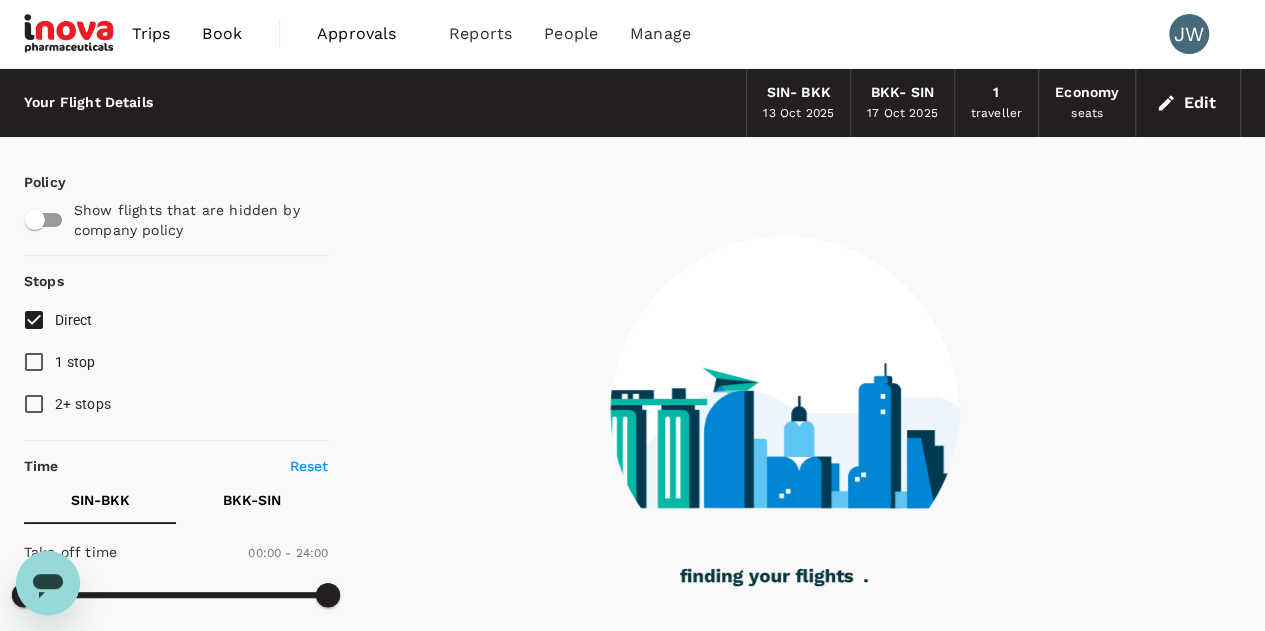 type on "860" 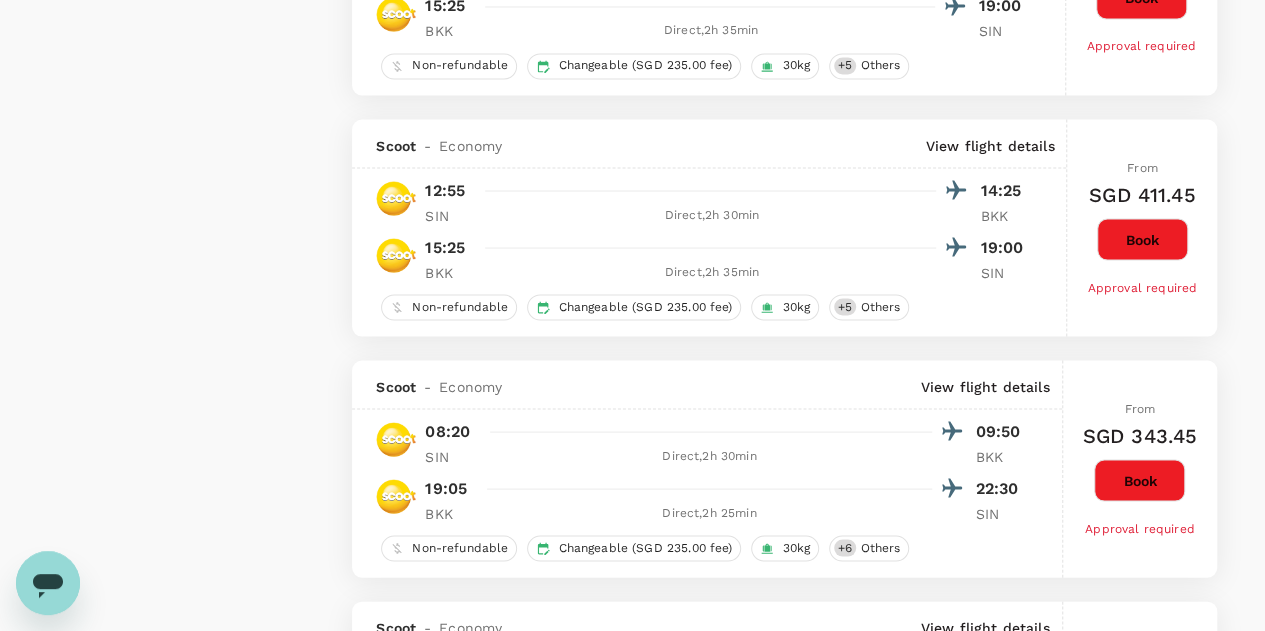 scroll, scrollTop: 1200, scrollLeft: 0, axis: vertical 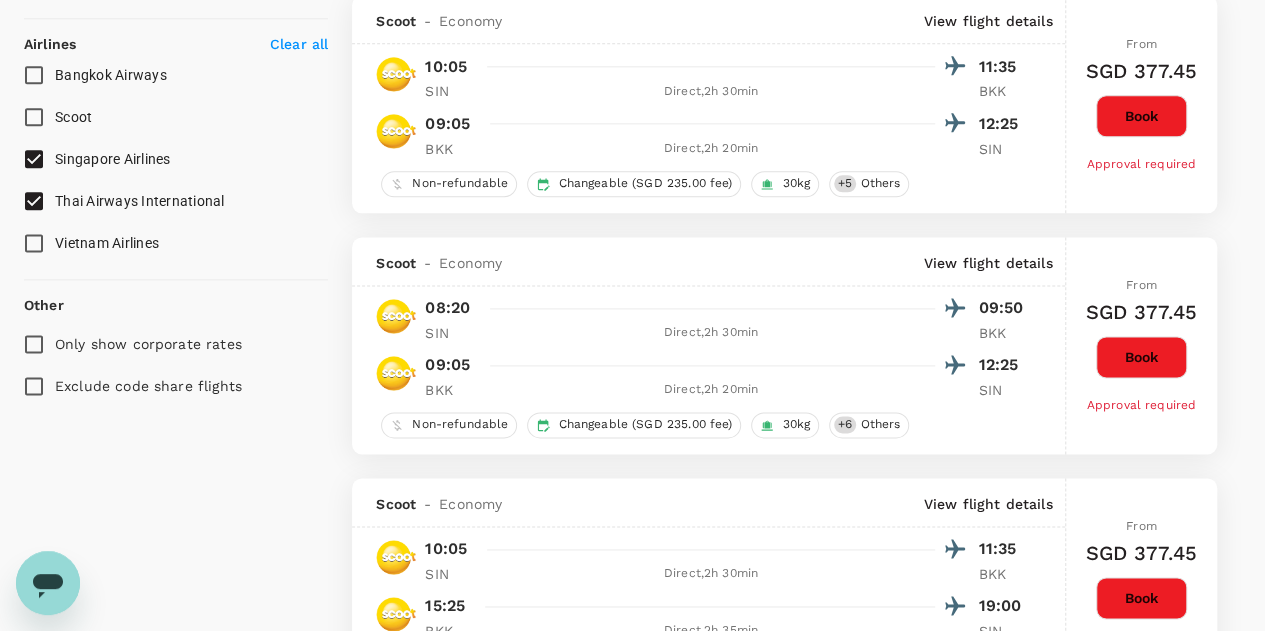 type on "895" 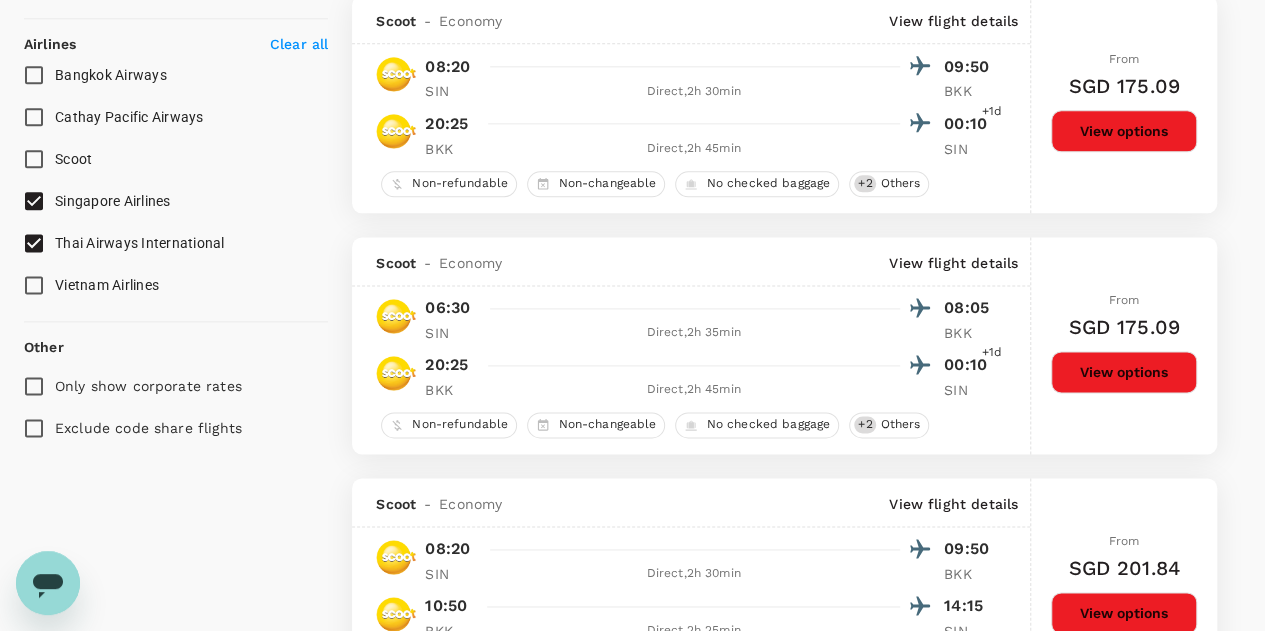 checkbox on "false" 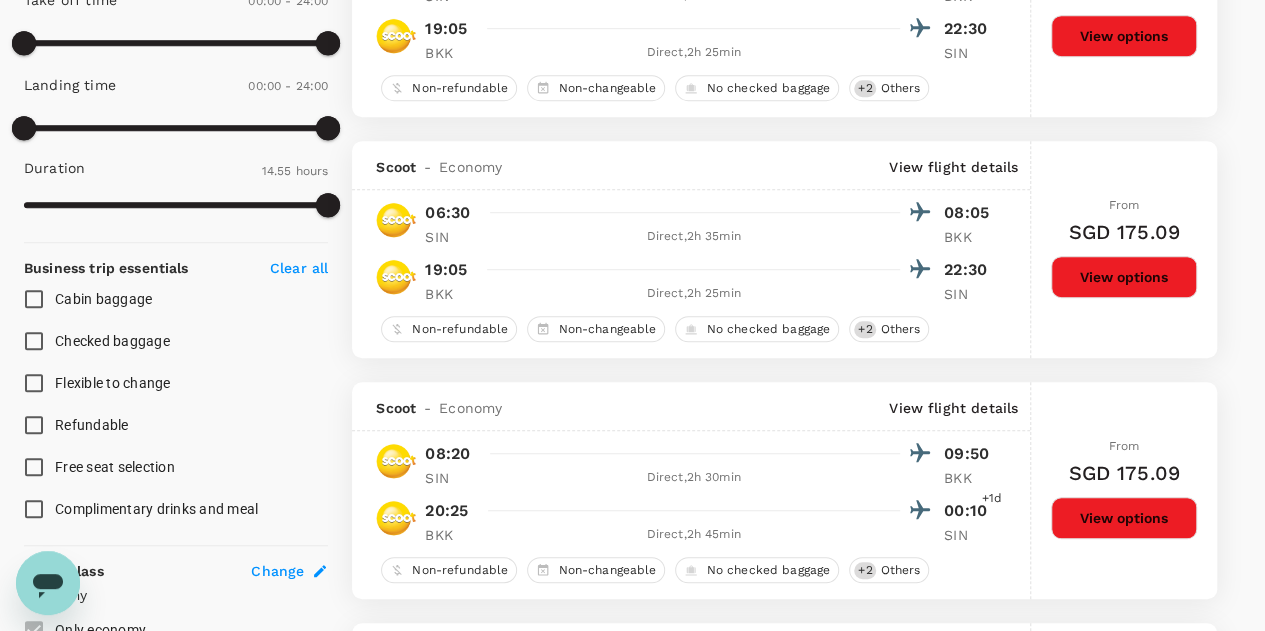 scroll, scrollTop: 0, scrollLeft: 0, axis: both 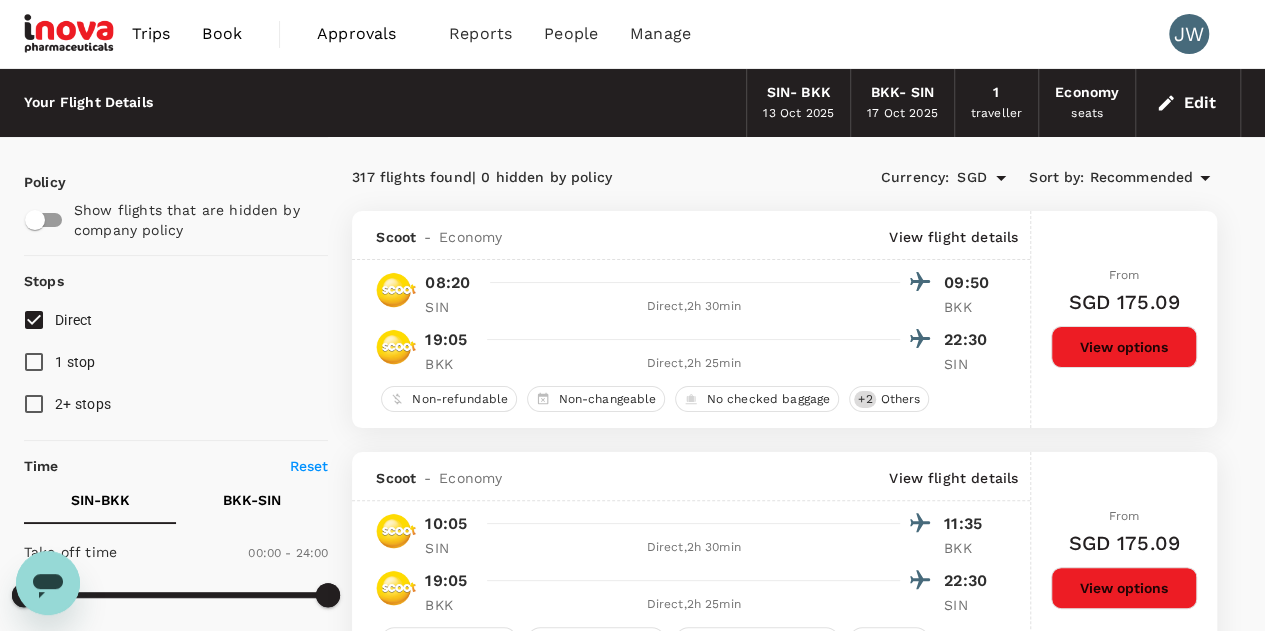 click on "Edit" at bounding box center [1188, 103] 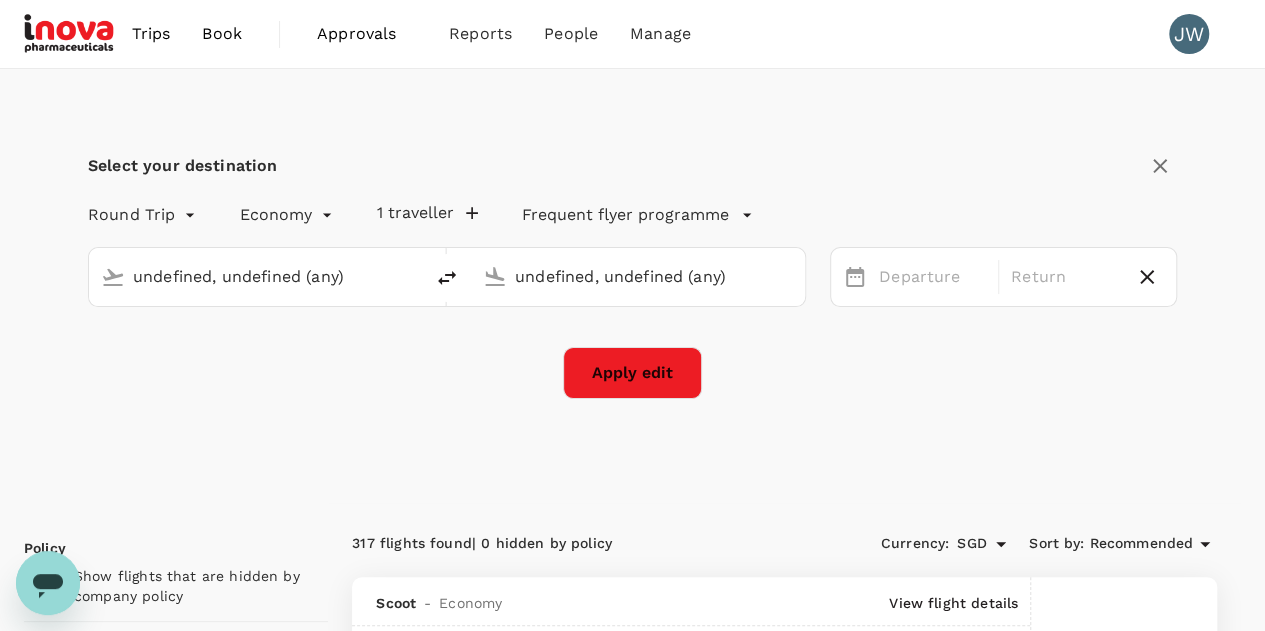 type 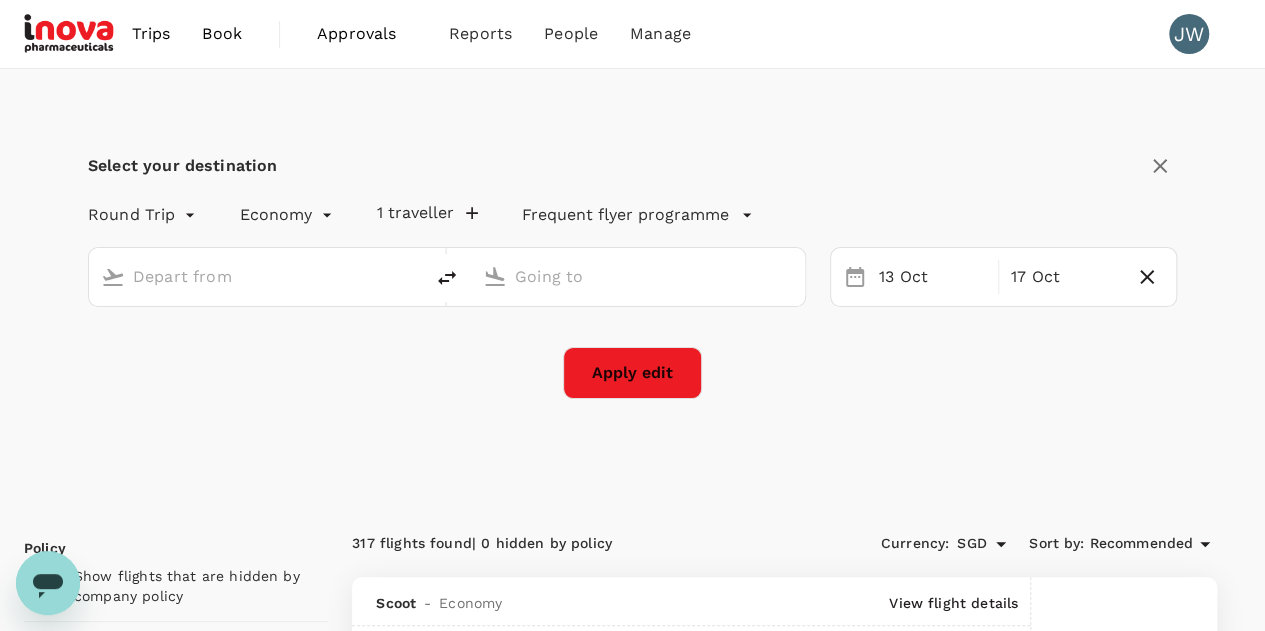 type on "[CITY] ([CODE])" 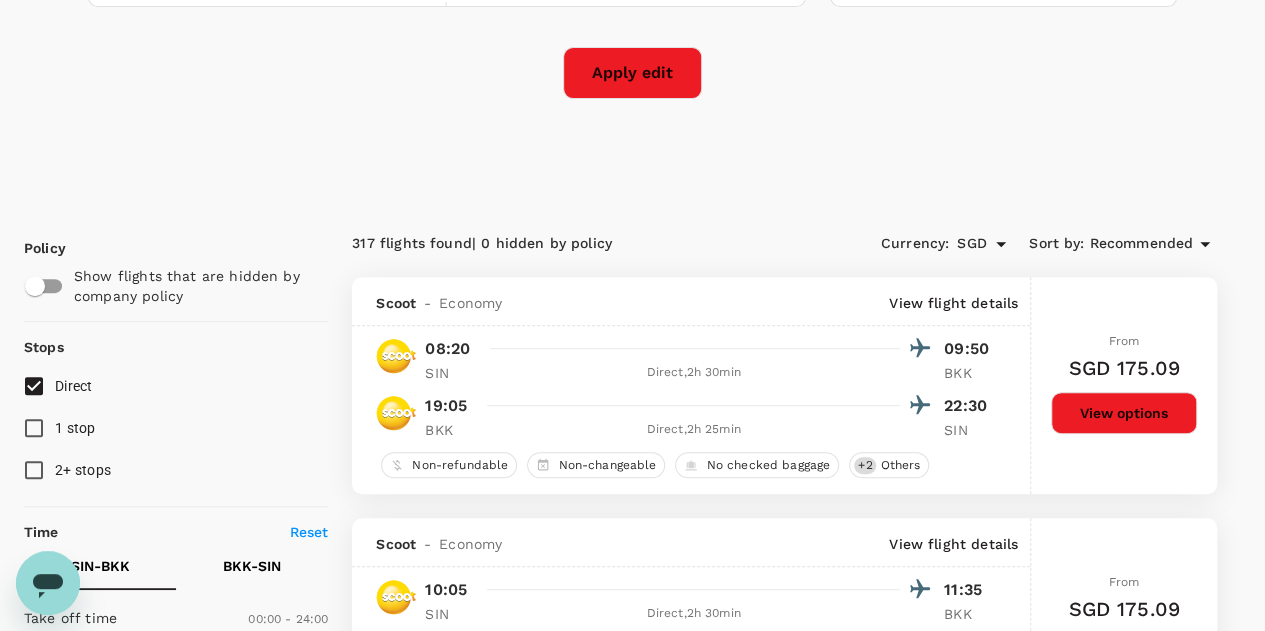 scroll, scrollTop: 0, scrollLeft: 0, axis: both 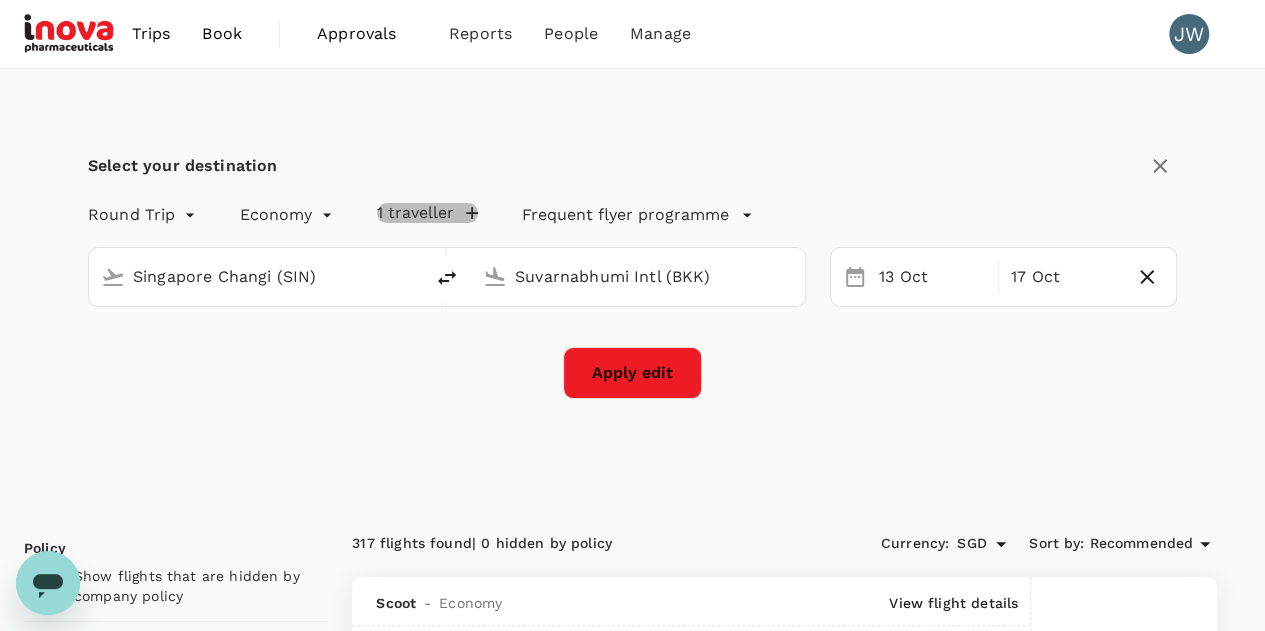 click on "1   traveller" at bounding box center [427, 213] 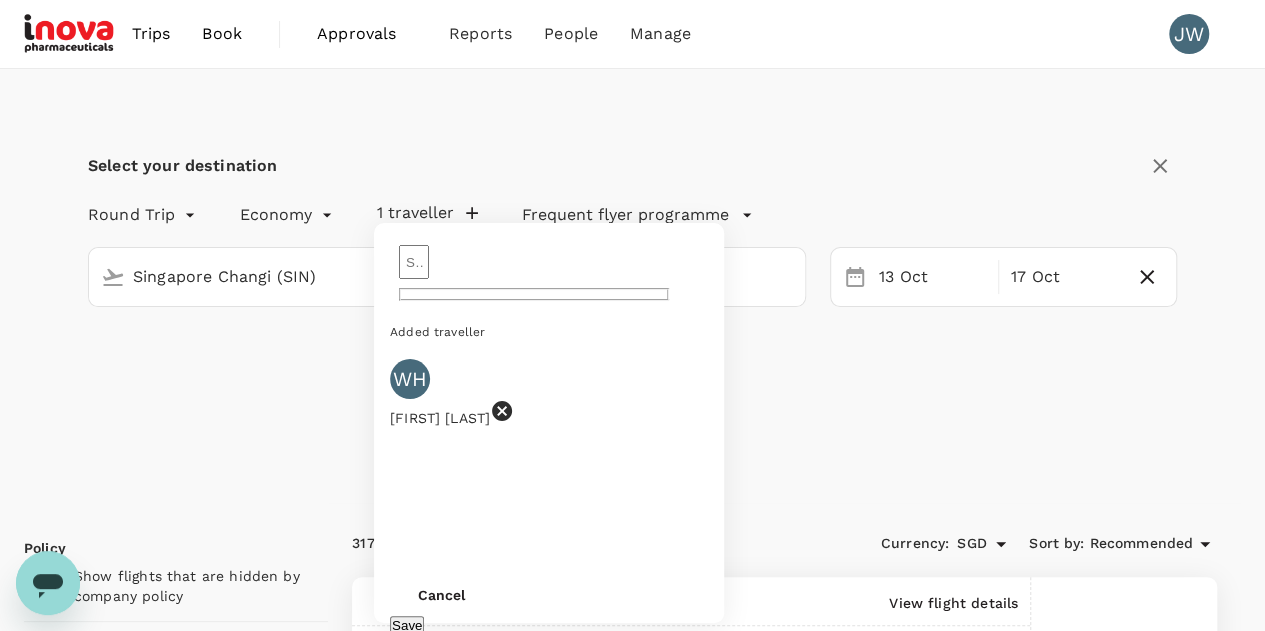 click 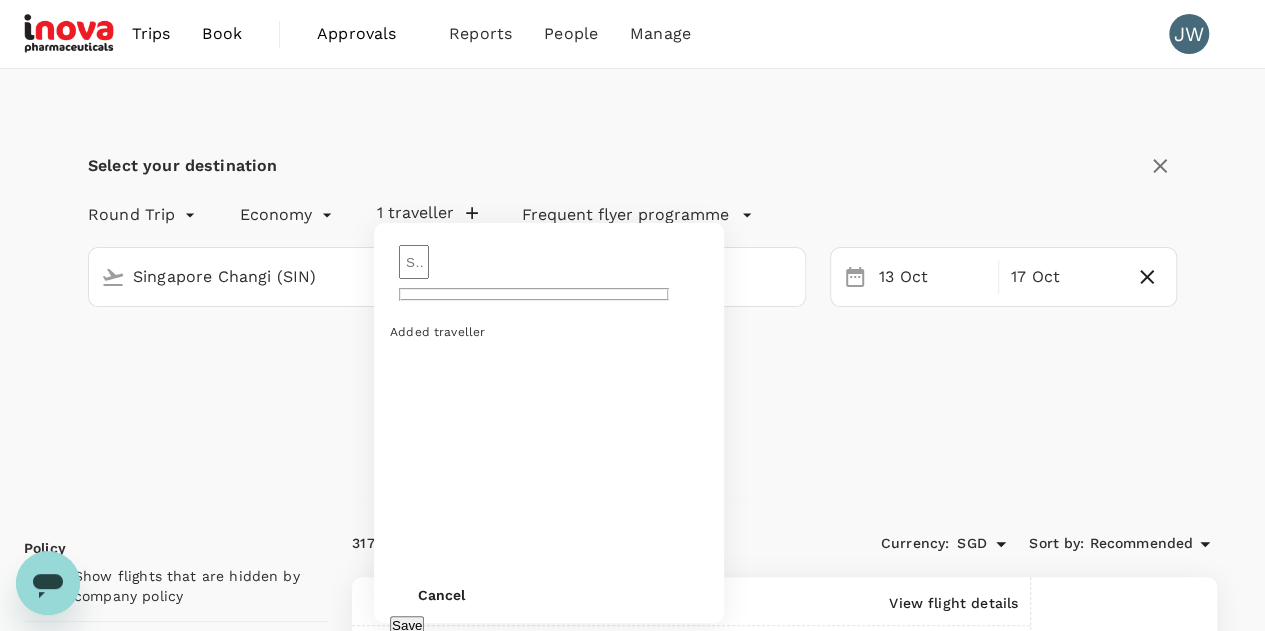 click at bounding box center [414, 262] 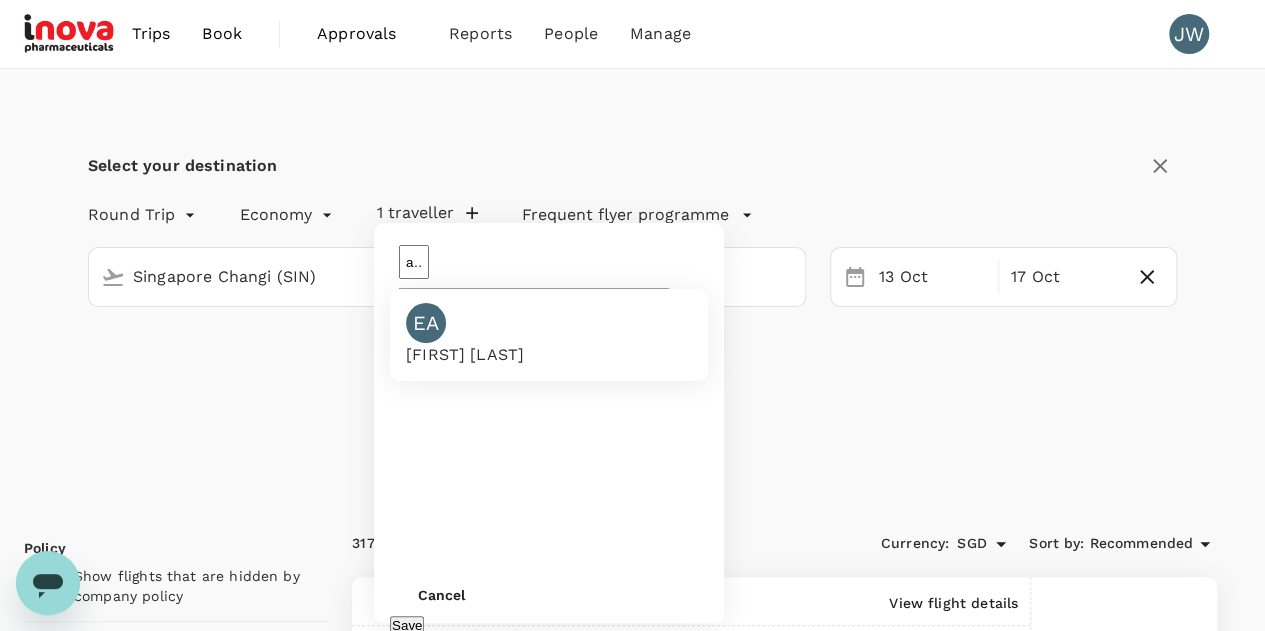 click on "[FIRST] [LAST]" at bounding box center (465, 355) 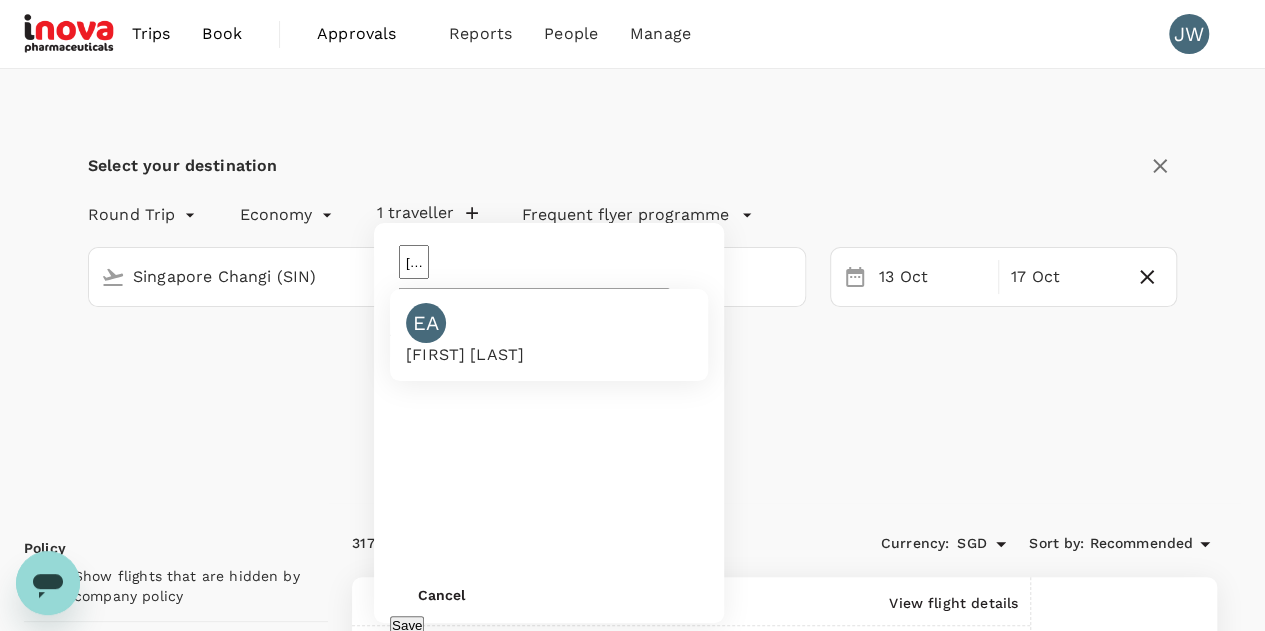 type on "[FIRST] [LAST]" 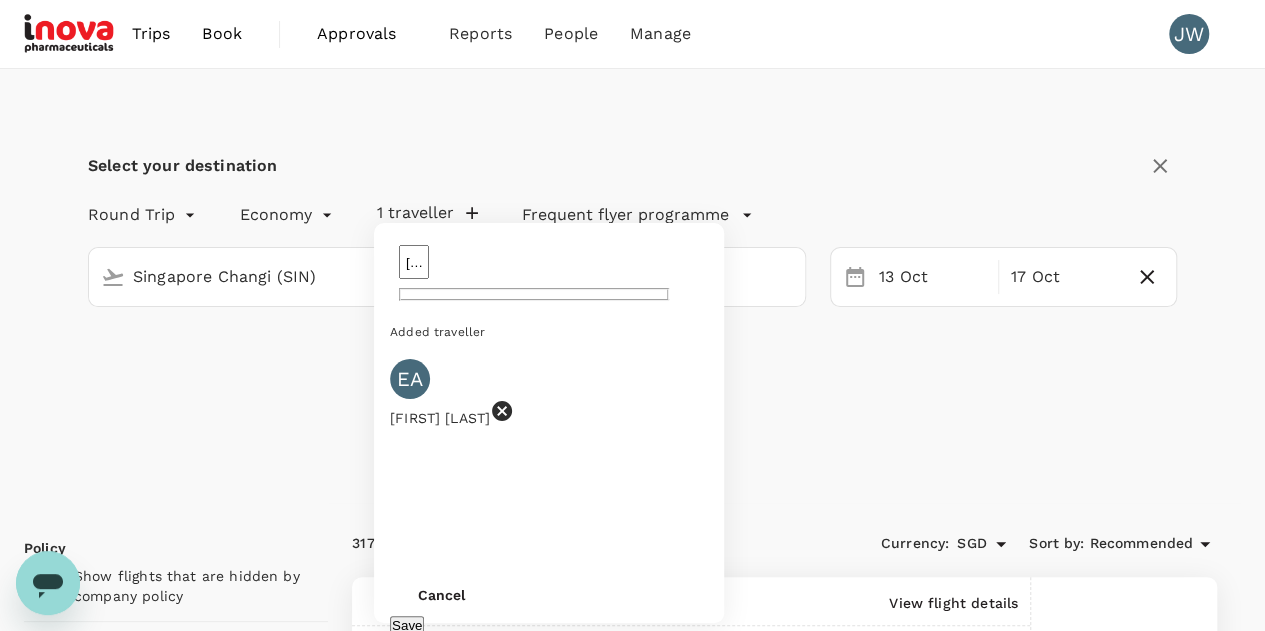 click on "Save" at bounding box center [407, 625] 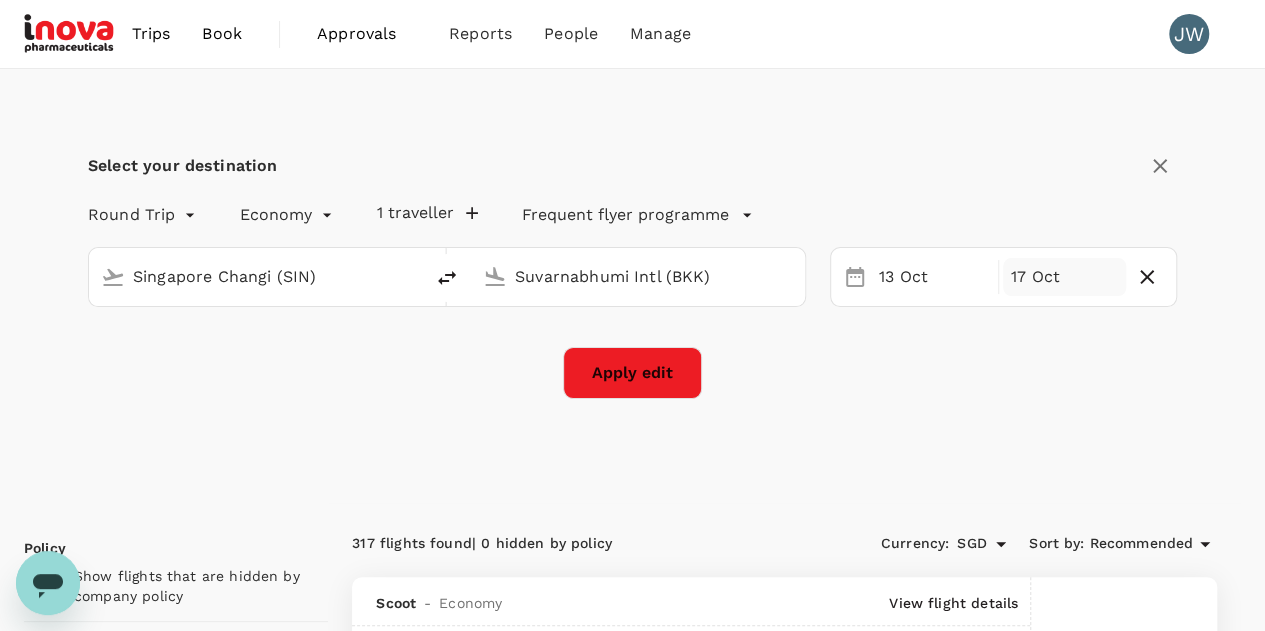 click on "17 Oct" at bounding box center [1064, 277] 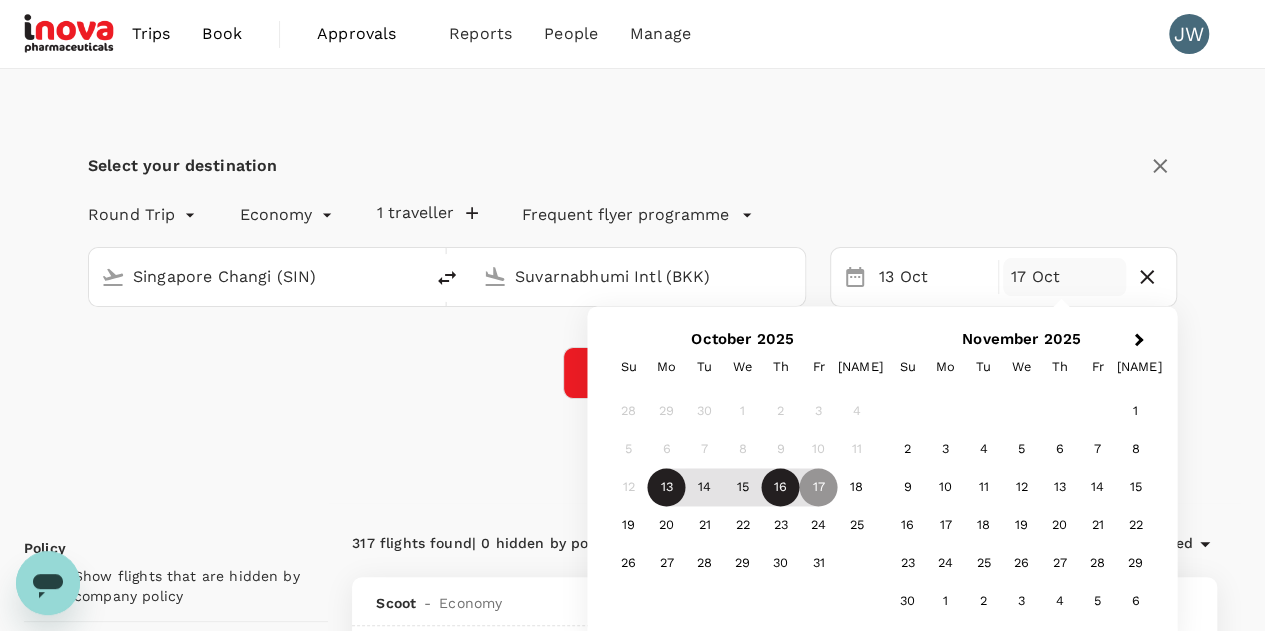 click on "16" at bounding box center [781, 488] 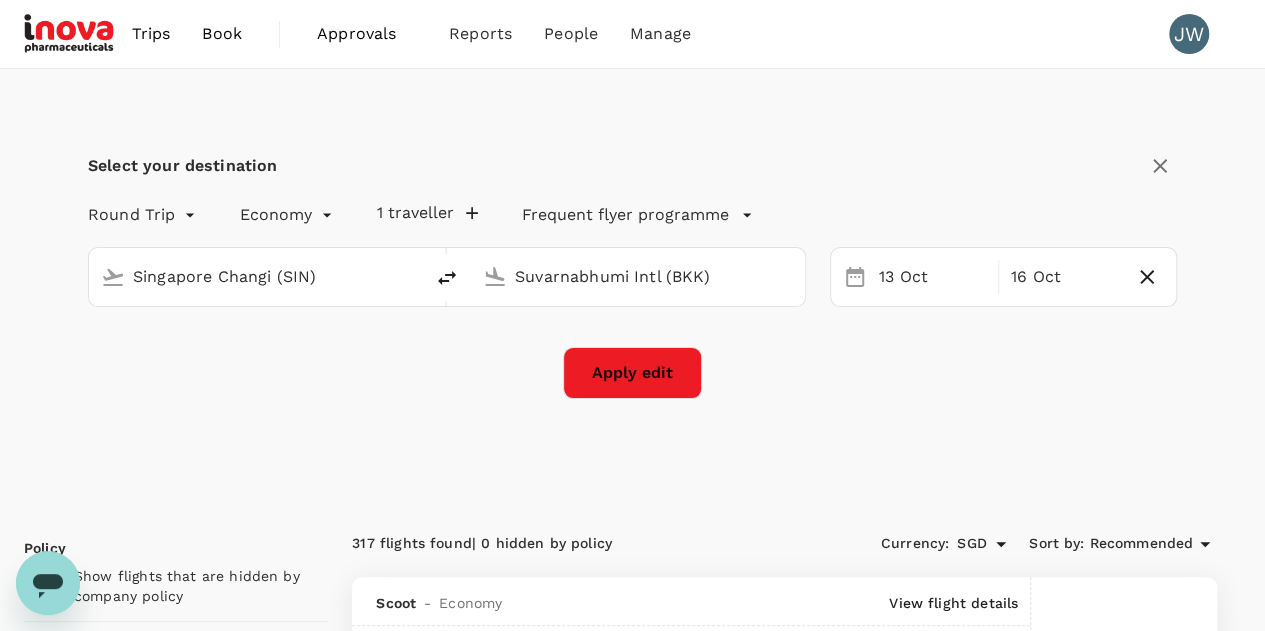 click on "Apply edit" at bounding box center (632, 373) 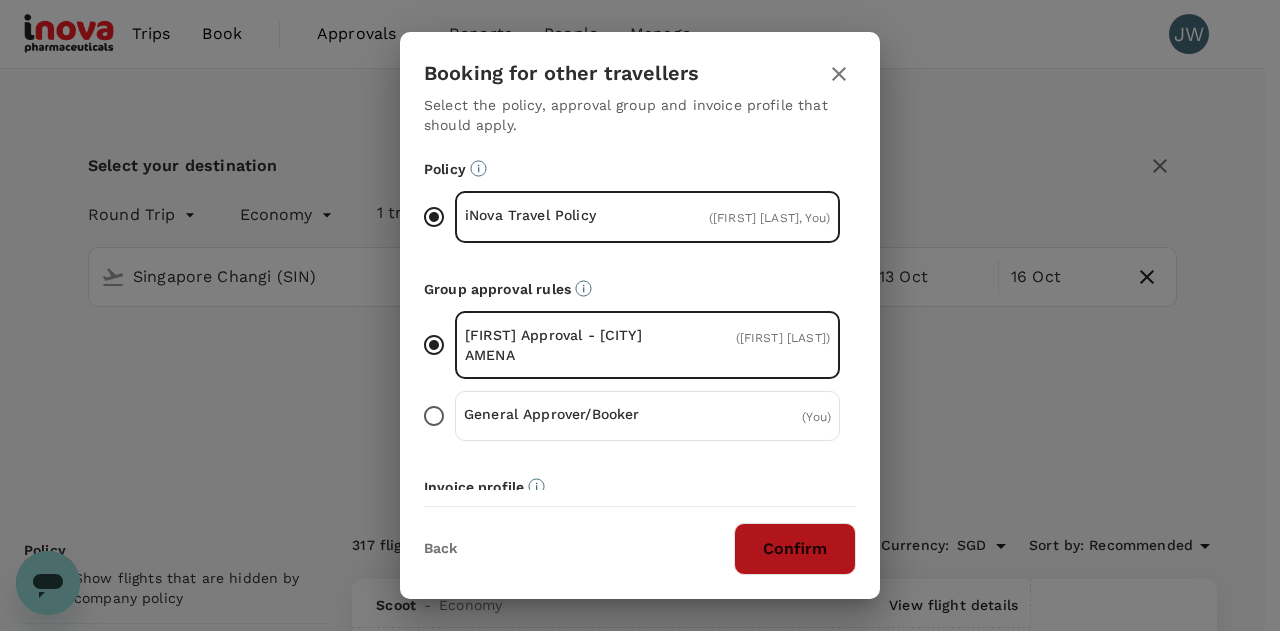 drag, startPoint x: 786, startPoint y: 551, endPoint x: 1036, endPoint y: 467, distance: 263.7347 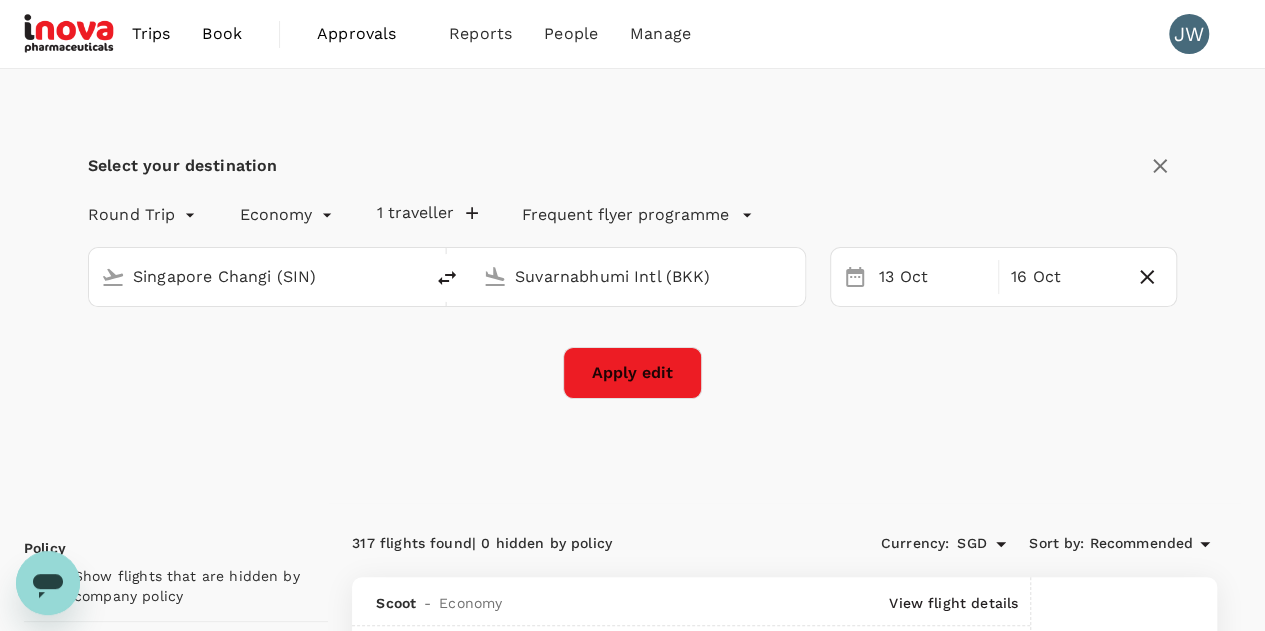 checkbox on "false" 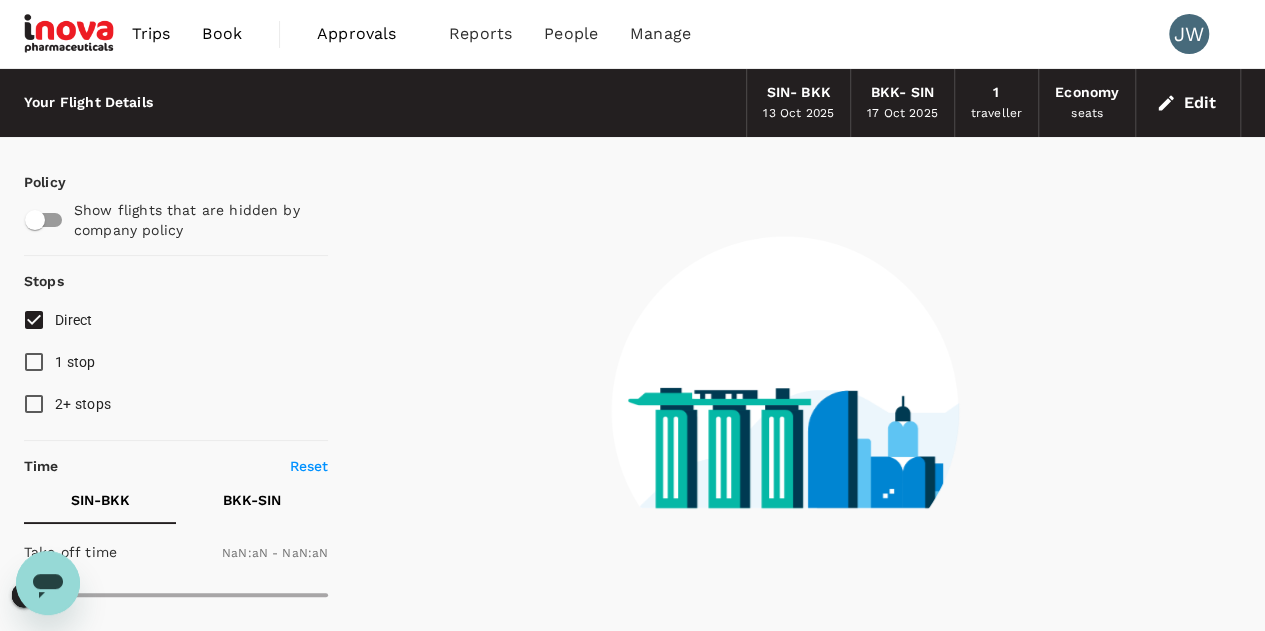checkbox on "false" 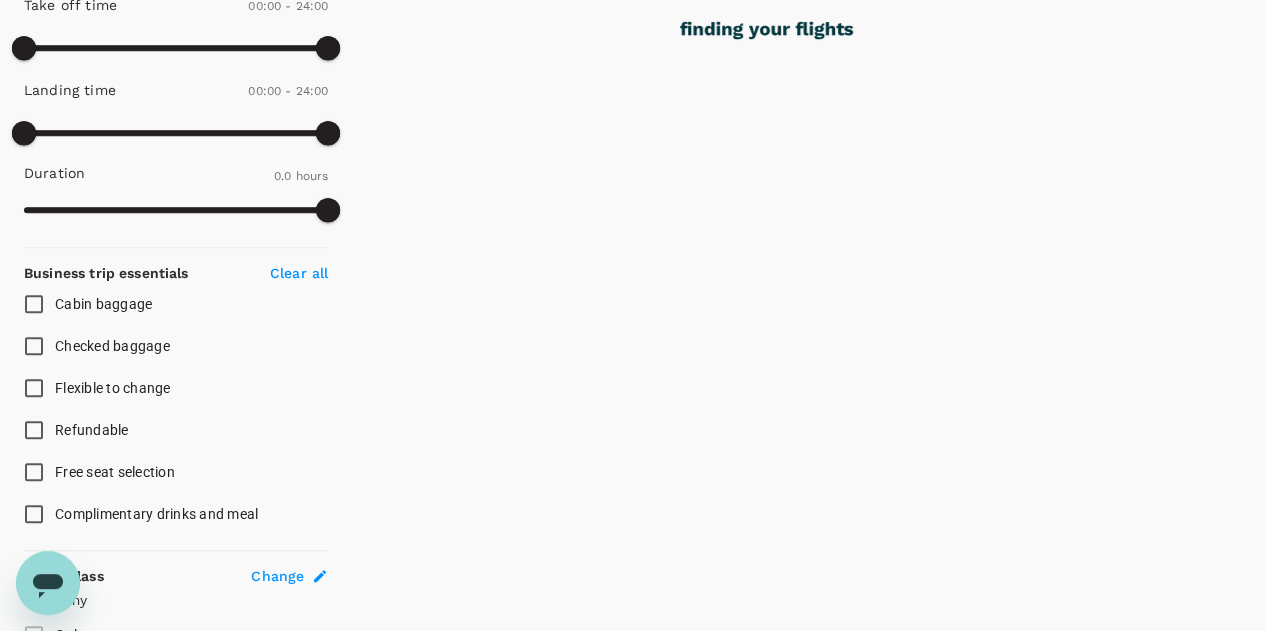 scroll, scrollTop: 847, scrollLeft: 0, axis: vertical 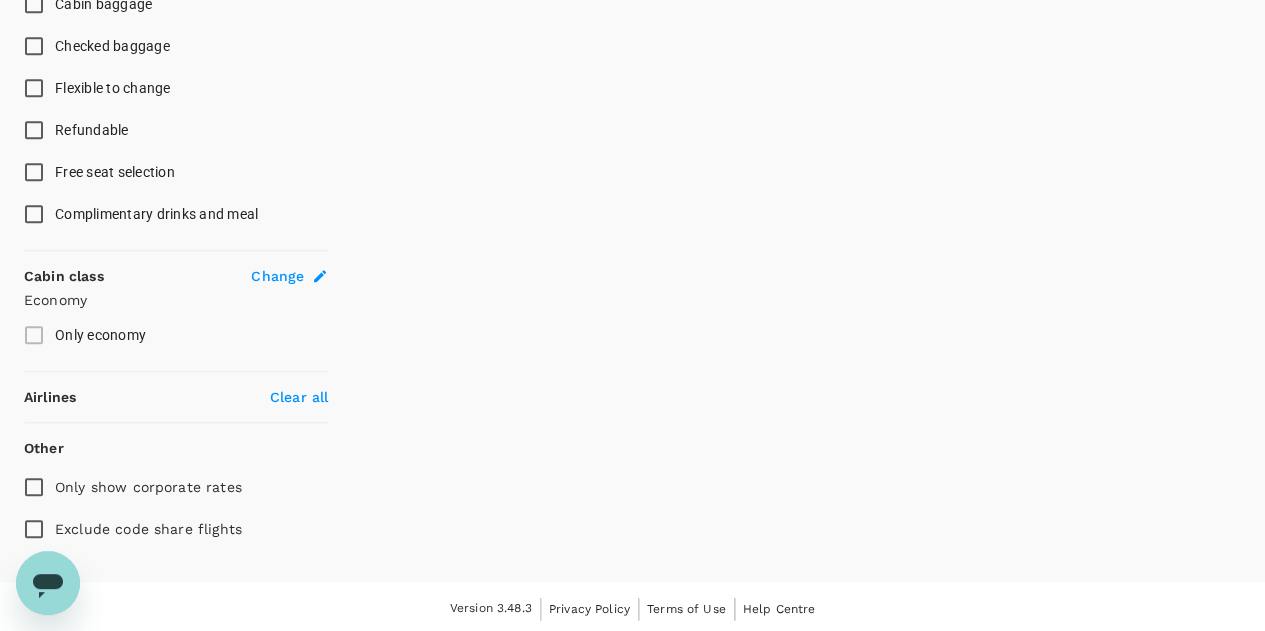 type on "350" 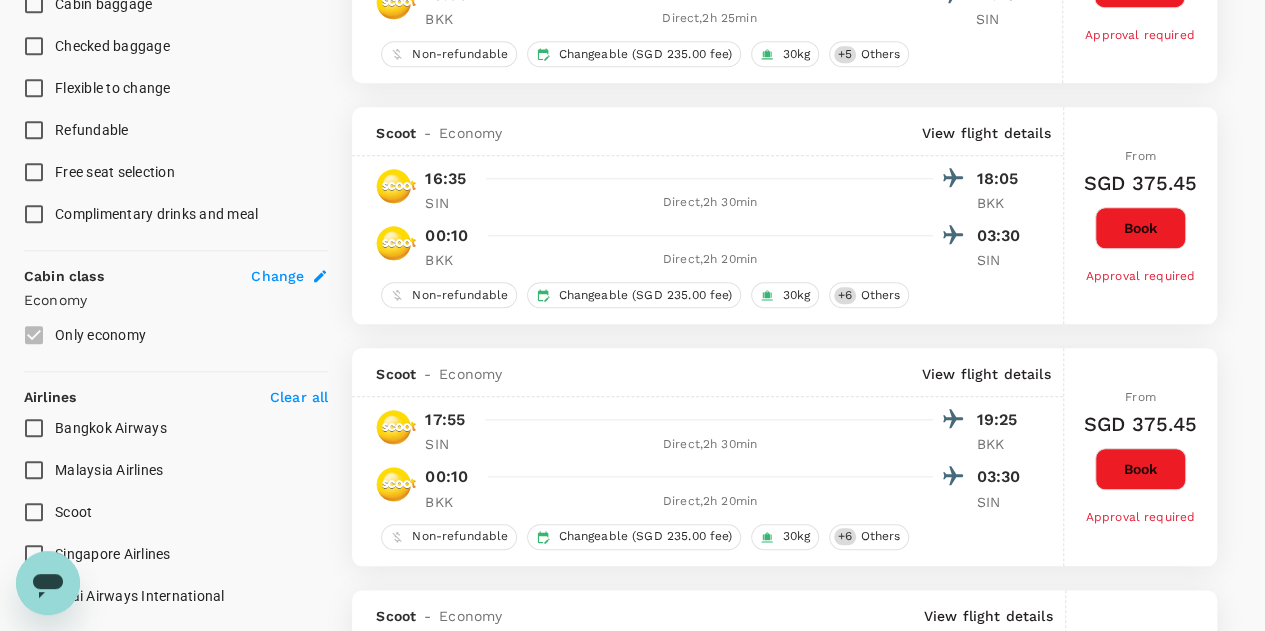 scroll, scrollTop: 1147, scrollLeft: 0, axis: vertical 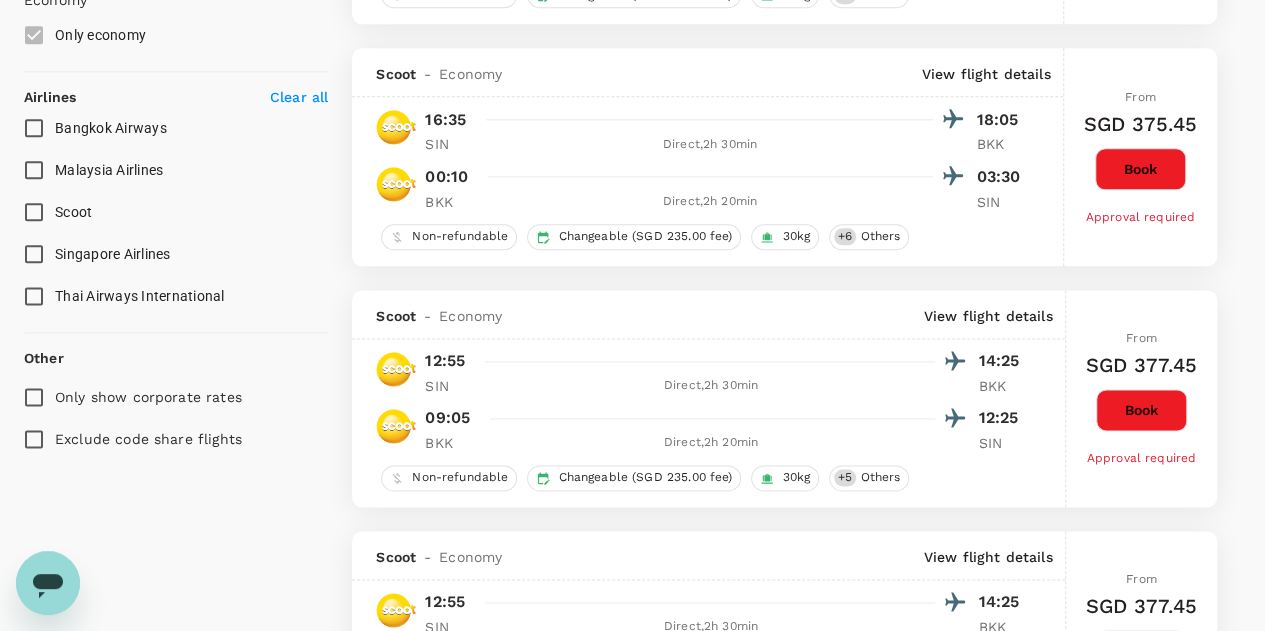 click on "Singapore Airlines" at bounding box center (34, 254) 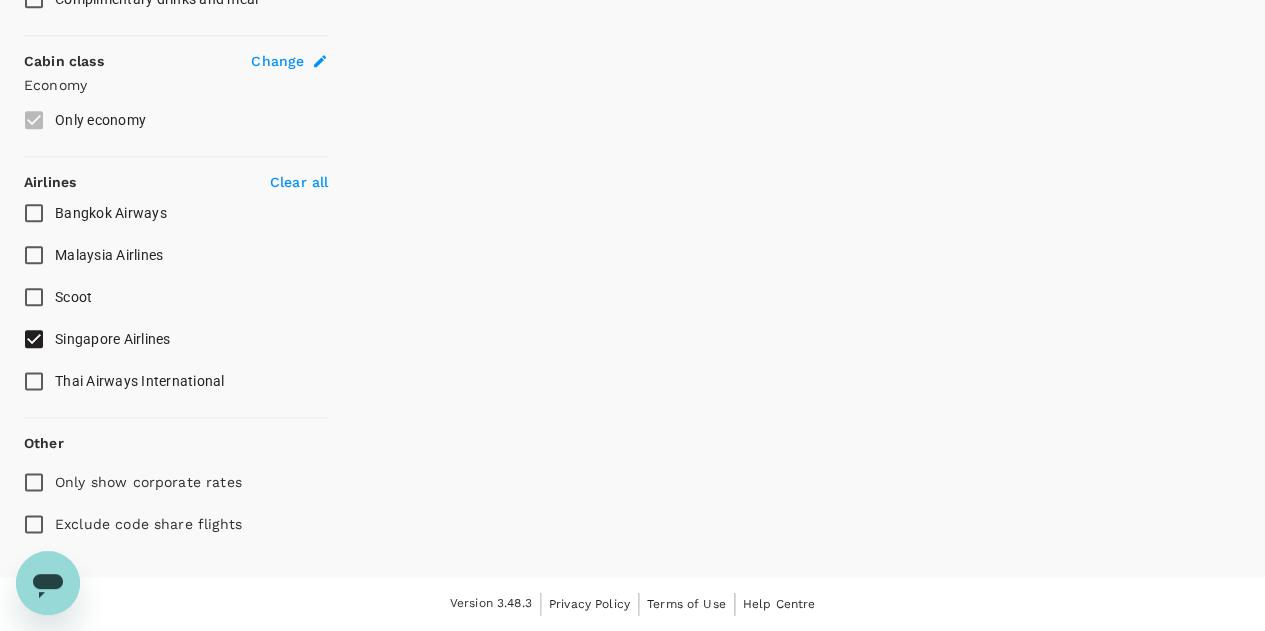 scroll, scrollTop: 1057, scrollLeft: 0, axis: vertical 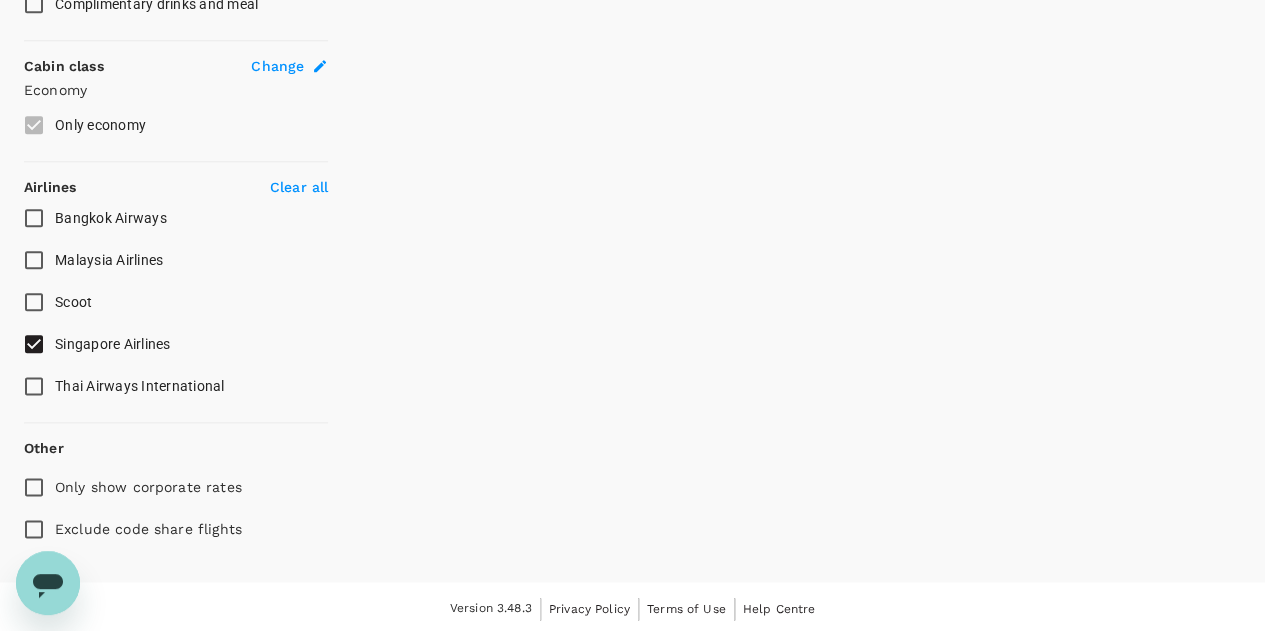 type on "450" 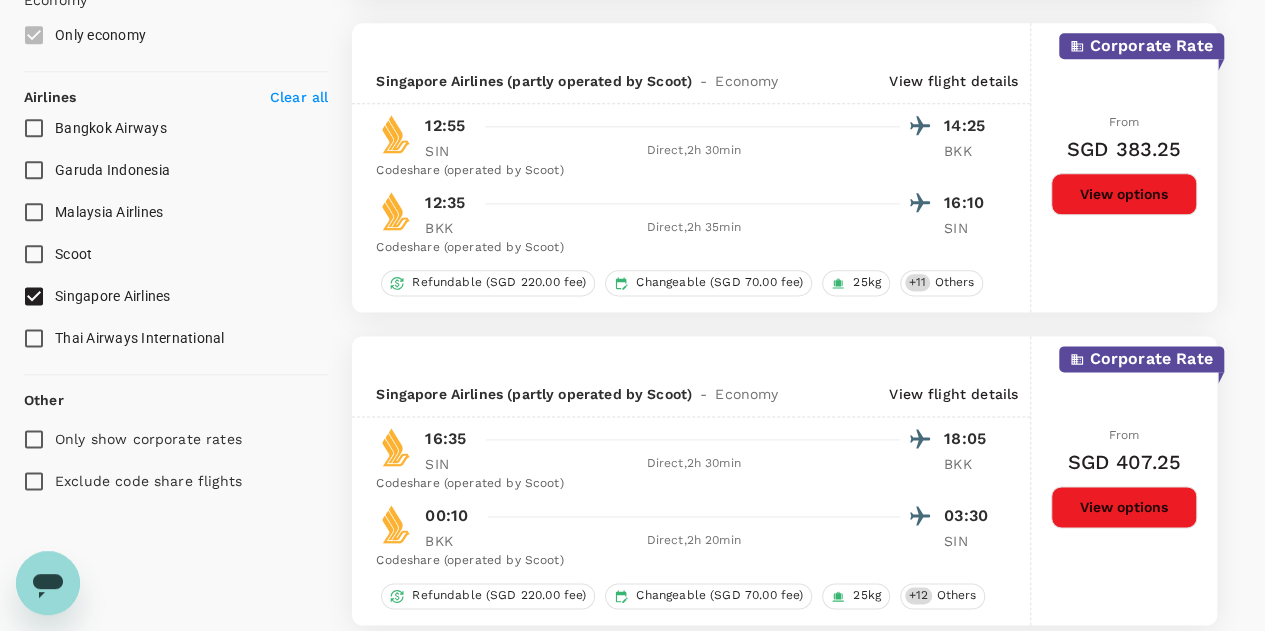scroll, scrollTop: 0, scrollLeft: 0, axis: both 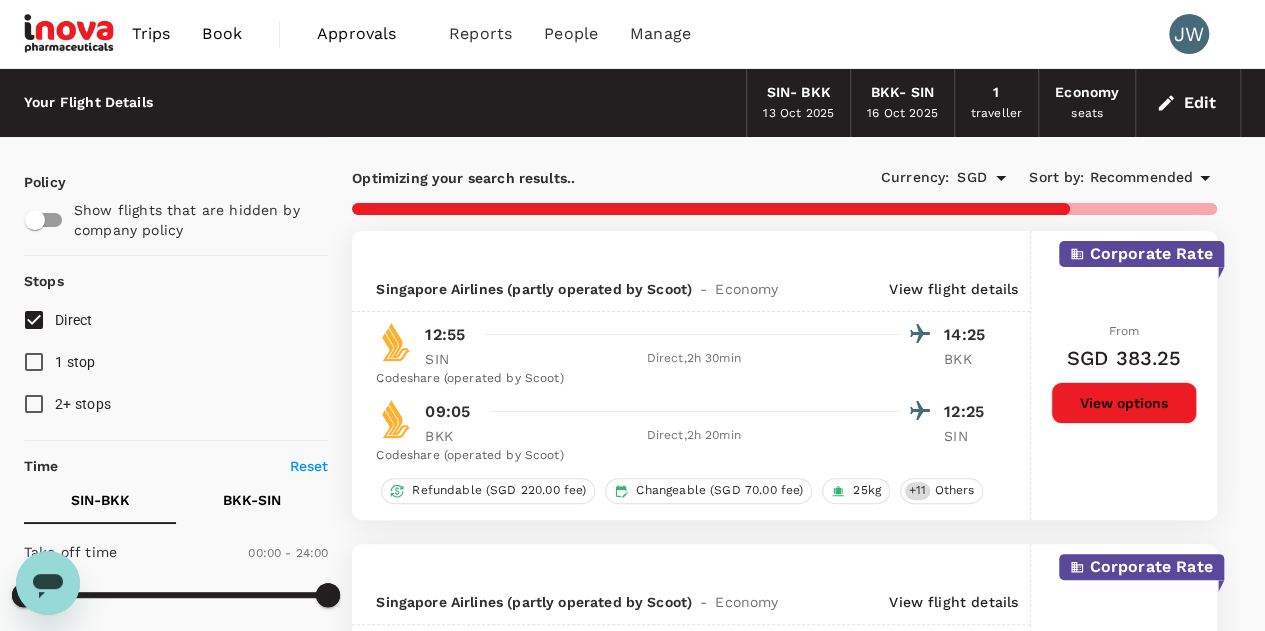 click on "Recommended" at bounding box center [1141, 178] 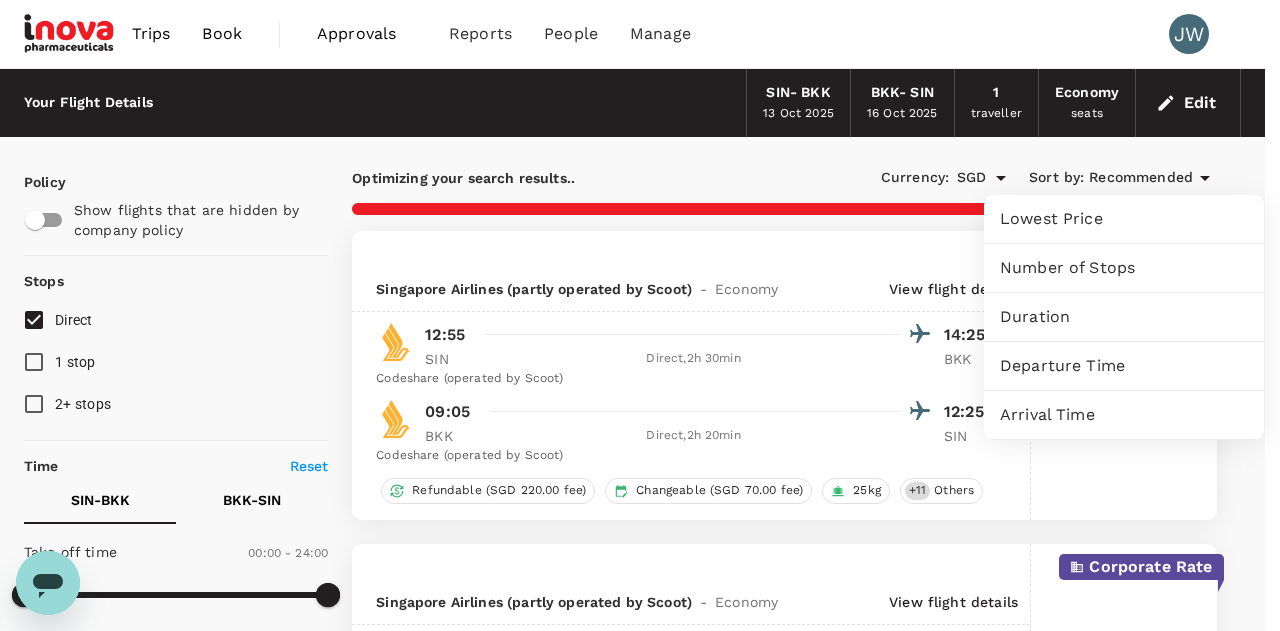 click on "Lowest Price" at bounding box center [1124, 219] 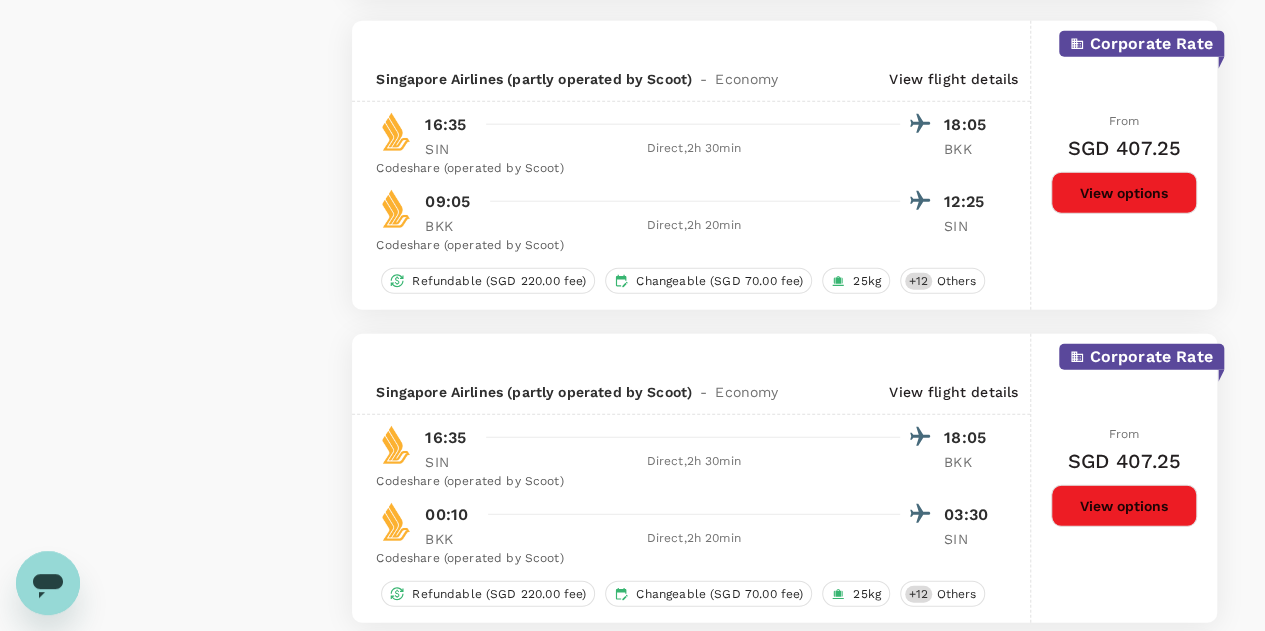 scroll, scrollTop: 1200, scrollLeft: 0, axis: vertical 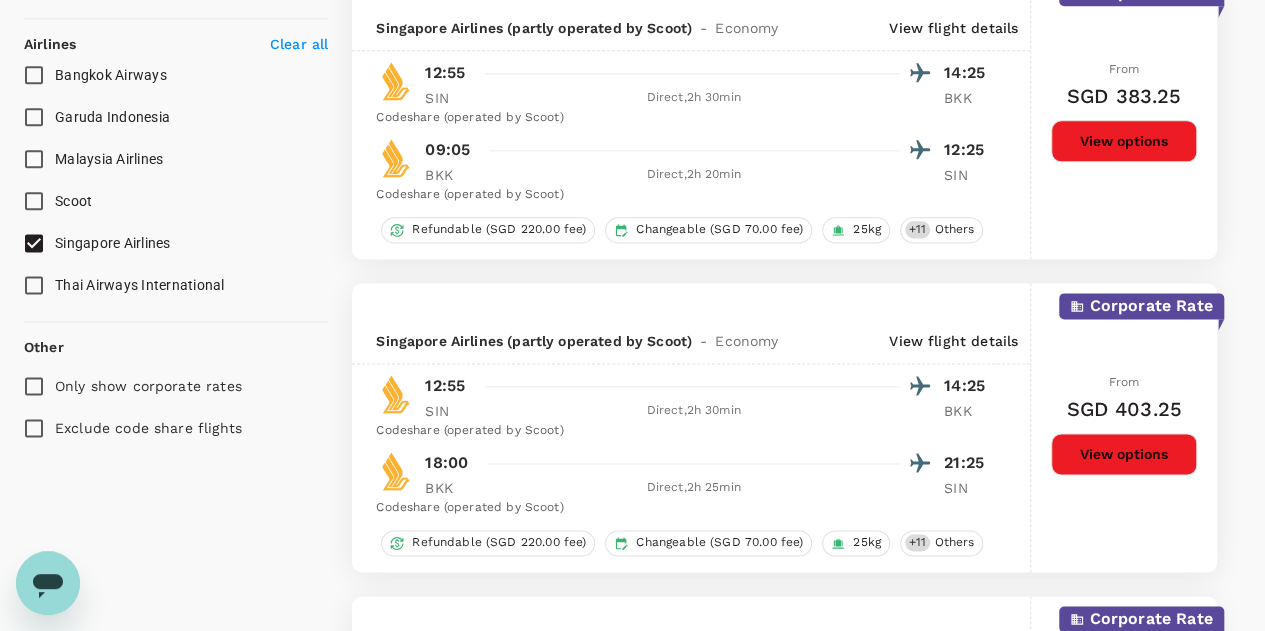 click on "Exclude code share flights" at bounding box center [34, 428] 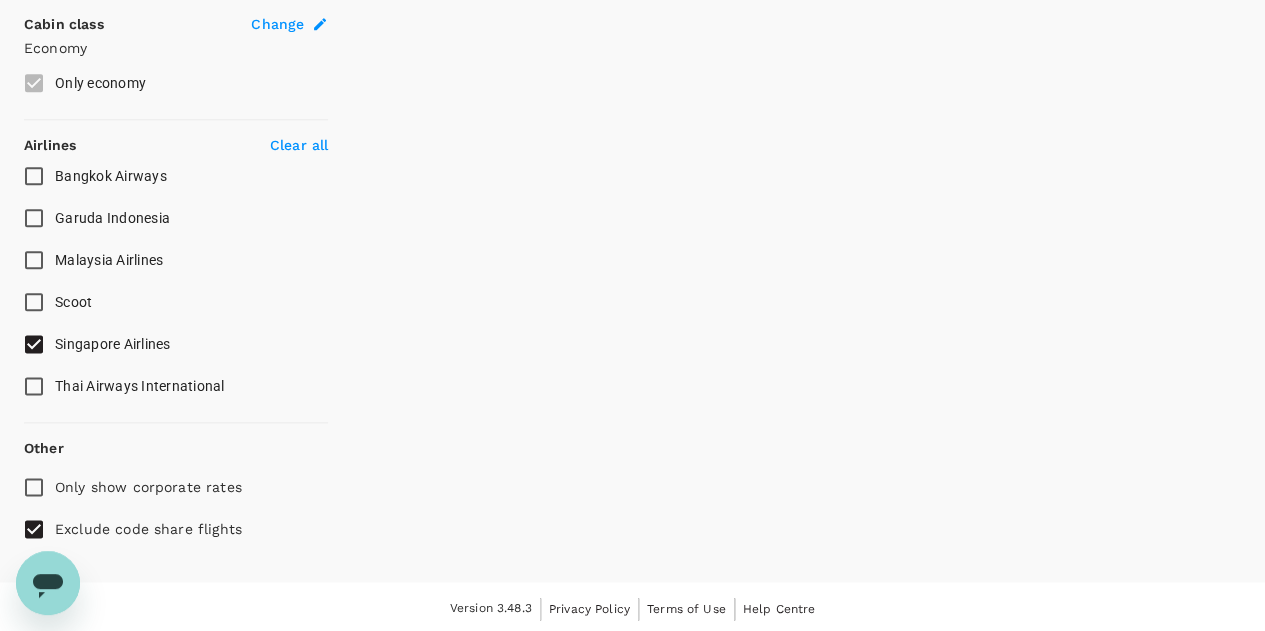 scroll, scrollTop: 0, scrollLeft: 0, axis: both 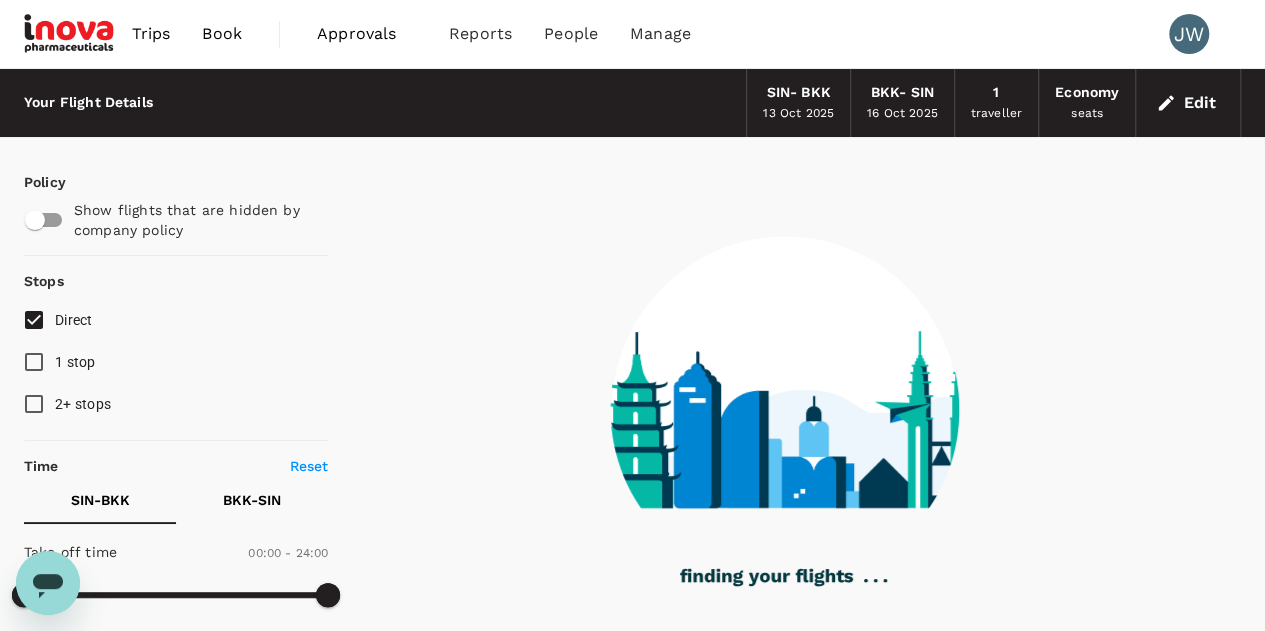 type on "895" 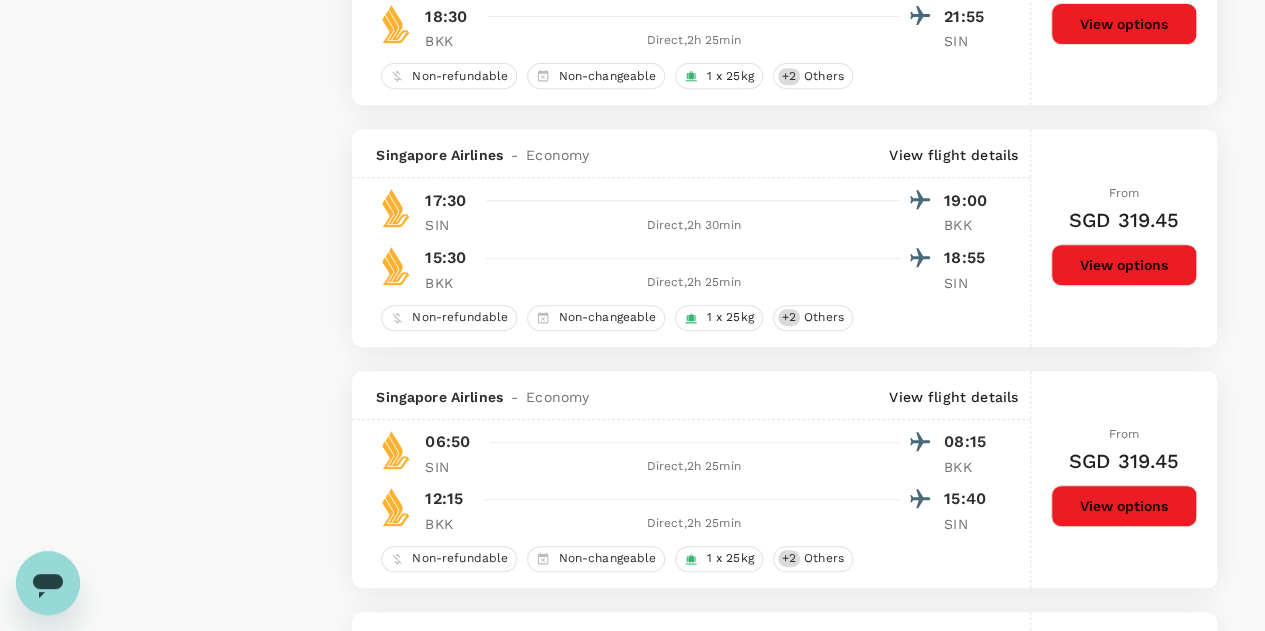 scroll, scrollTop: 4500, scrollLeft: 0, axis: vertical 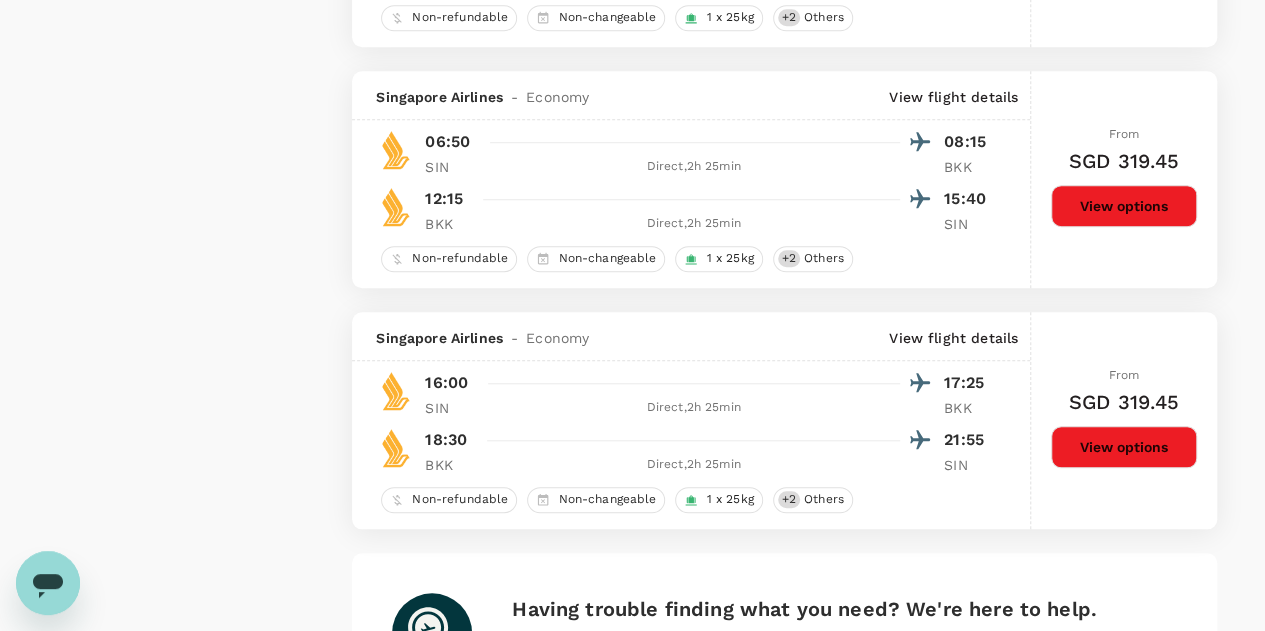 click on "View options" at bounding box center (1124, 447) 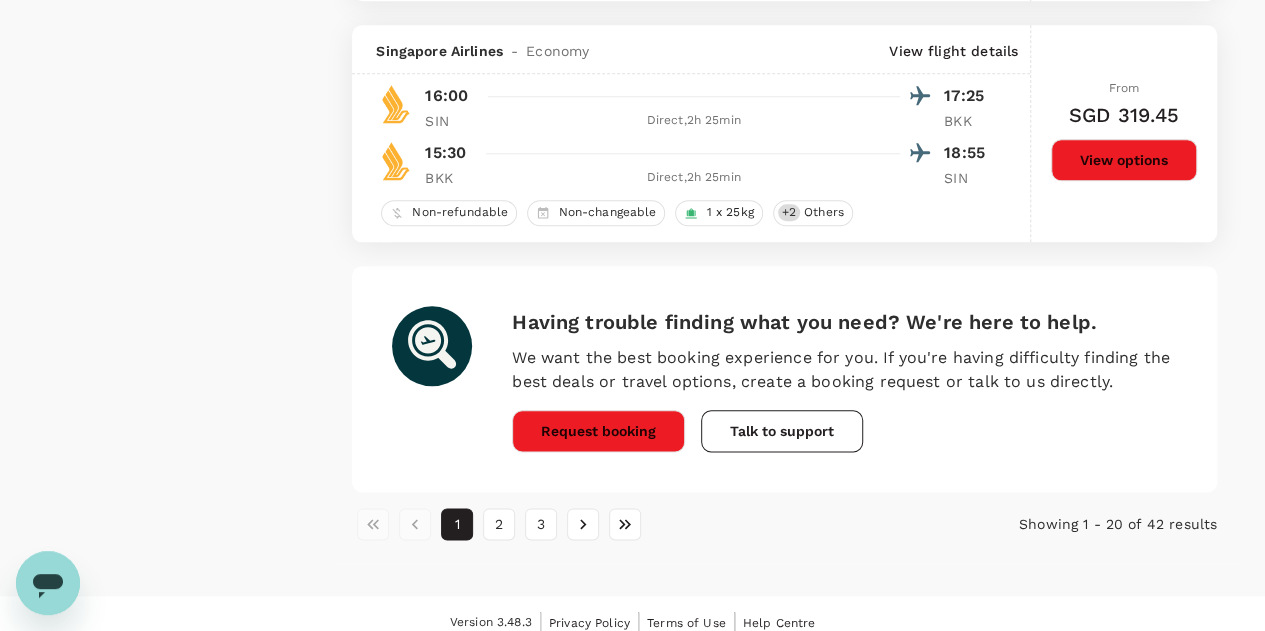 scroll, scrollTop: 4776, scrollLeft: 0, axis: vertical 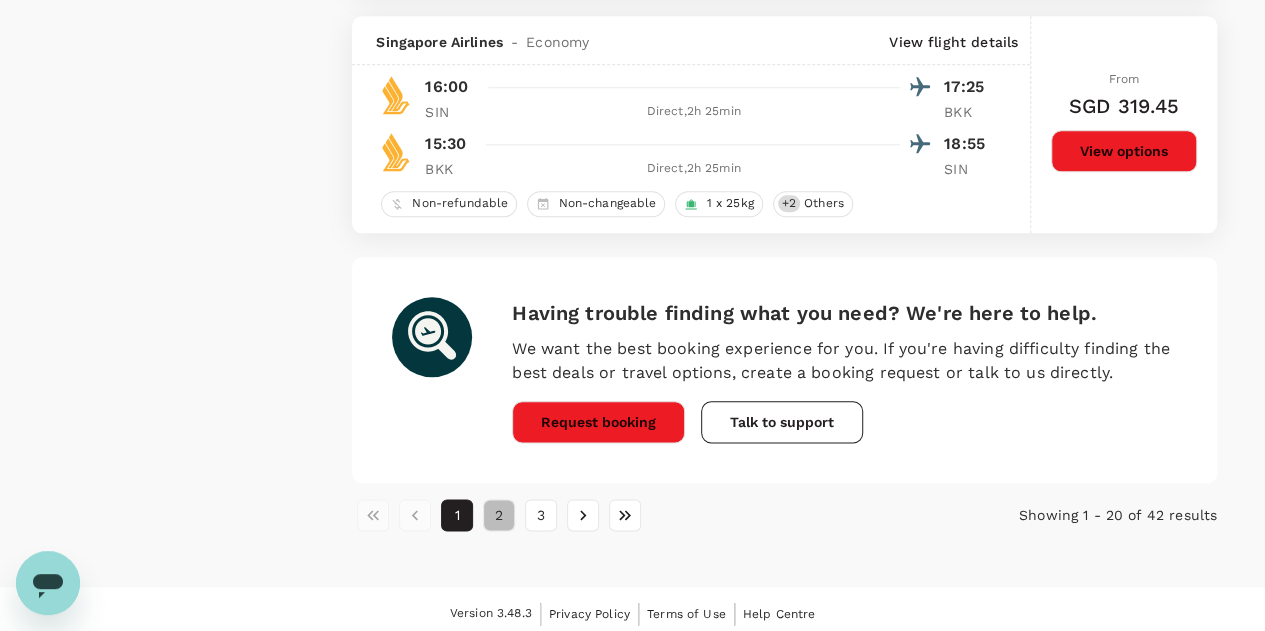 click on "2" at bounding box center (499, 515) 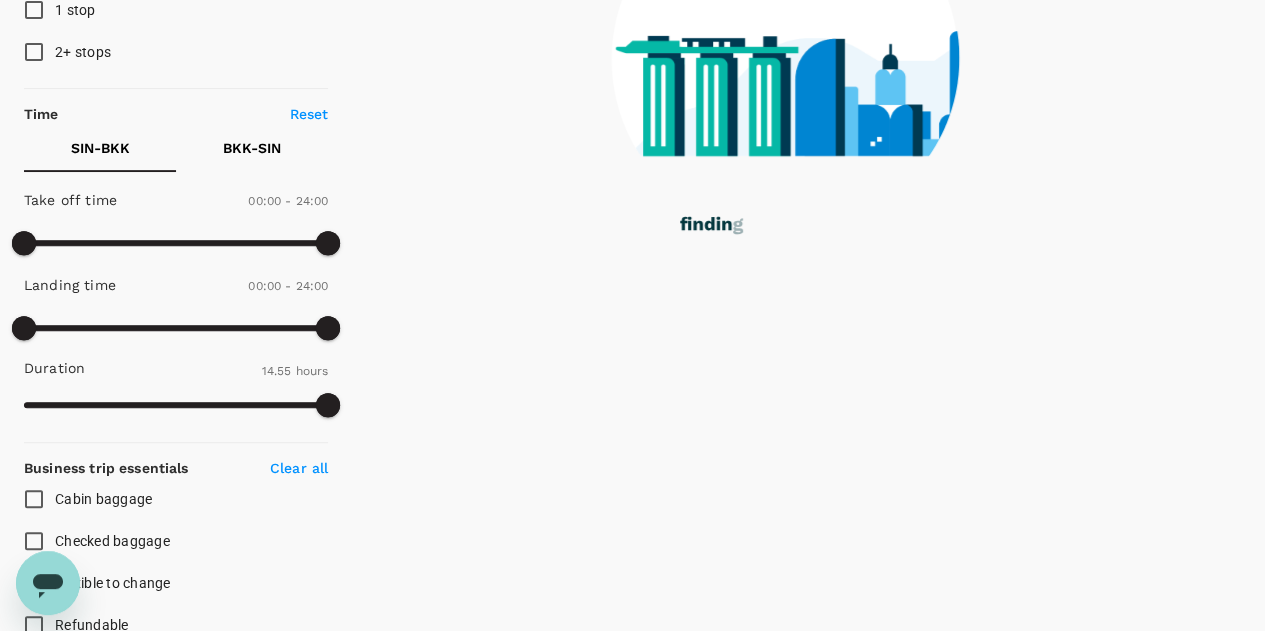 scroll, scrollTop: 47, scrollLeft: 0, axis: vertical 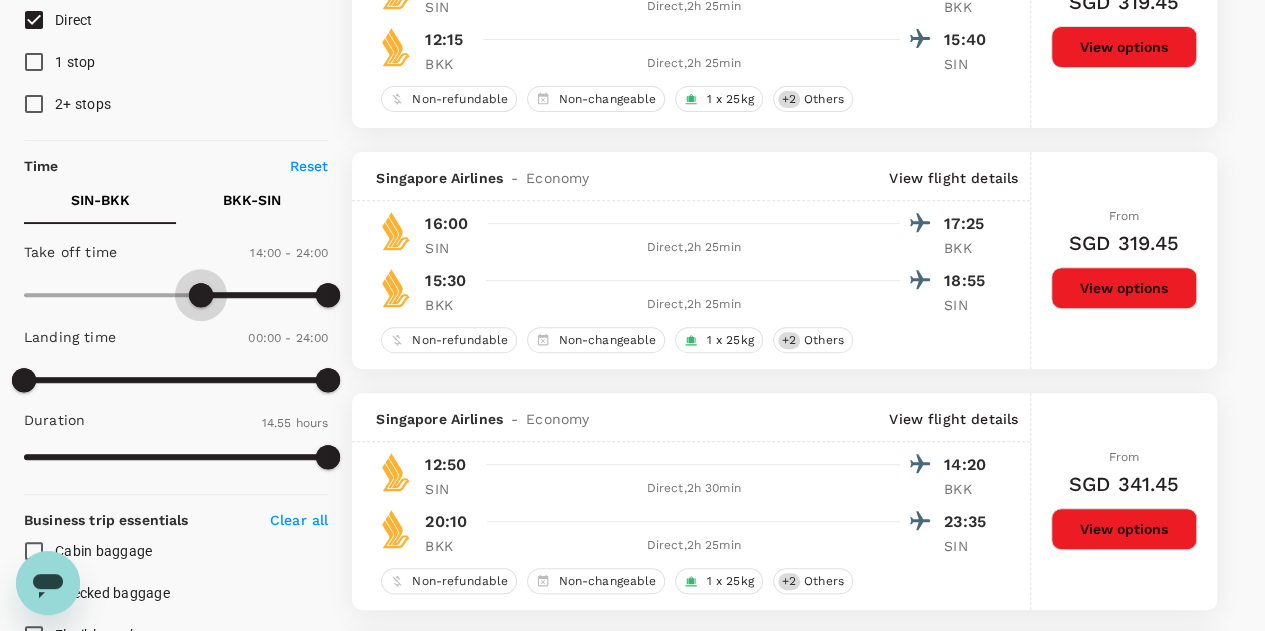 type on "900" 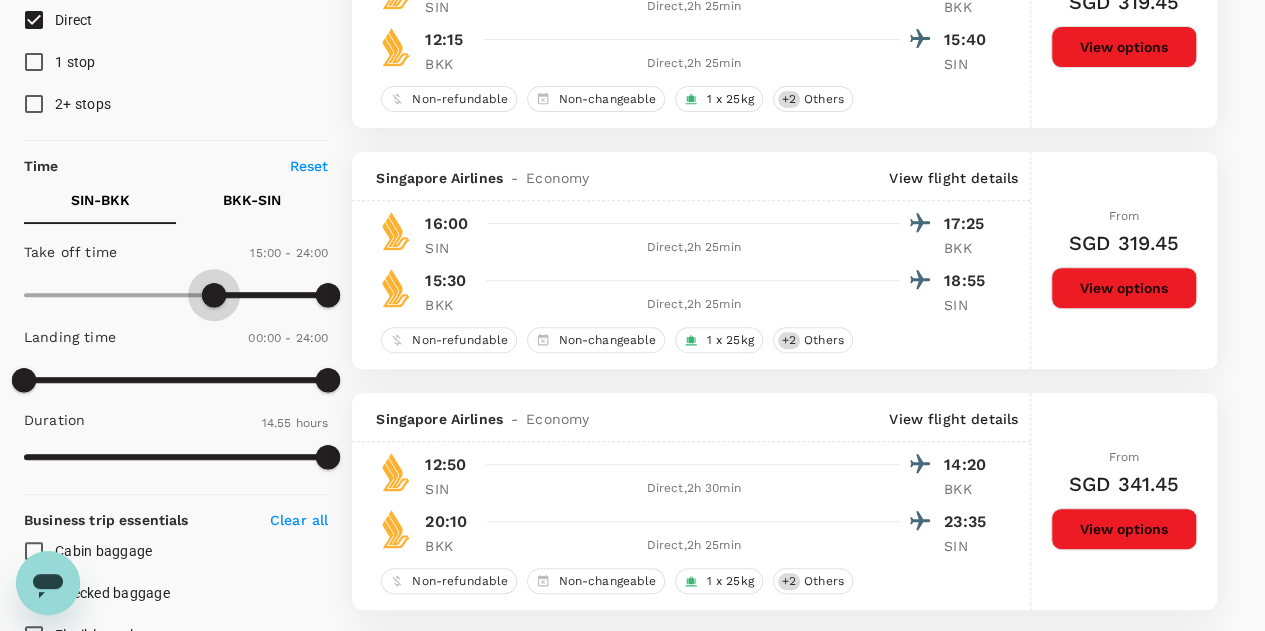 drag, startPoint x: 22, startPoint y: 289, endPoint x: 216, endPoint y: 285, distance: 194.04123 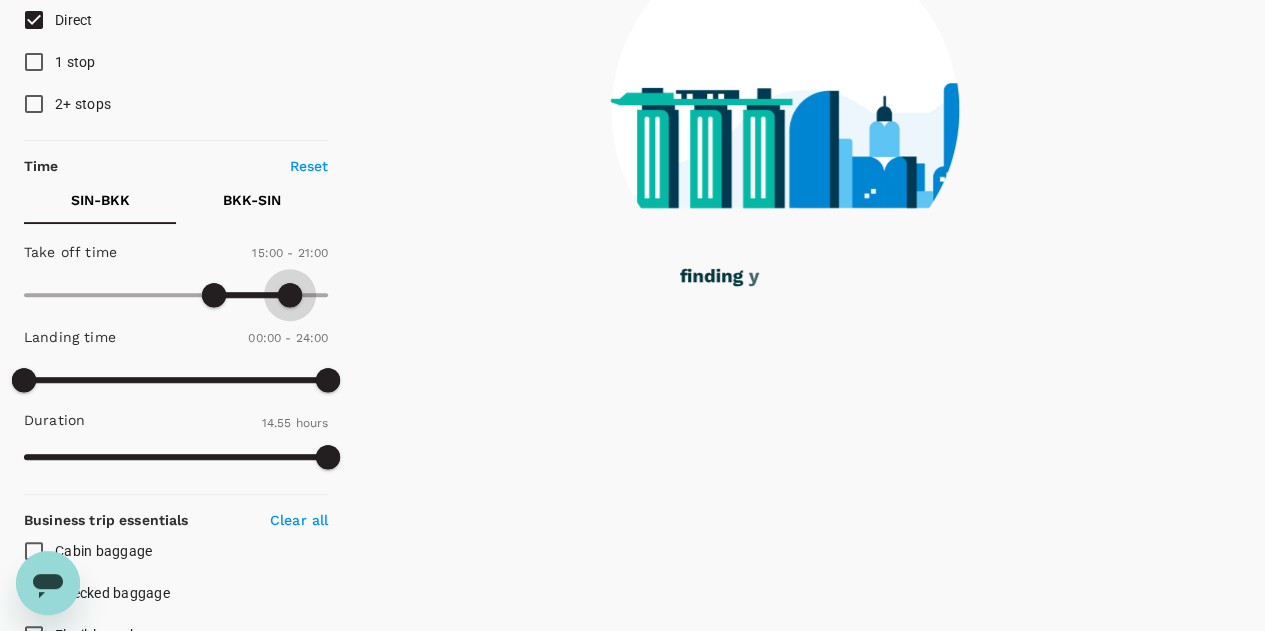 type on "1260" 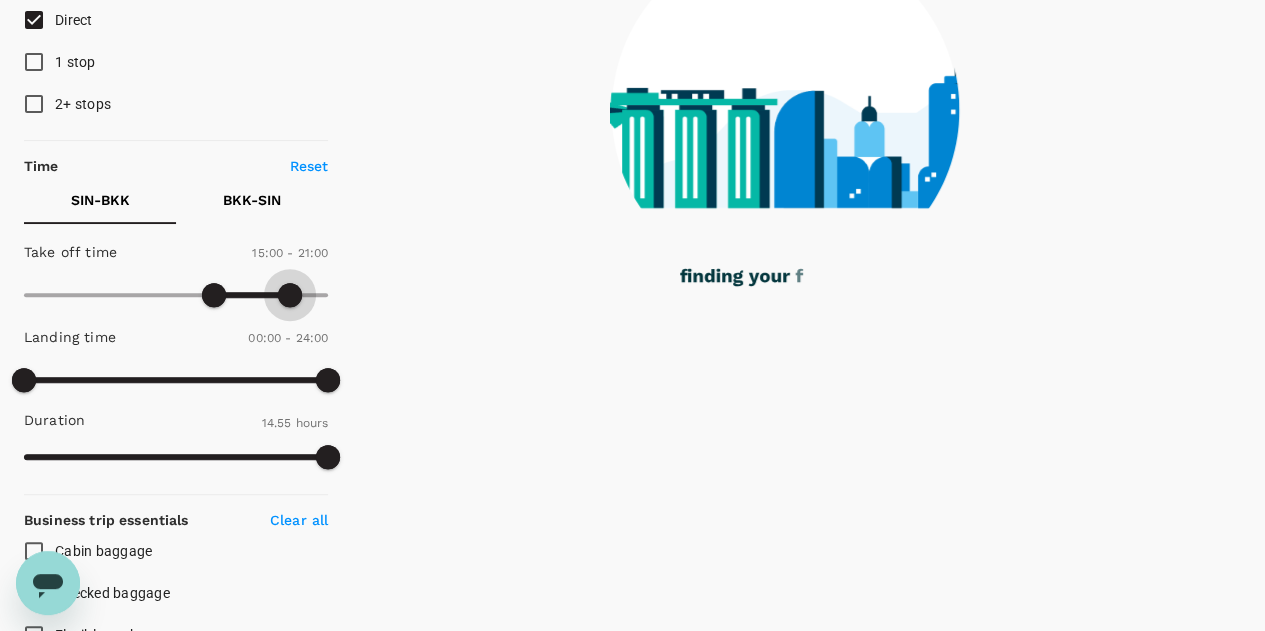 drag, startPoint x: 333, startPoint y: 289, endPoint x: 292, endPoint y: 297, distance: 41.773197 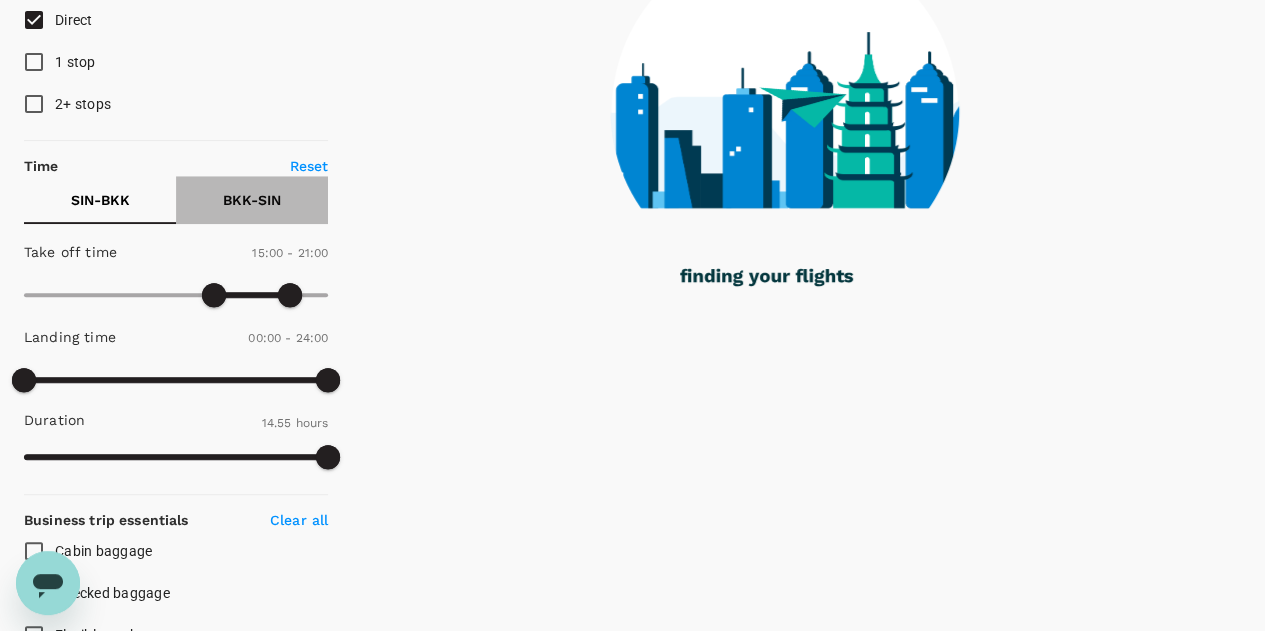 click on "BKK - SIN" at bounding box center (252, 200) 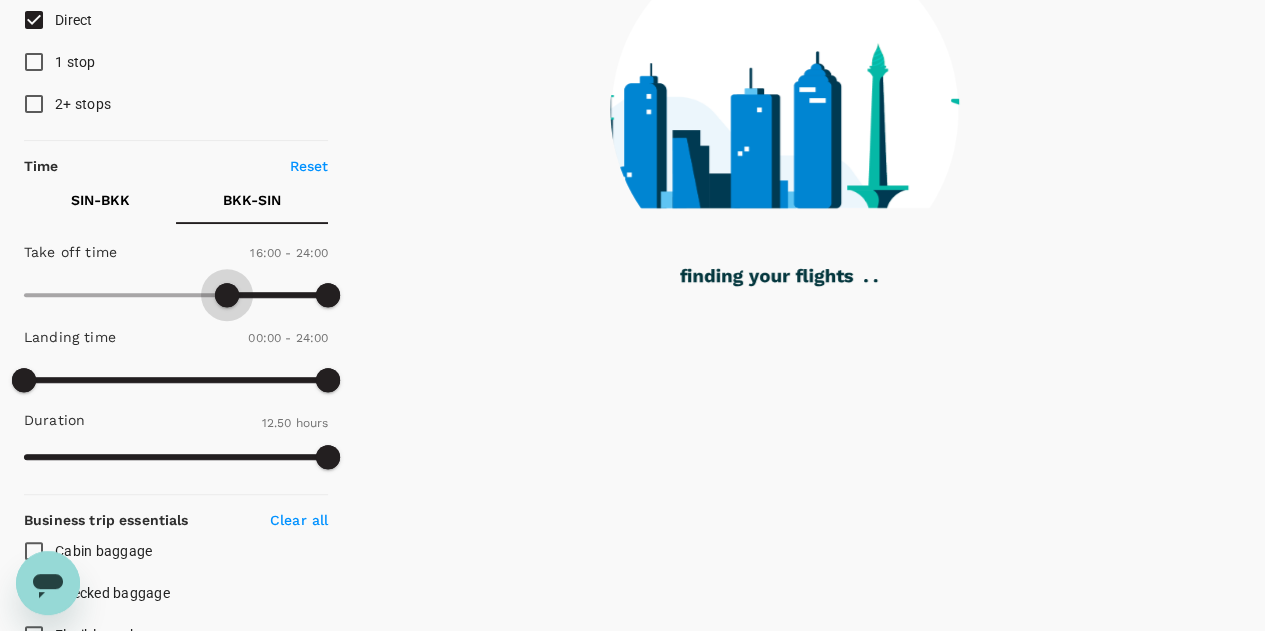 type on "1020" 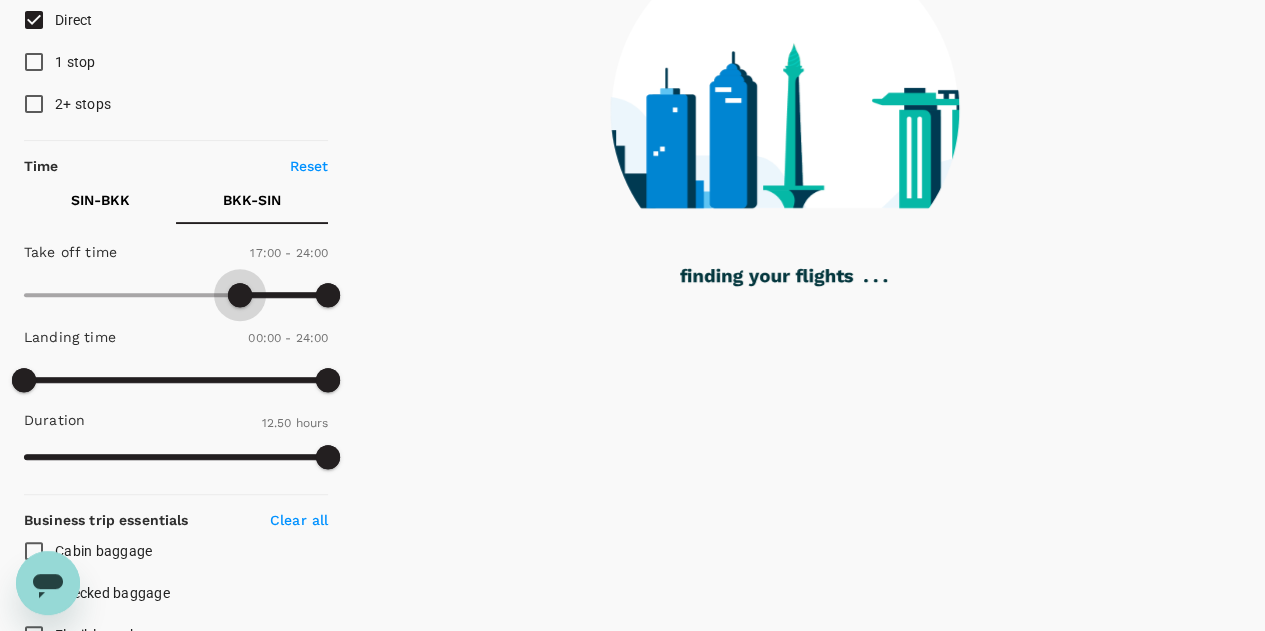 drag, startPoint x: 29, startPoint y: 295, endPoint x: 239, endPoint y: 295, distance: 210 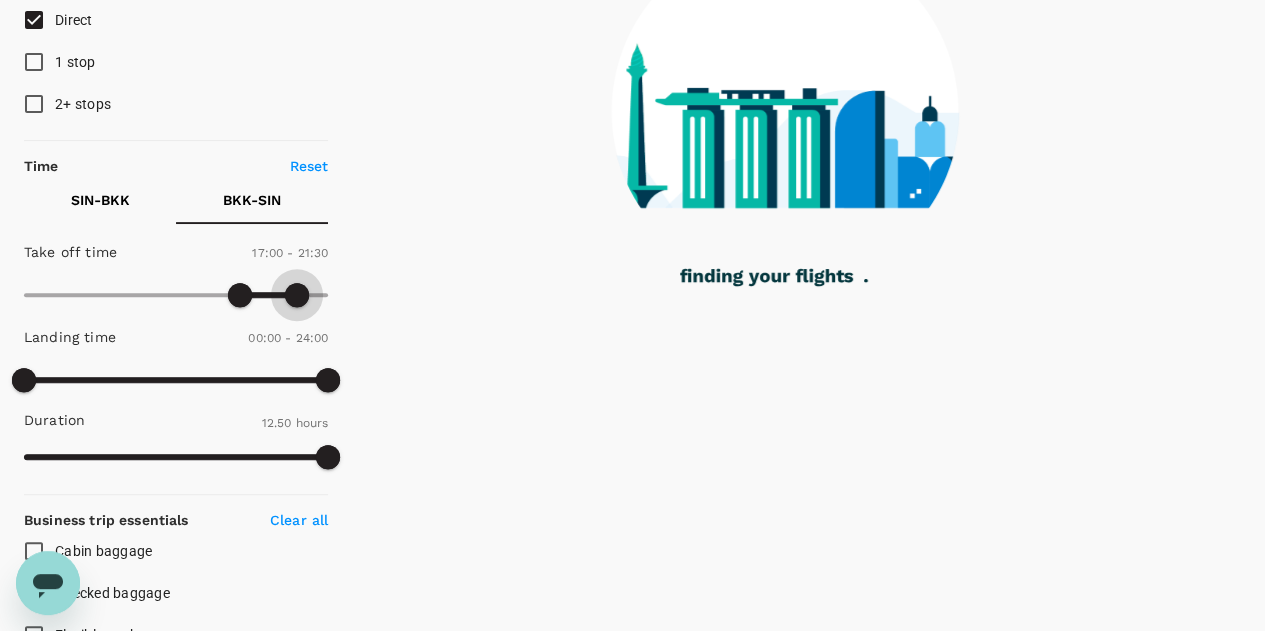type on "1230" 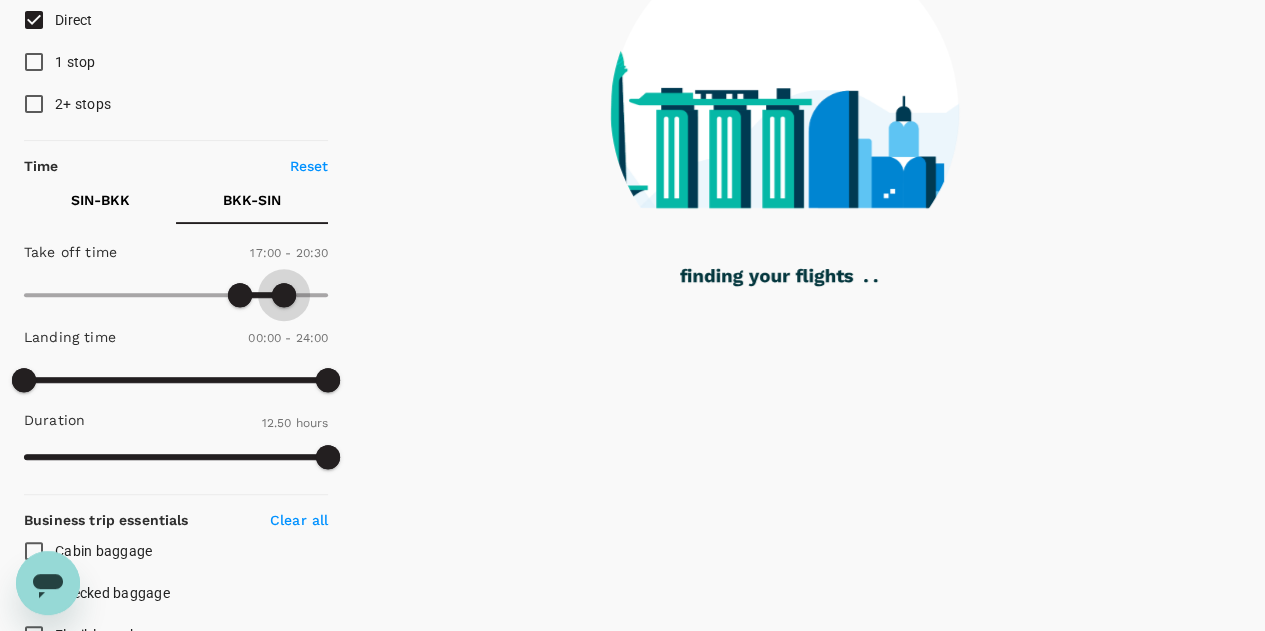 drag, startPoint x: 332, startPoint y: 296, endPoint x: 284, endPoint y: 301, distance: 48.259712 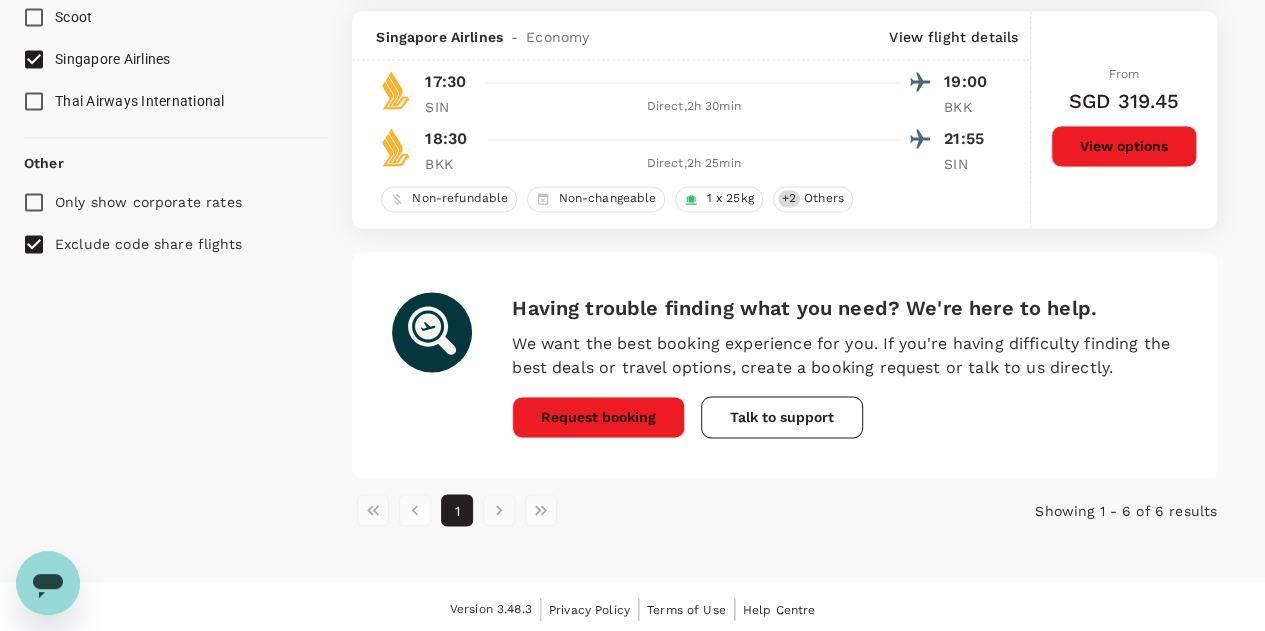 scroll, scrollTop: 0, scrollLeft: 0, axis: both 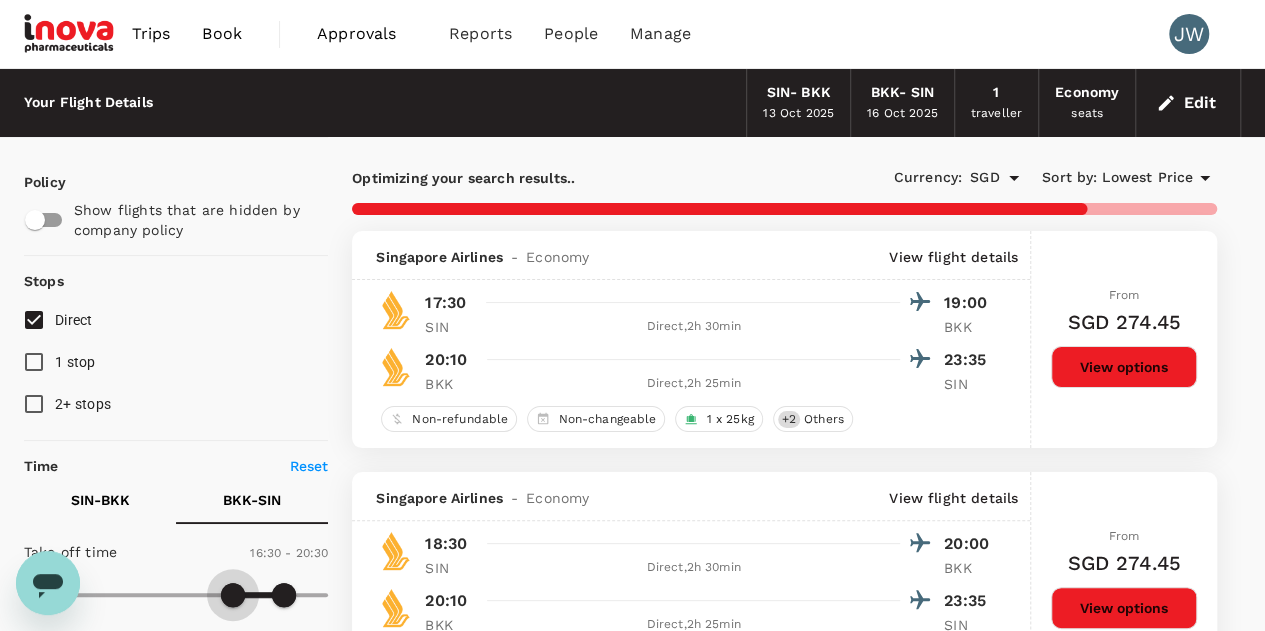 type on "930" 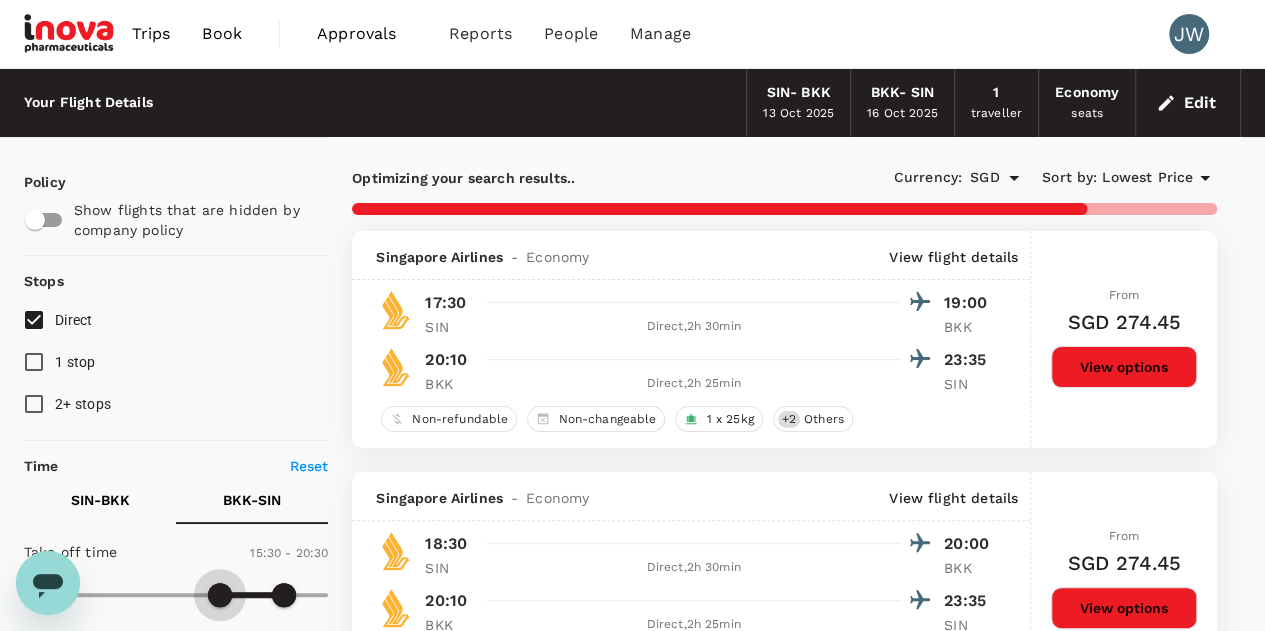 click at bounding box center [220, 595] 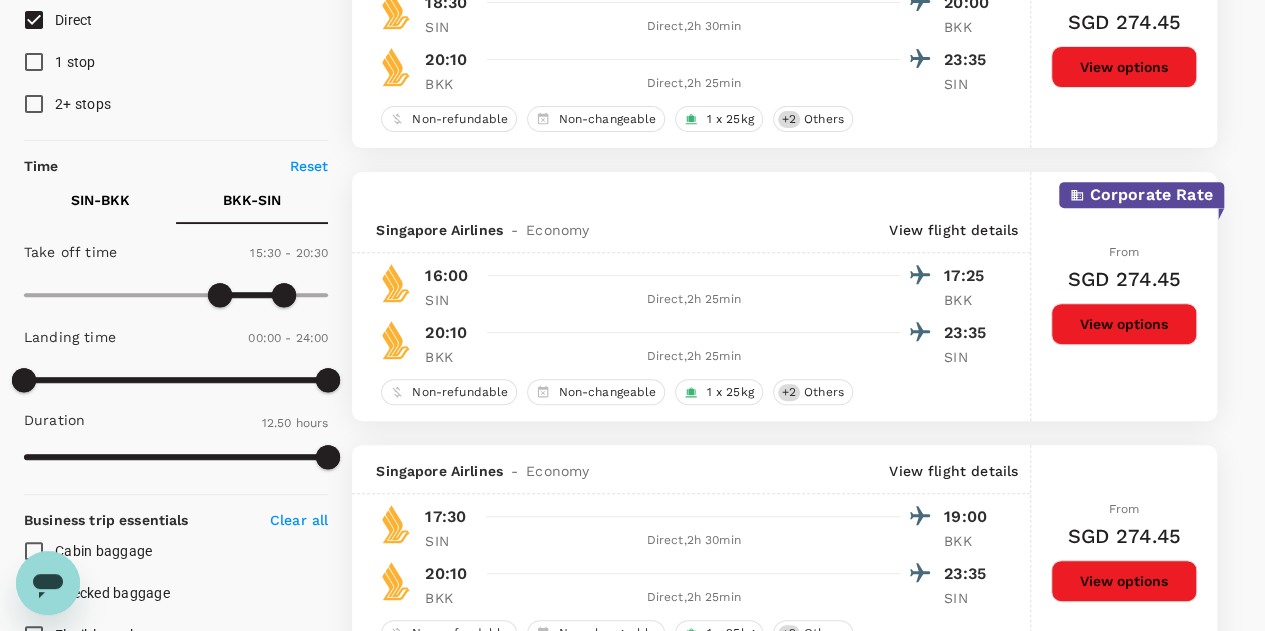 scroll, scrollTop: 0, scrollLeft: 0, axis: both 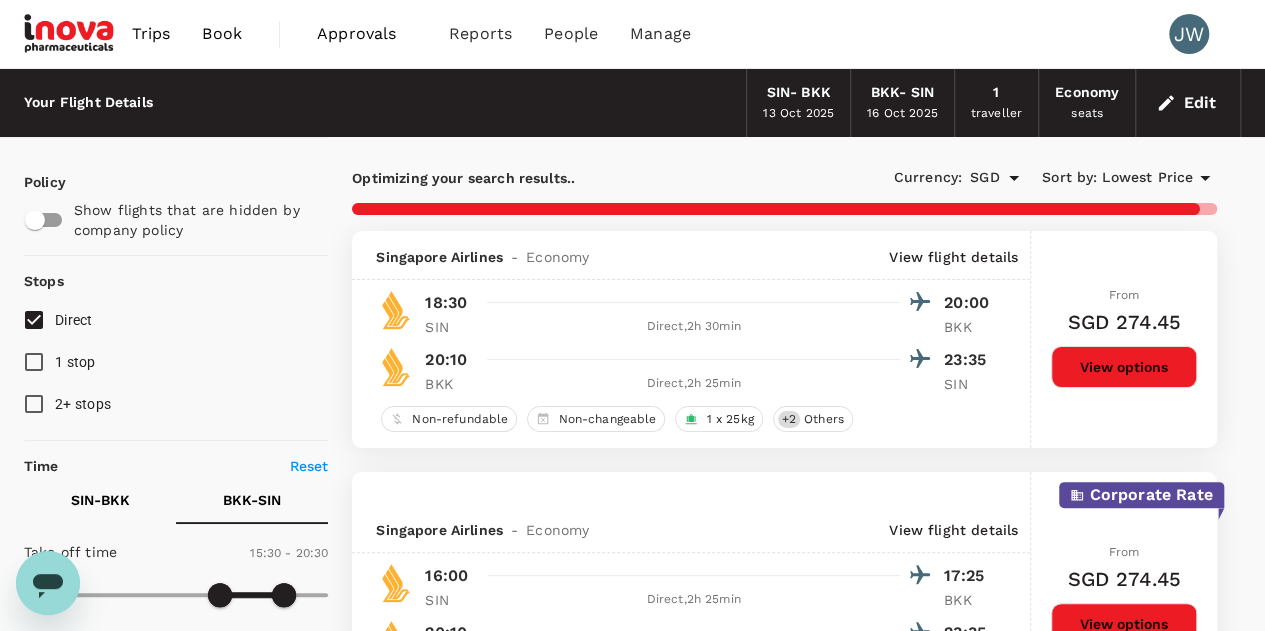 checkbox on "false" 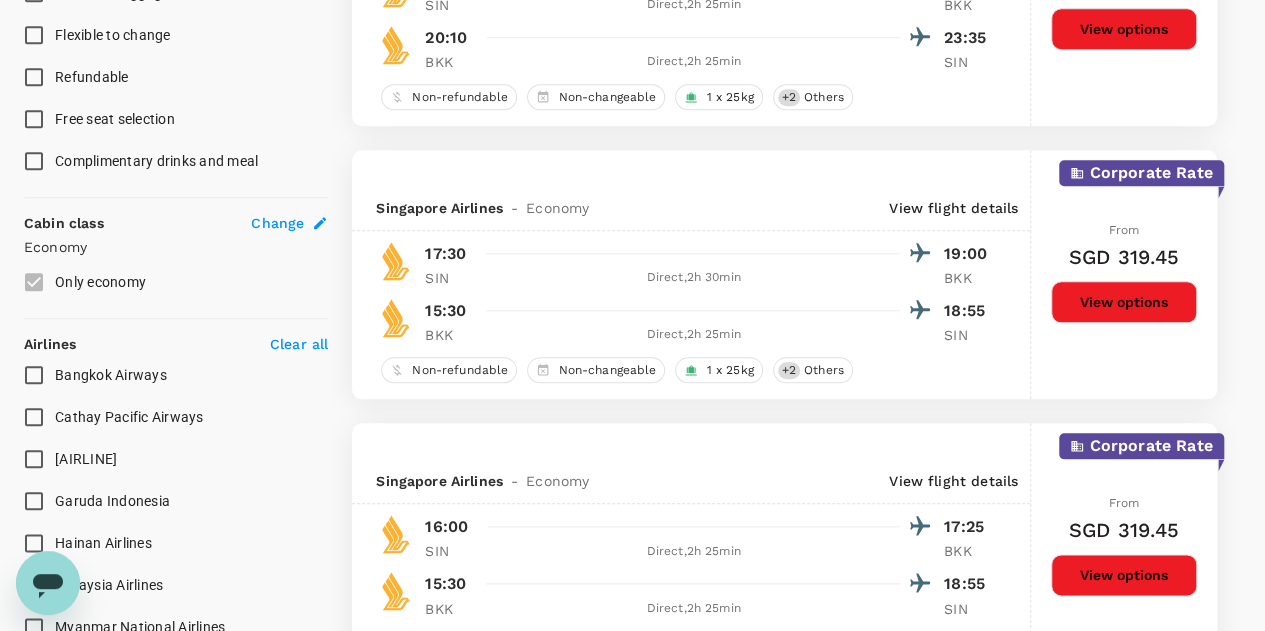 scroll, scrollTop: 1200, scrollLeft: 0, axis: vertical 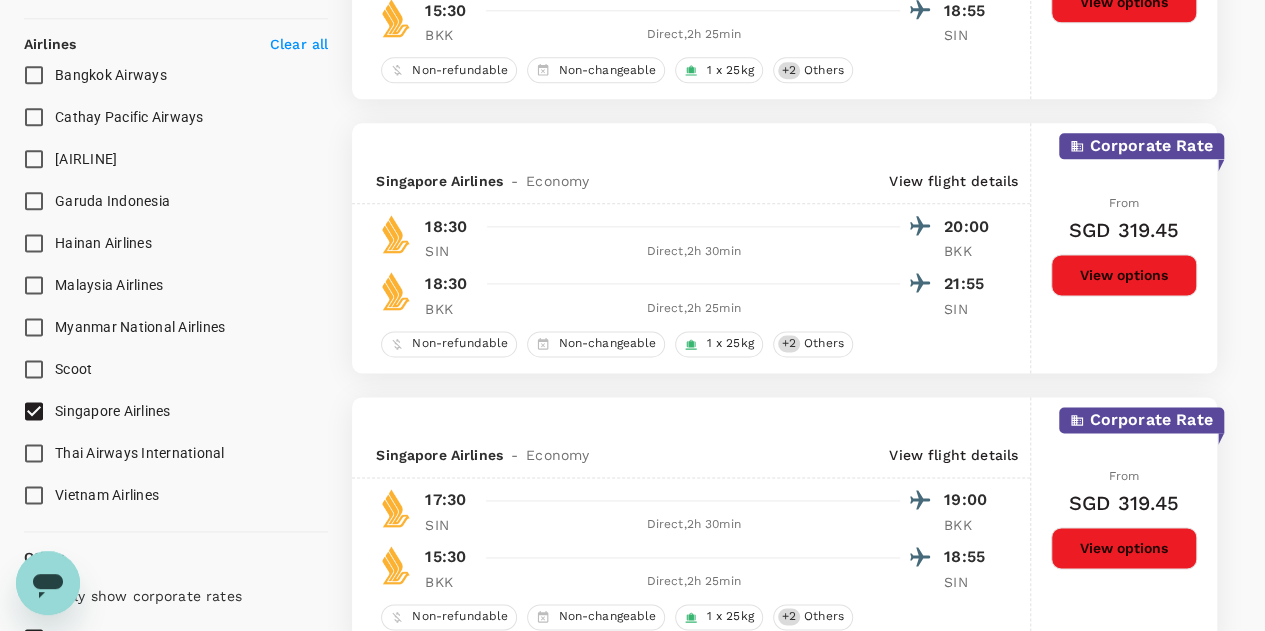 click on "View options" at bounding box center (1124, 548) 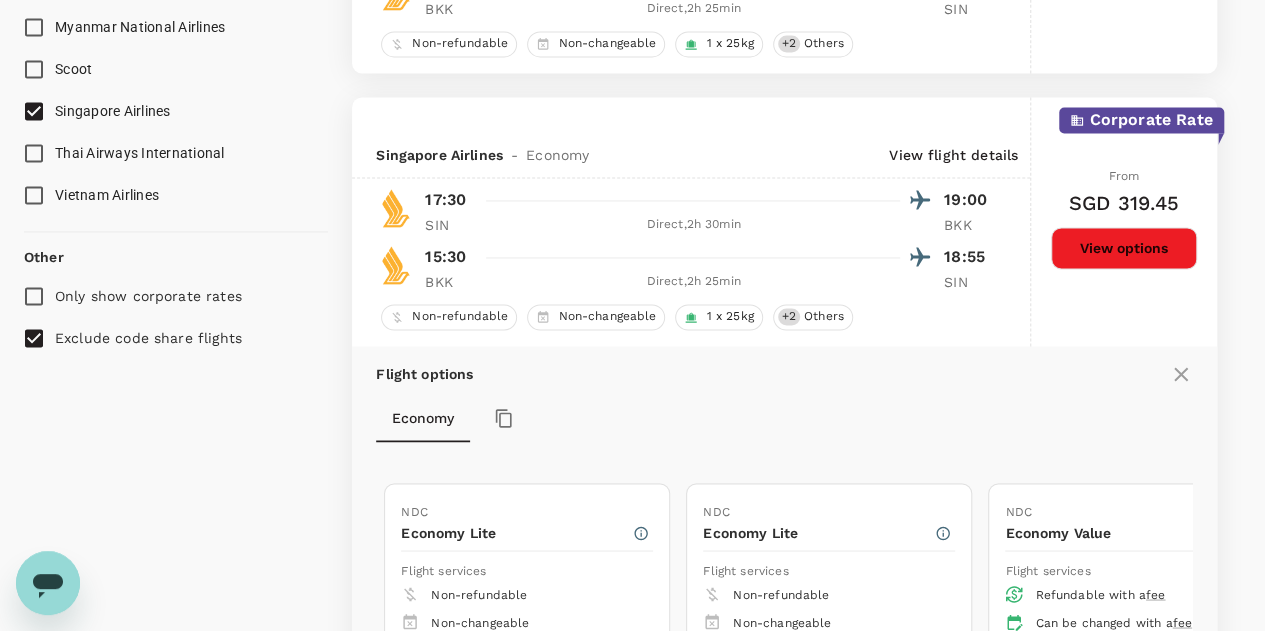 scroll, scrollTop: 1800, scrollLeft: 0, axis: vertical 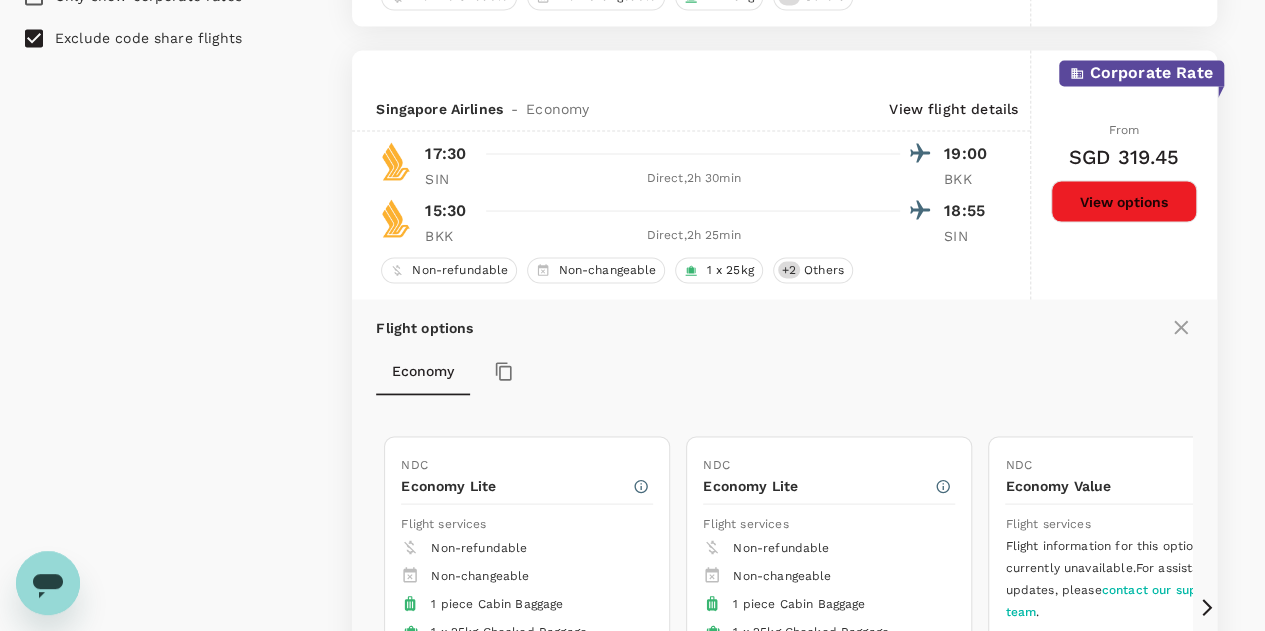 click 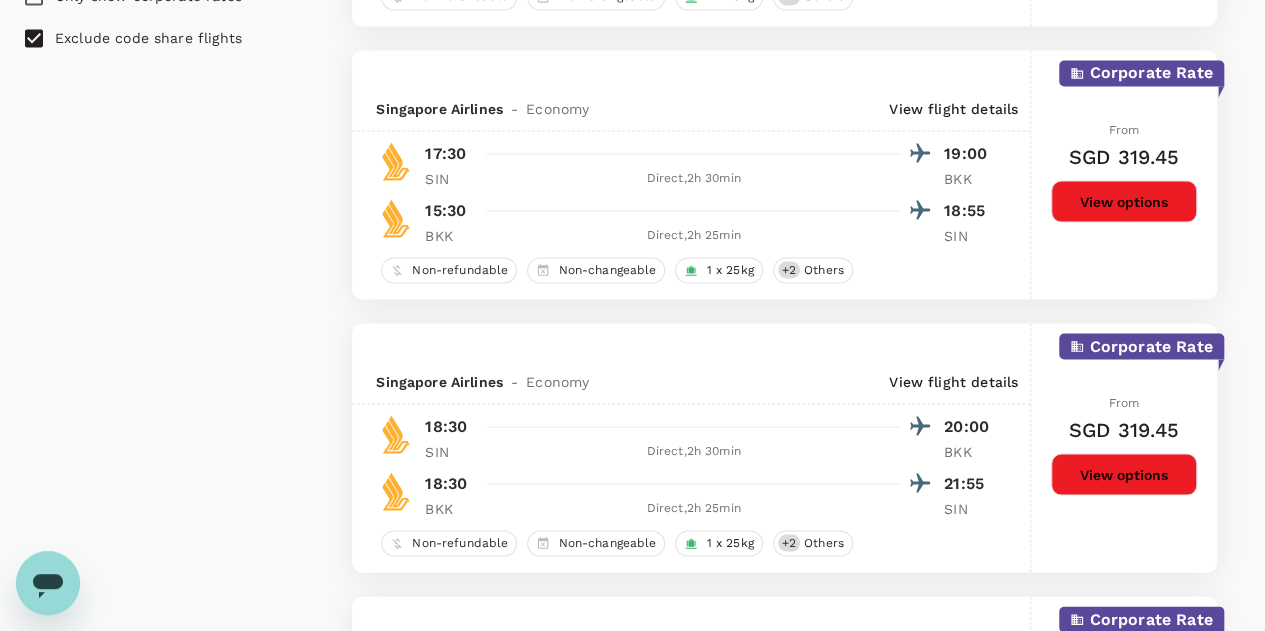 scroll, scrollTop: 2100, scrollLeft: 0, axis: vertical 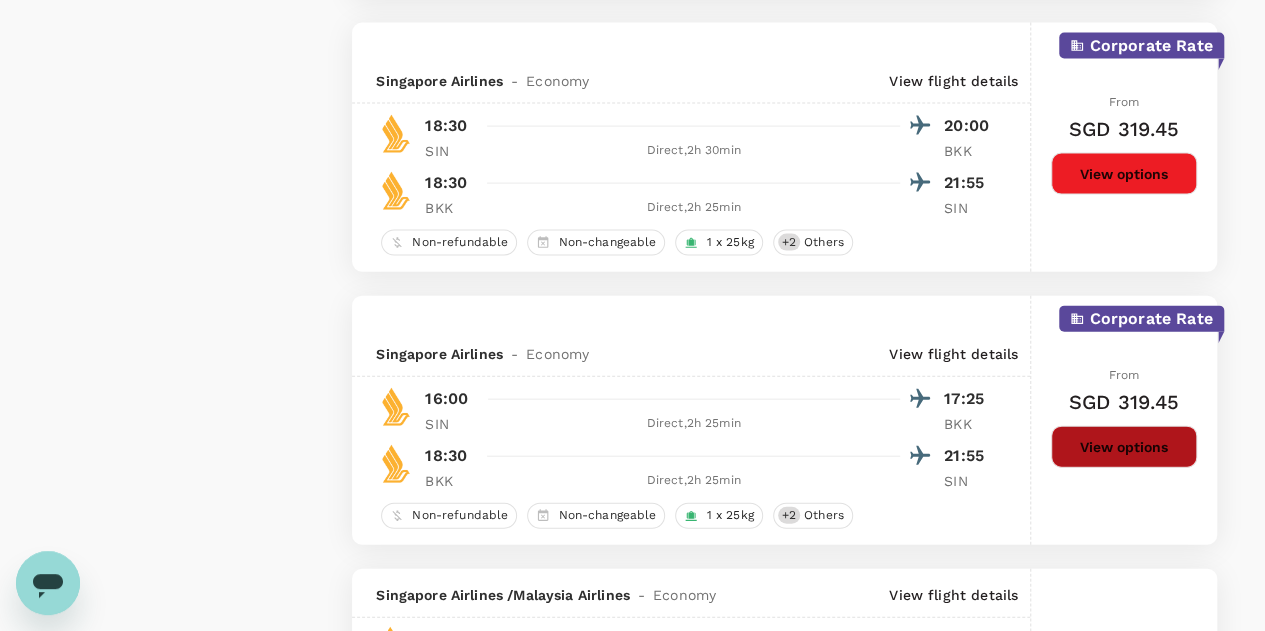 click on "View options" at bounding box center [1124, 447] 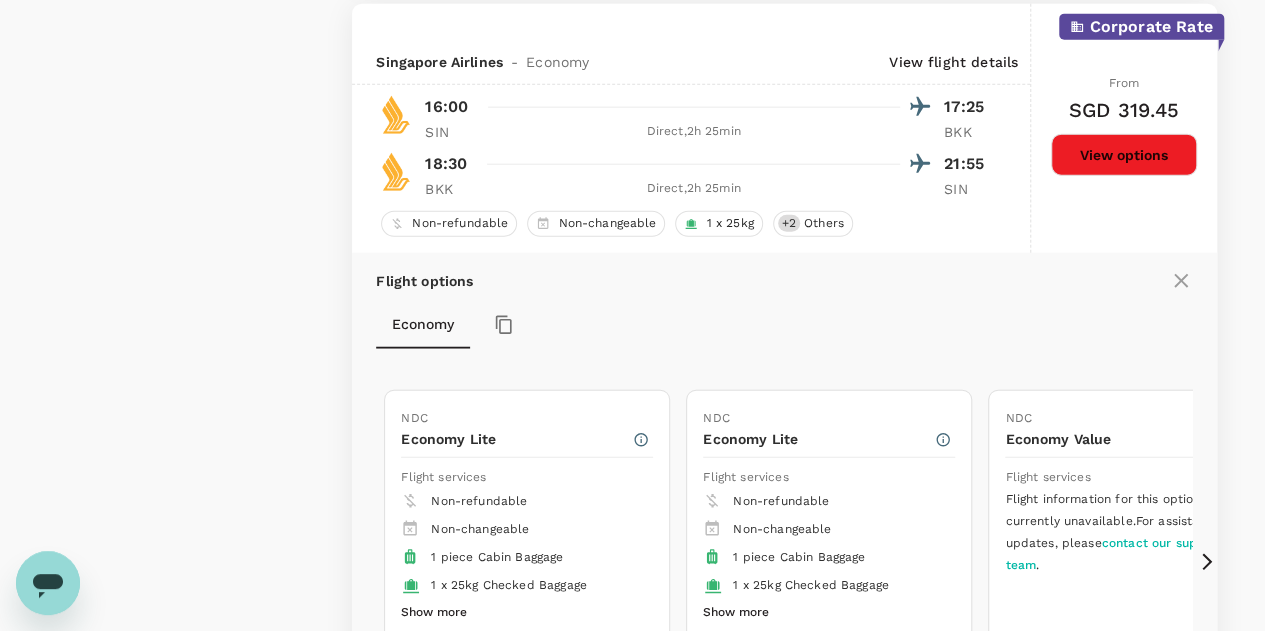 scroll, scrollTop: 2692, scrollLeft: 0, axis: vertical 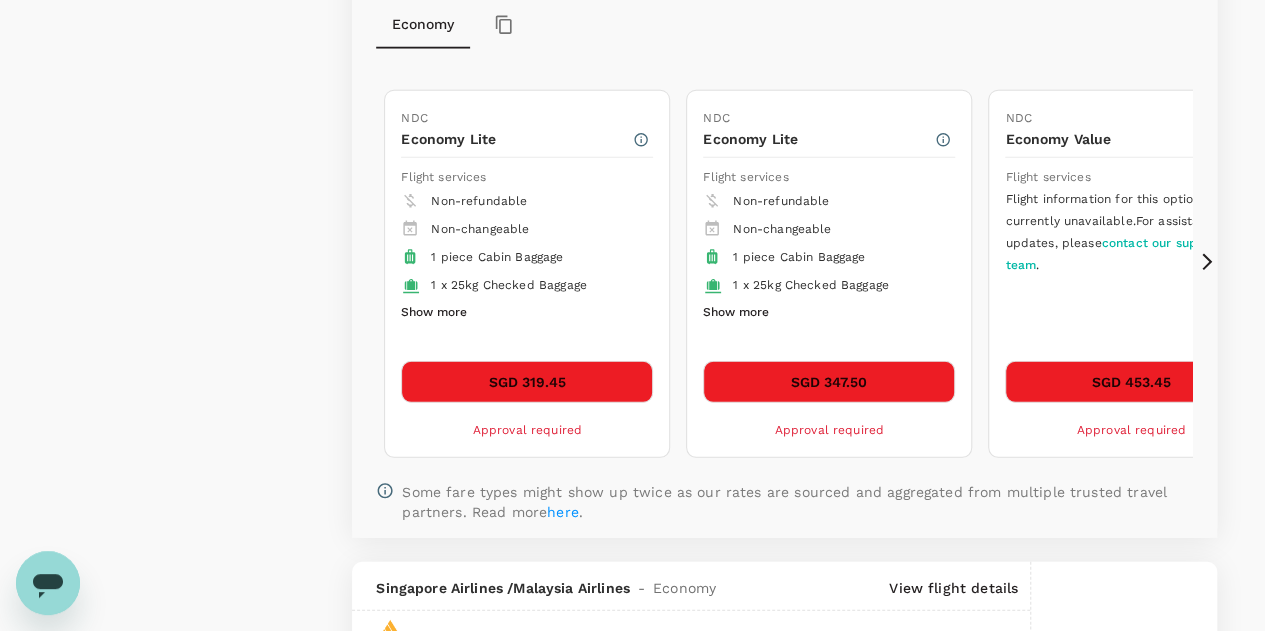 click 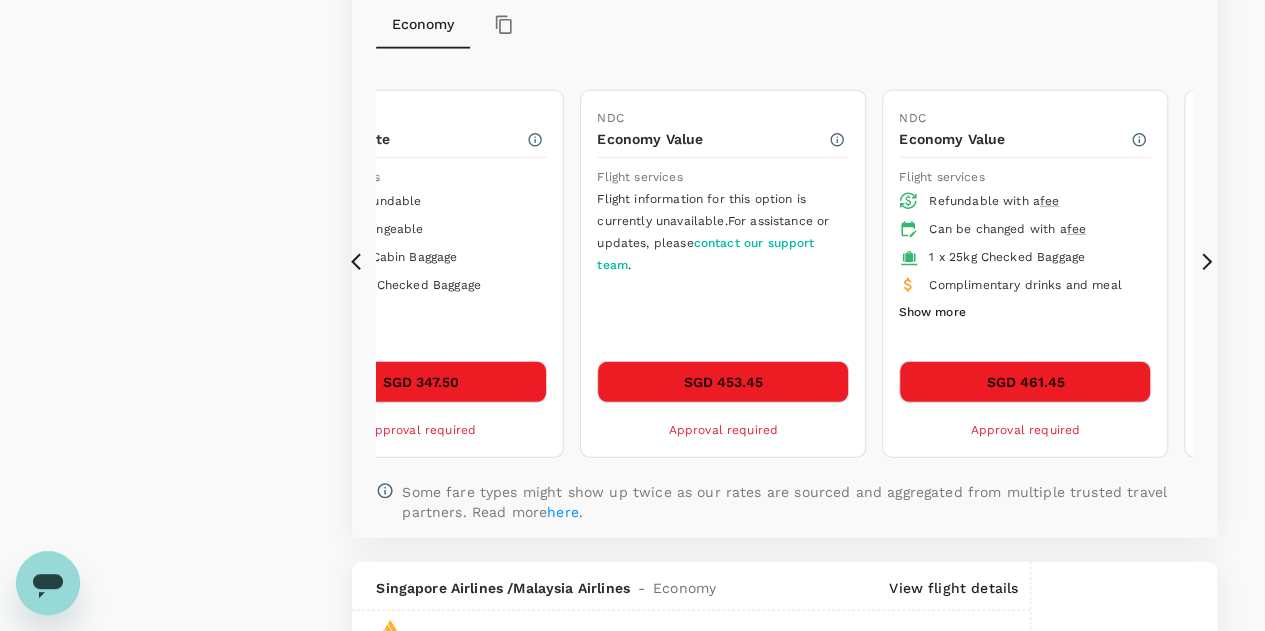 click 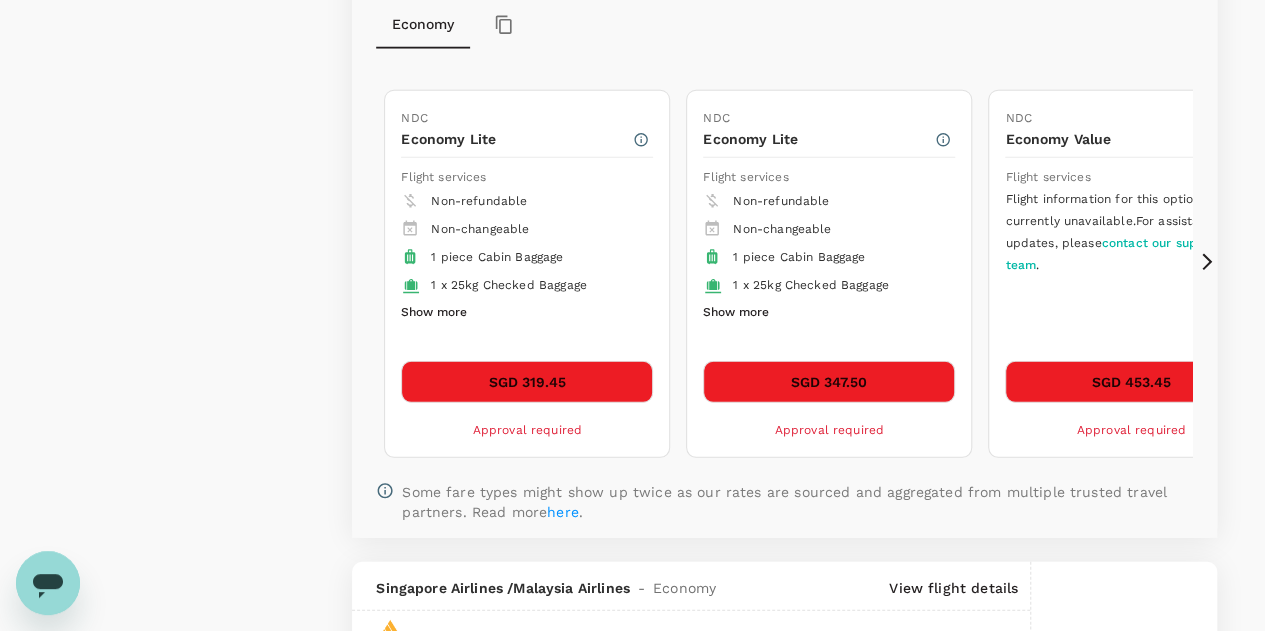 click 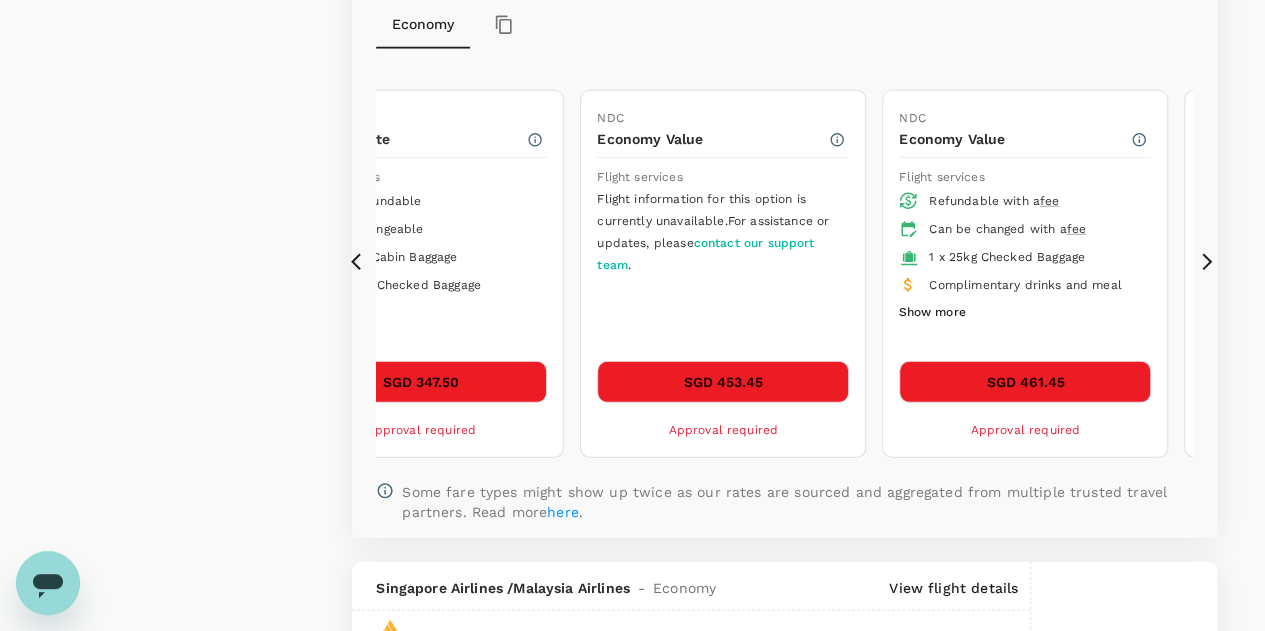 click on "Show more" at bounding box center (932, 313) 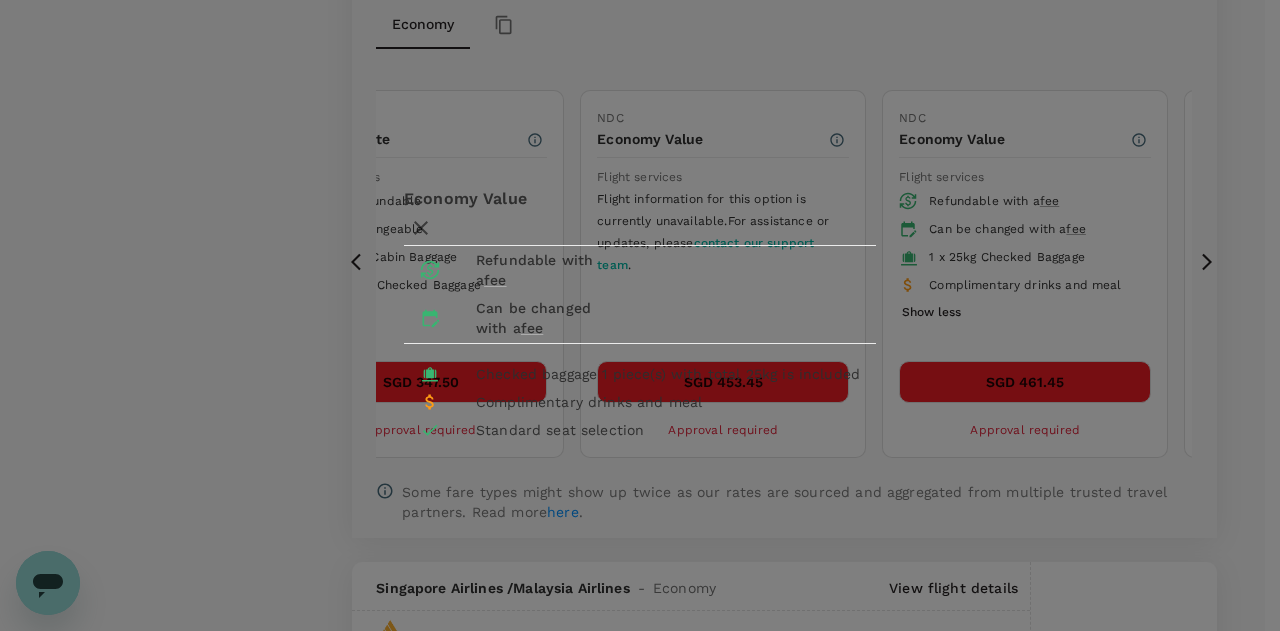 click 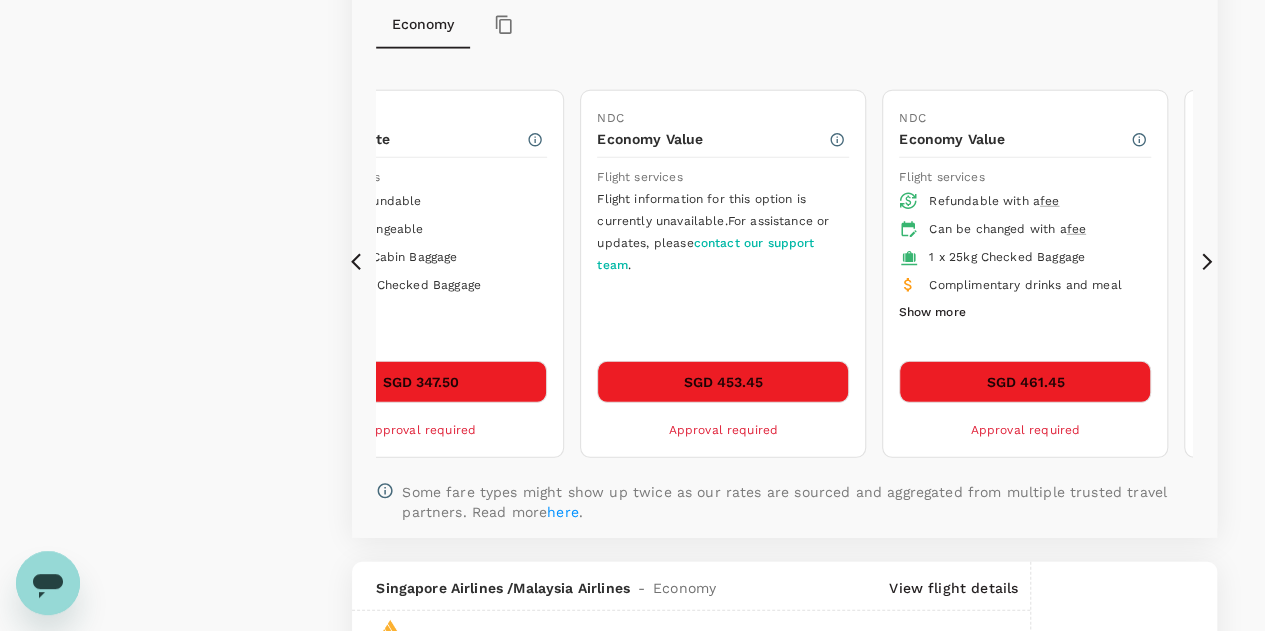 click 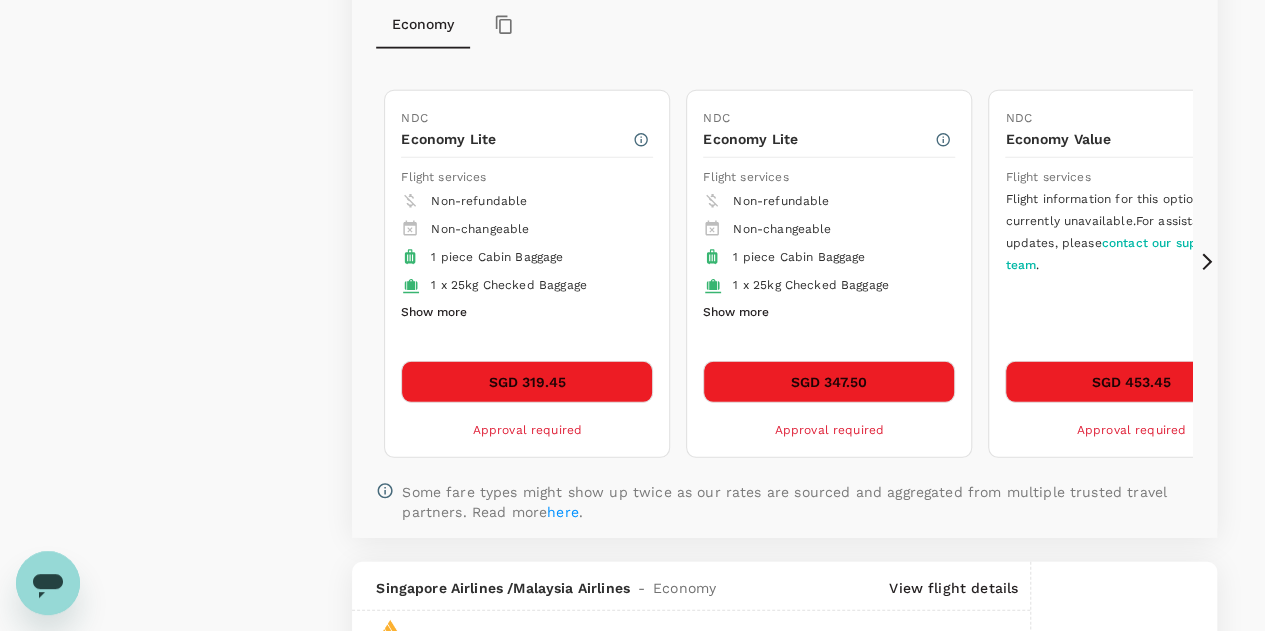 click 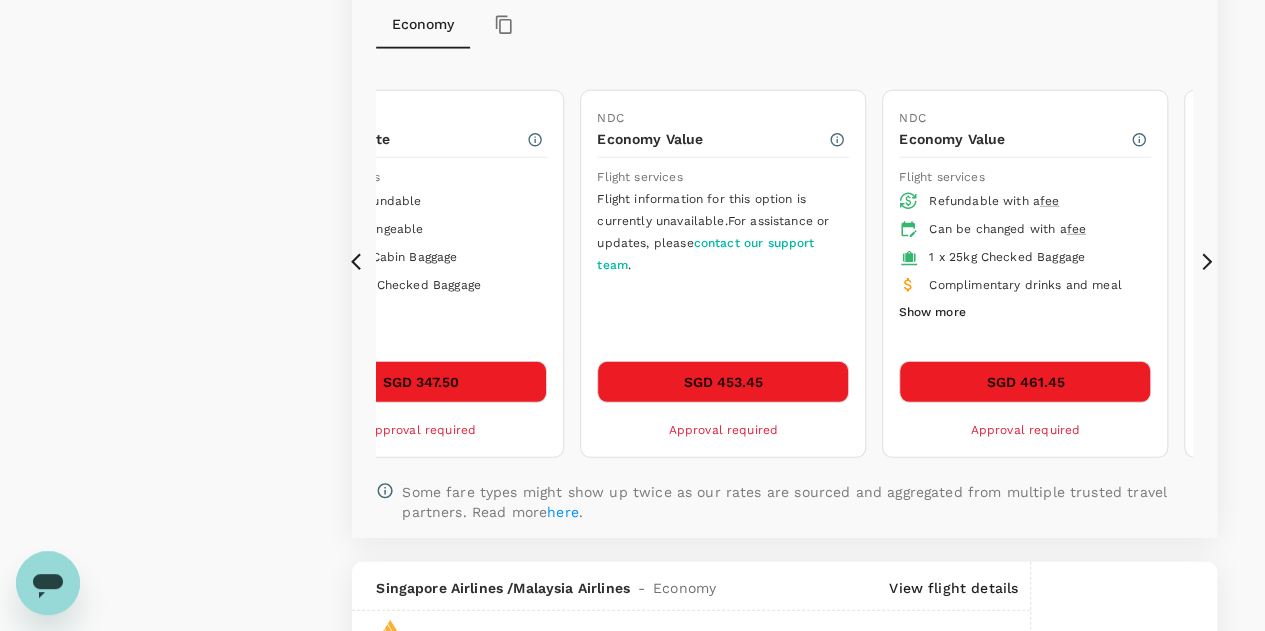 click on "SGD 461.45" at bounding box center [1025, 382] 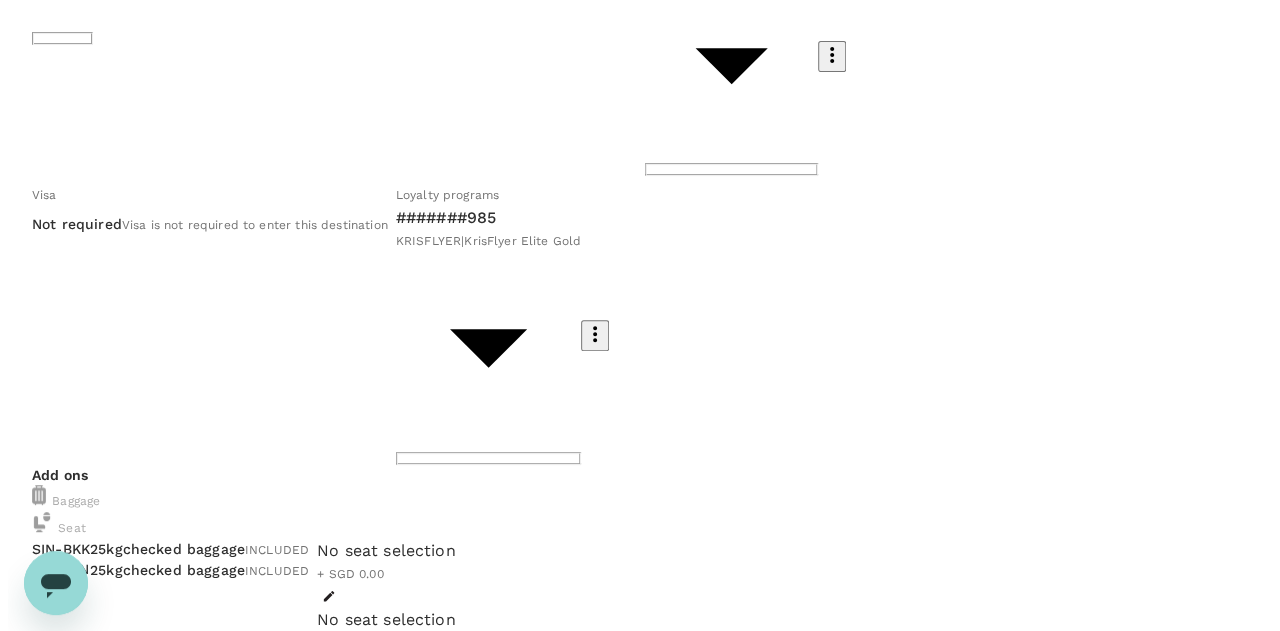 scroll, scrollTop: 327, scrollLeft: 0, axis: vertical 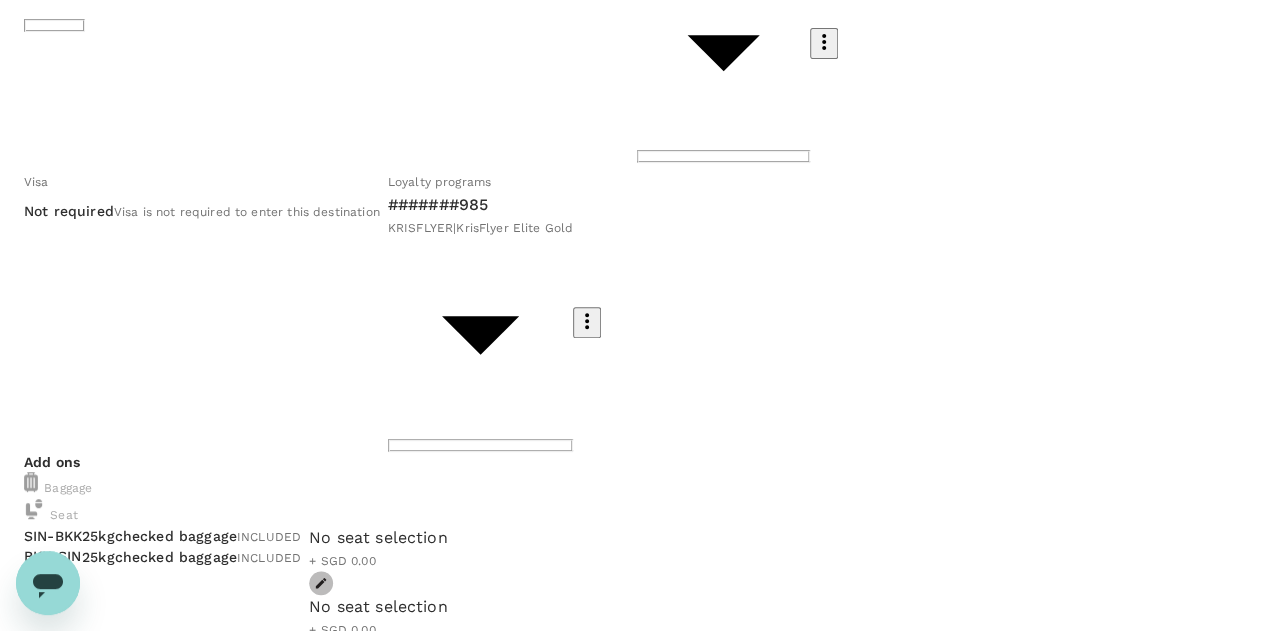 click 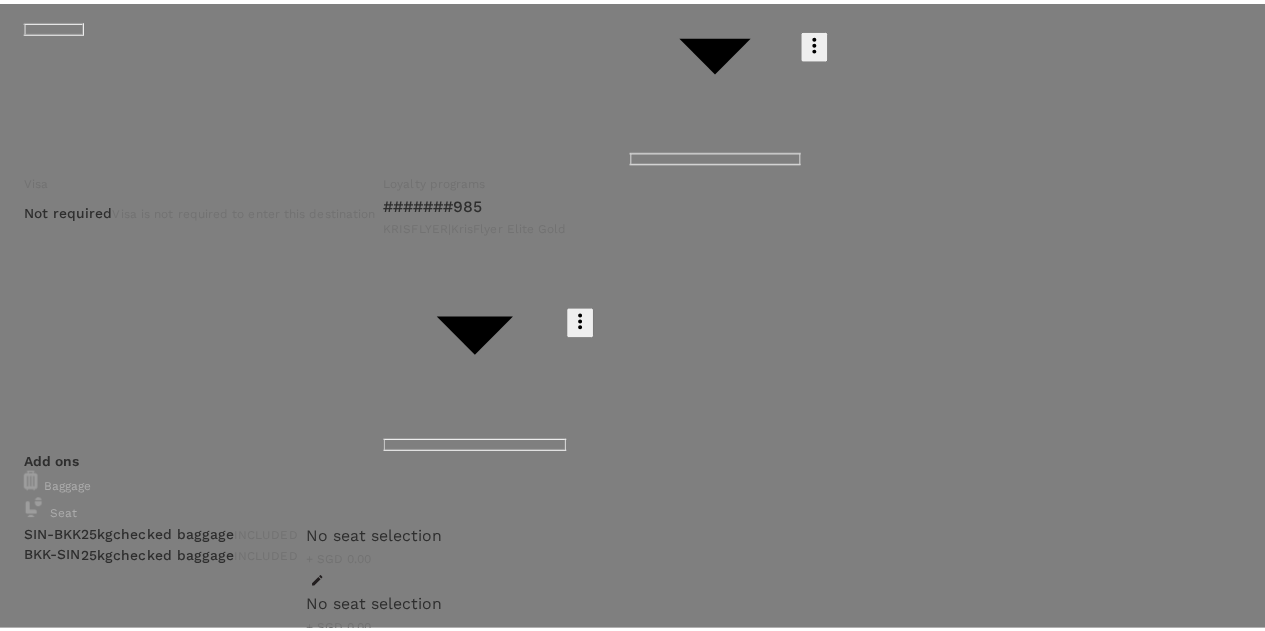 scroll, scrollTop: 2, scrollLeft: 0, axis: vertical 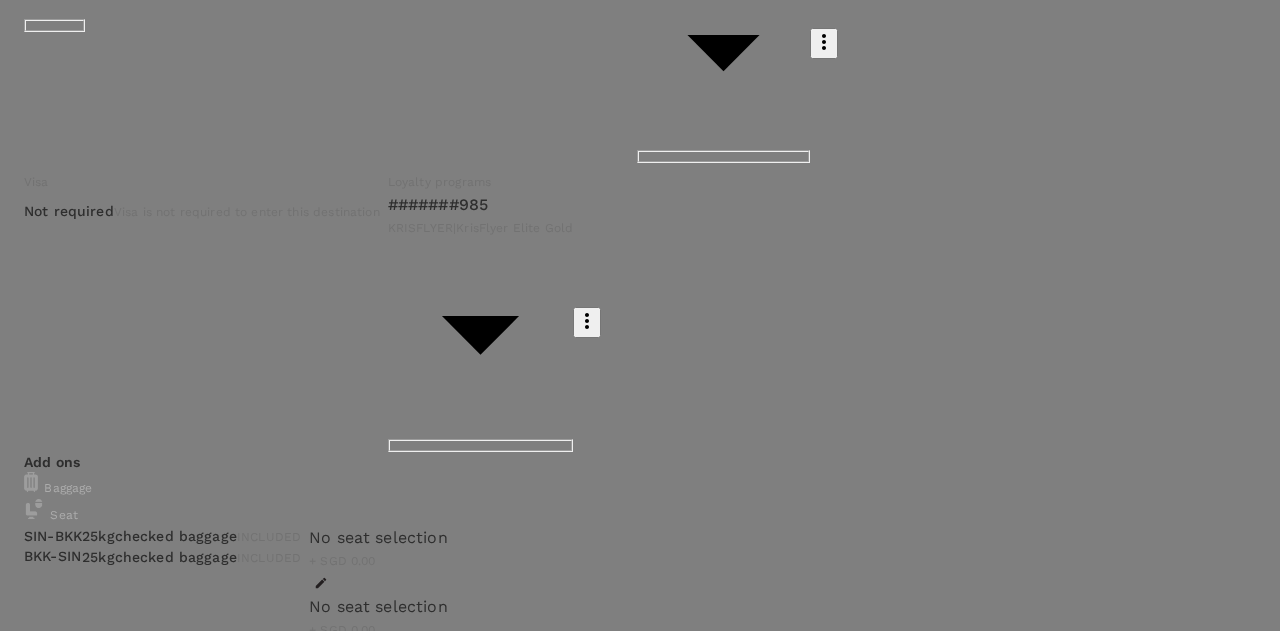 click on "Continue to   BKK - SIN" at bounding box center (133, 1926) 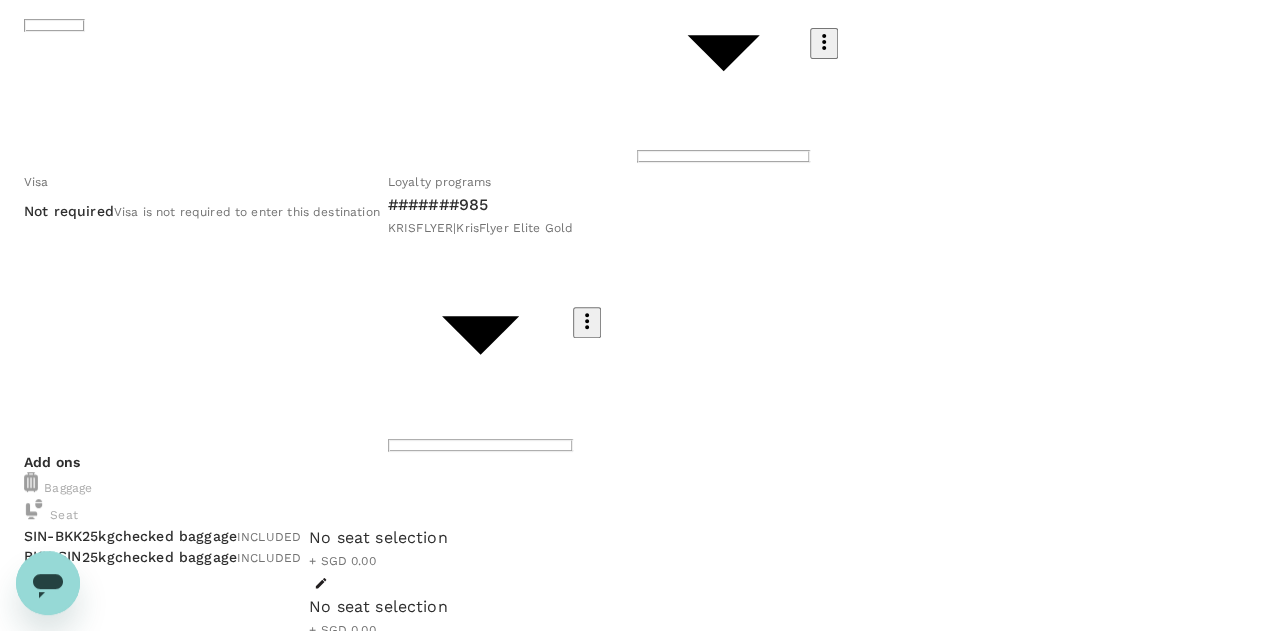 click at bounding box center (41, 757) 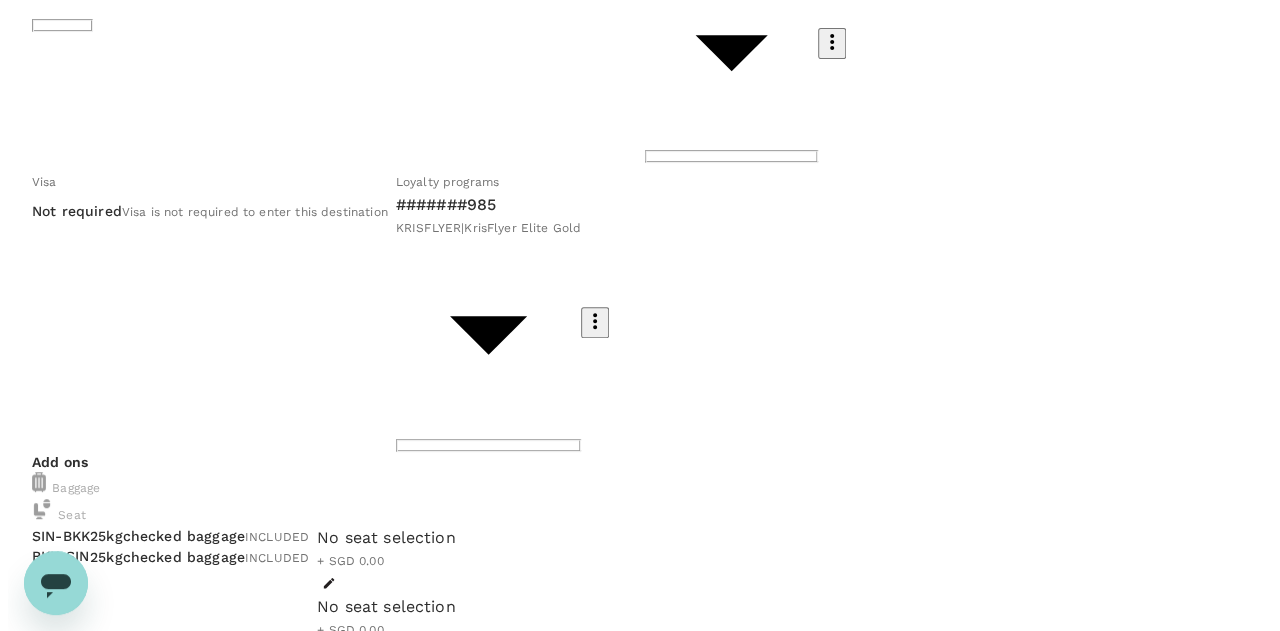 scroll, scrollTop: 646, scrollLeft: 0, axis: vertical 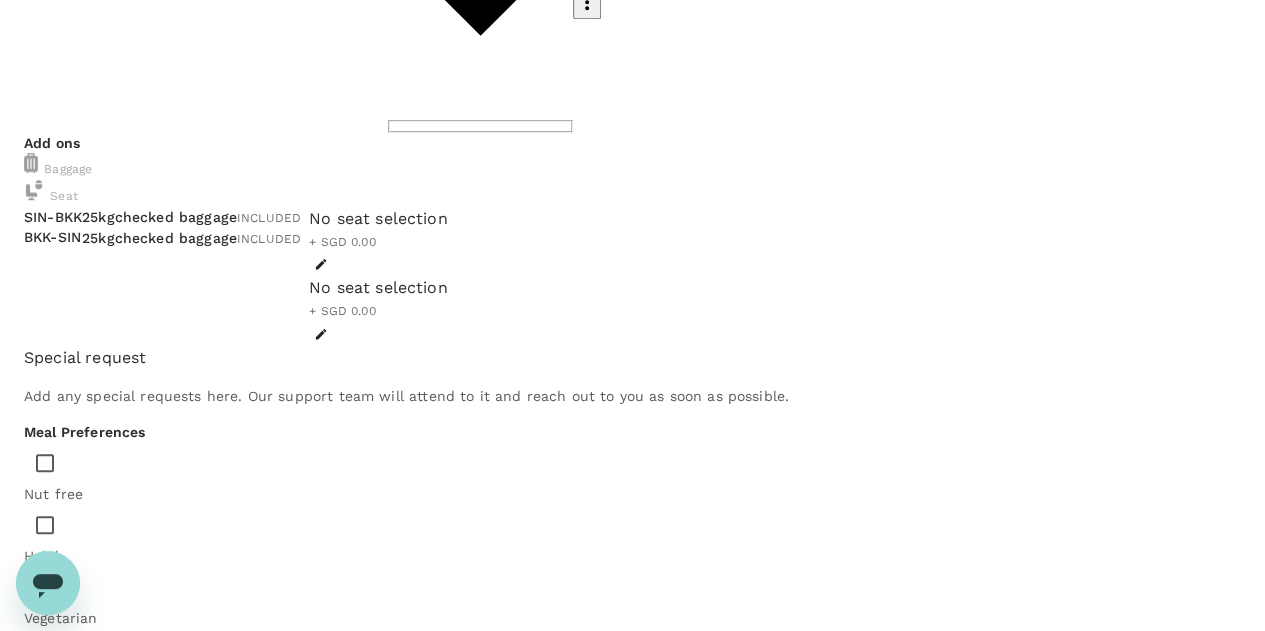 click at bounding box center (102, 971) 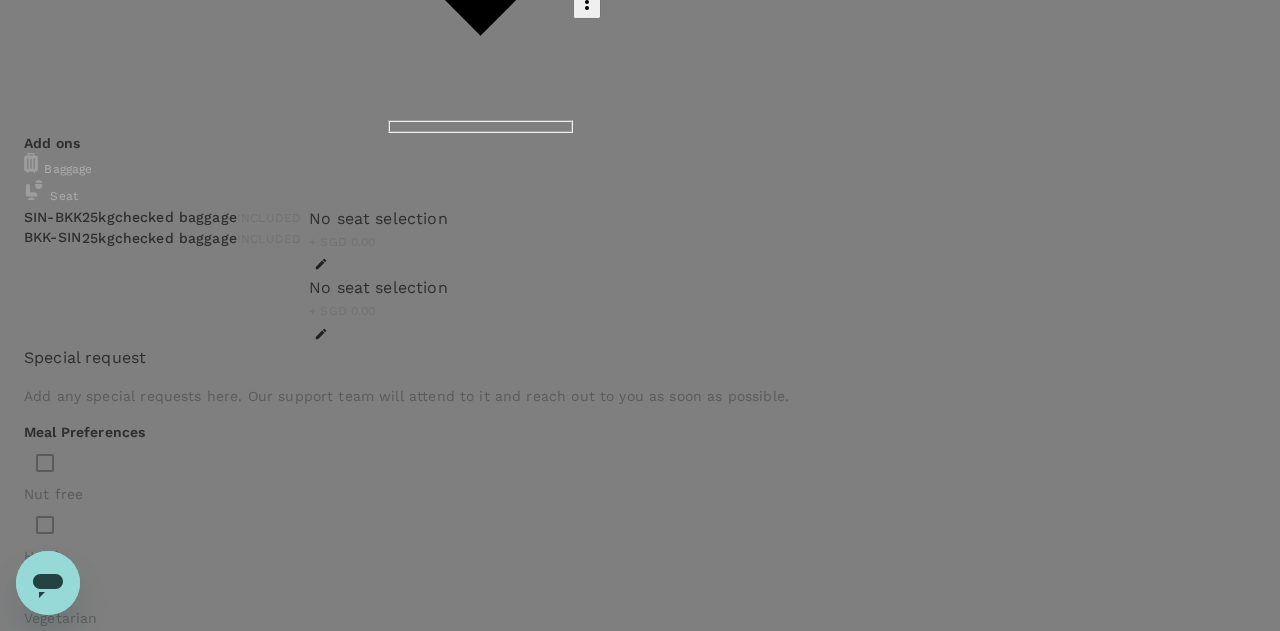click on "Back to flight results Flight review Traveller(s) Traveller   1 : EA Emerson   Aguinaldo Your travel documents are complete Passport : Visa : Travel Document Document type Passport Passport ​ Passport details ######38C Philippines  | Exp:   11 Jan 2034 fa238b3c-c62a-48c6-8cfc-4619ac7dadc8 ​ Visa Not required Visa is not required to enter this destination Loyalty programs #######985 KRISFLYER |  KrisFlyer Elite Gold fa30b1e8-1133-488f-ba89-724dddec7828 ​ Add ons Baggage Seat SIN  -  BKK BKK  -  SIN 25kg  checked baggage INCLUDED 25kg  checked baggage INCLUDED No seat selection + SGD 0.00 No seat selection + SGD 0.00 Special request Add any special requests here. Our support team will attend to it and reach out to you as soon as possible. Meal Preferences Nut free Halal Vegetarian Kosher Accessibility Wheel chair access Reduced vision Hearing impaired Any other requests? Let us know here Aisle seat please. x ​ Add request You've selected Monday, 13 Oct 2025 16:00 17:25 SIN Direct ,  2h 25min BKK 18:30" at bounding box center (640, 2069) 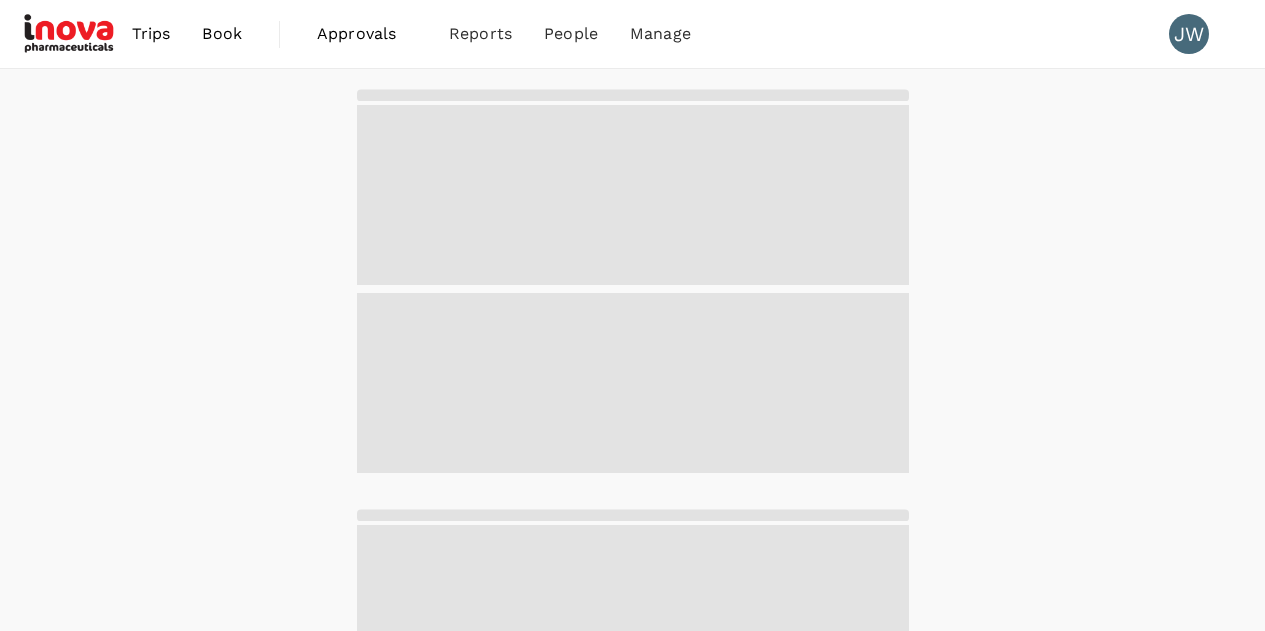 scroll, scrollTop: 0, scrollLeft: 0, axis: both 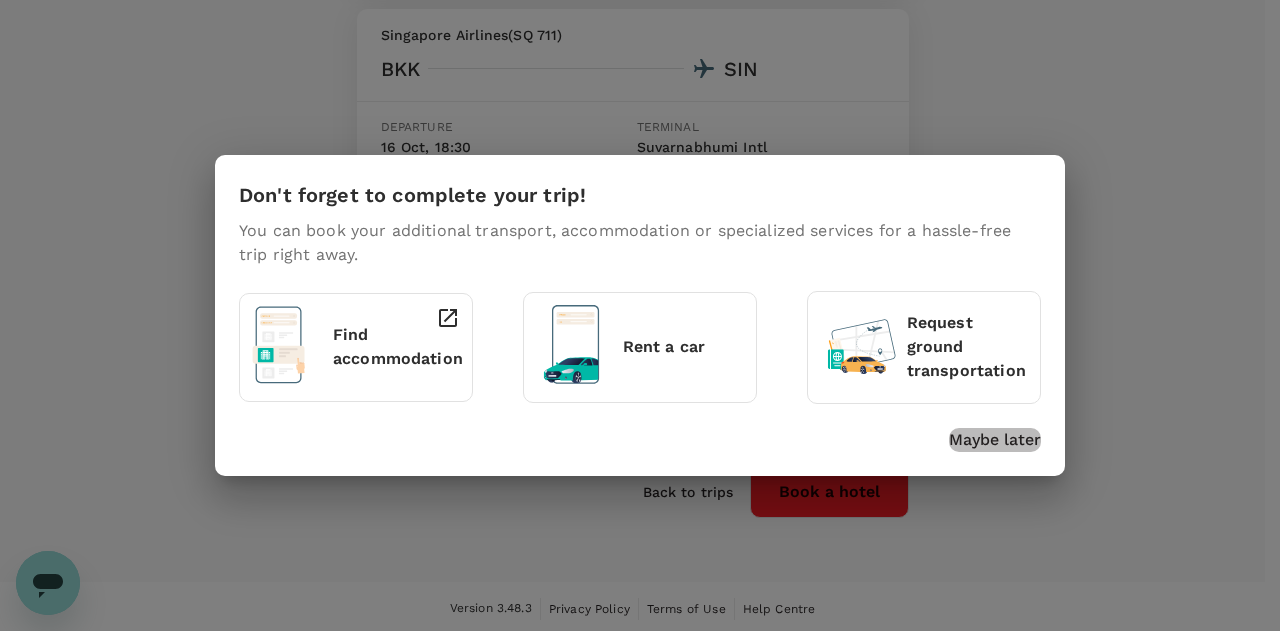 click on "Maybe later" at bounding box center (995, 440) 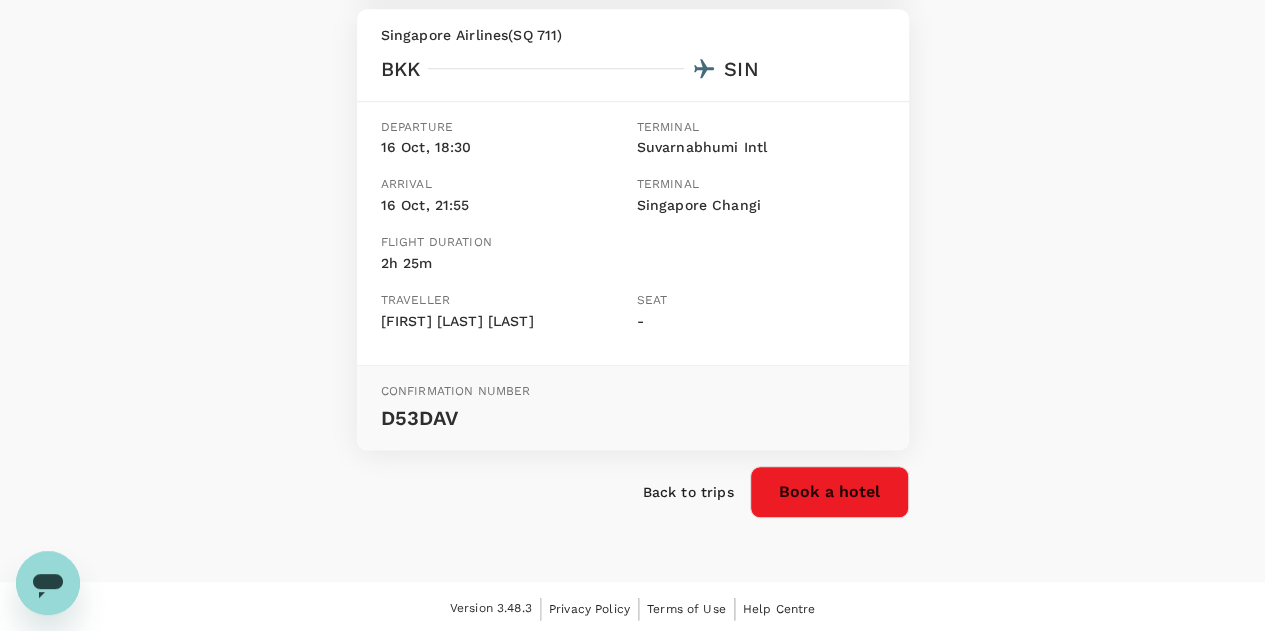 scroll, scrollTop: 0, scrollLeft: 0, axis: both 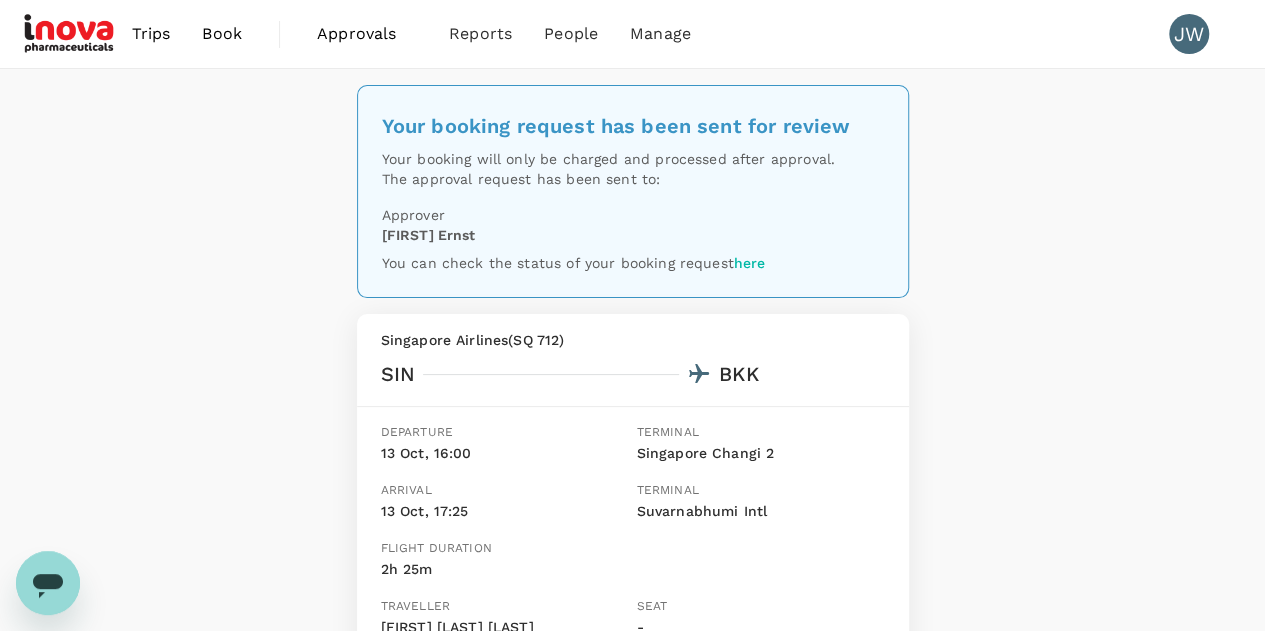 click on "Book" at bounding box center [222, 34] 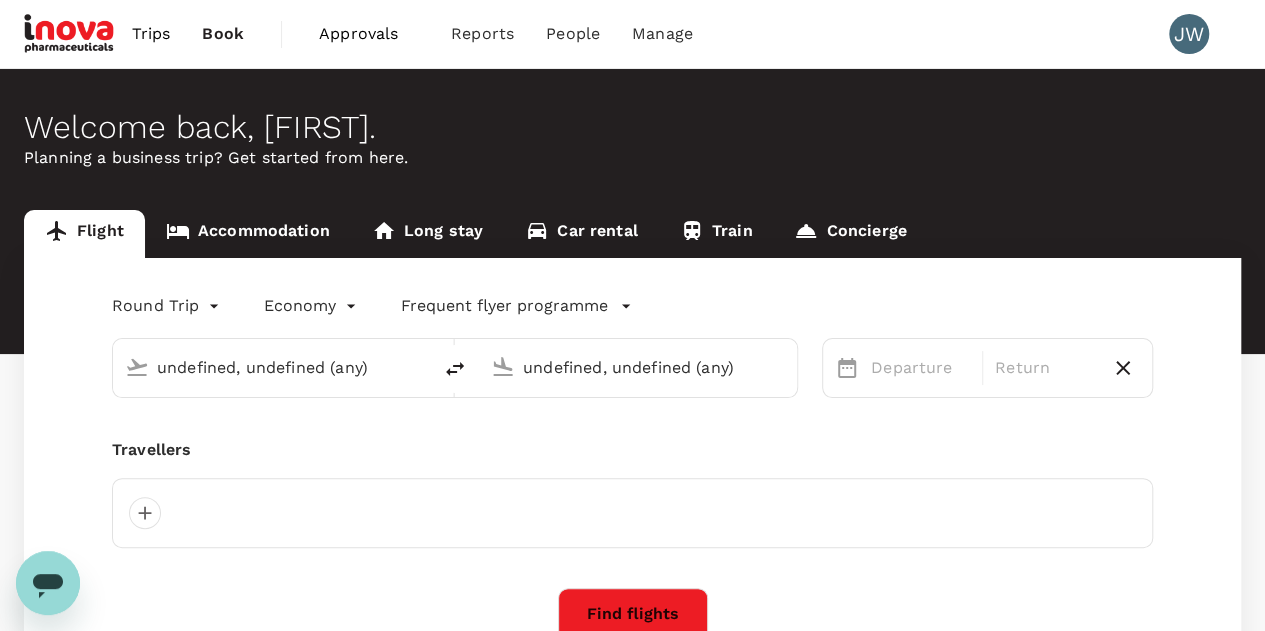 type 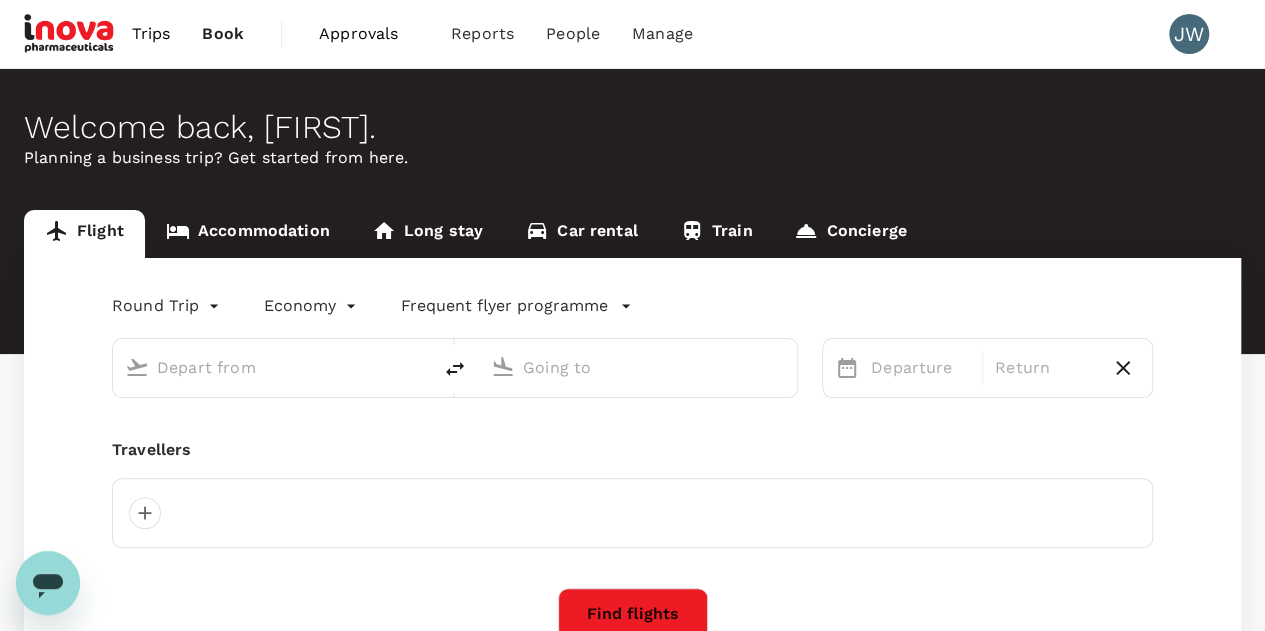 type on "[CITY] ([CODE])" 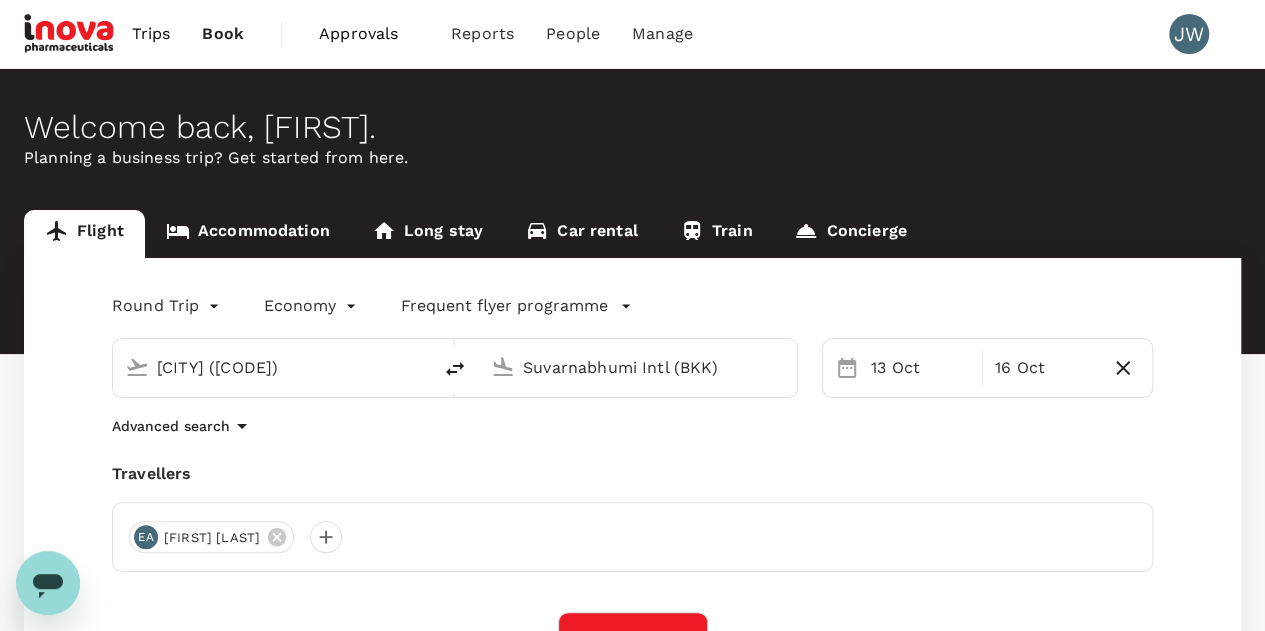 type 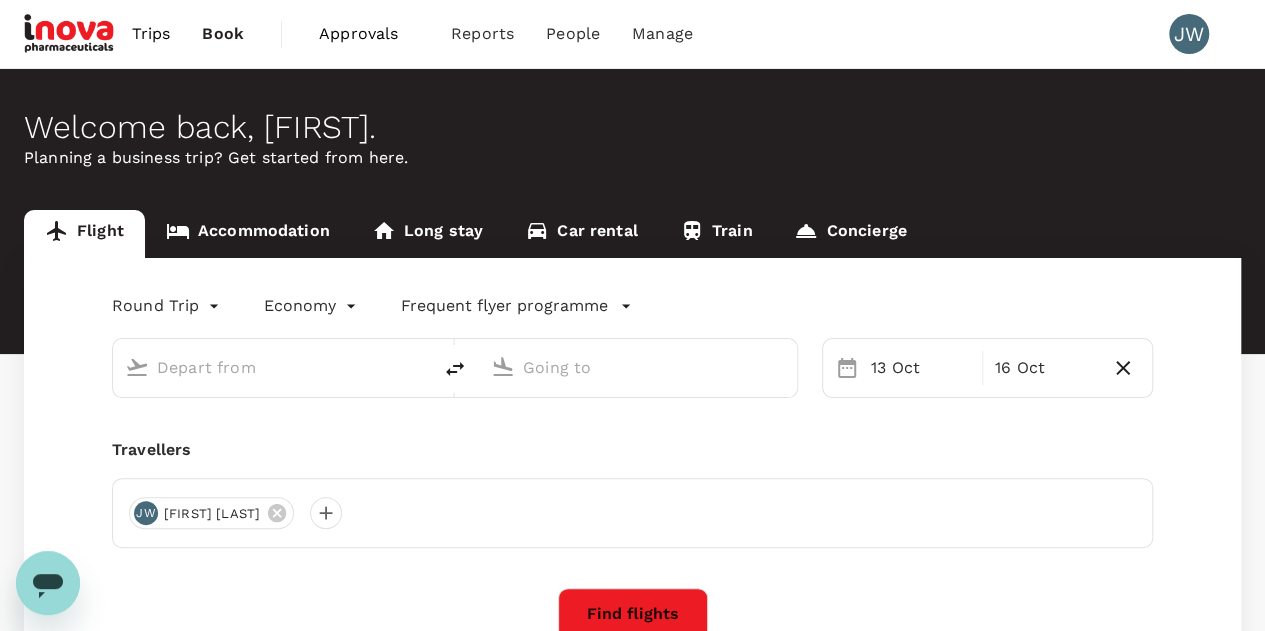type on "[CITY] ([CODE])" 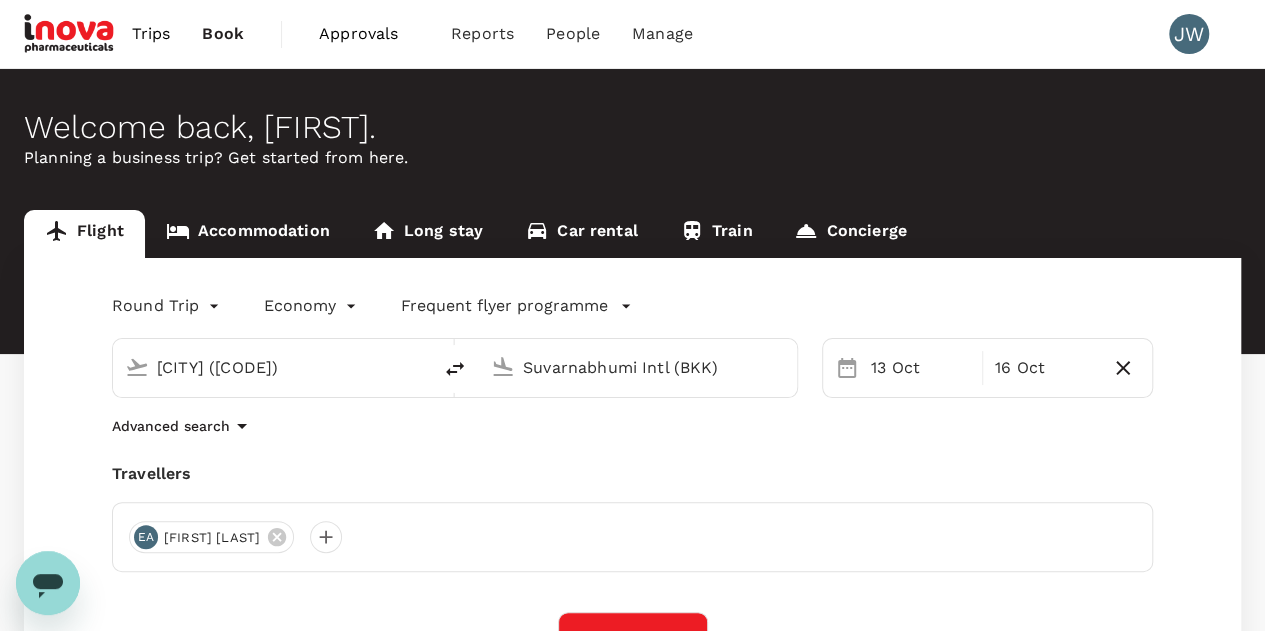 scroll, scrollTop: 300, scrollLeft: 0, axis: vertical 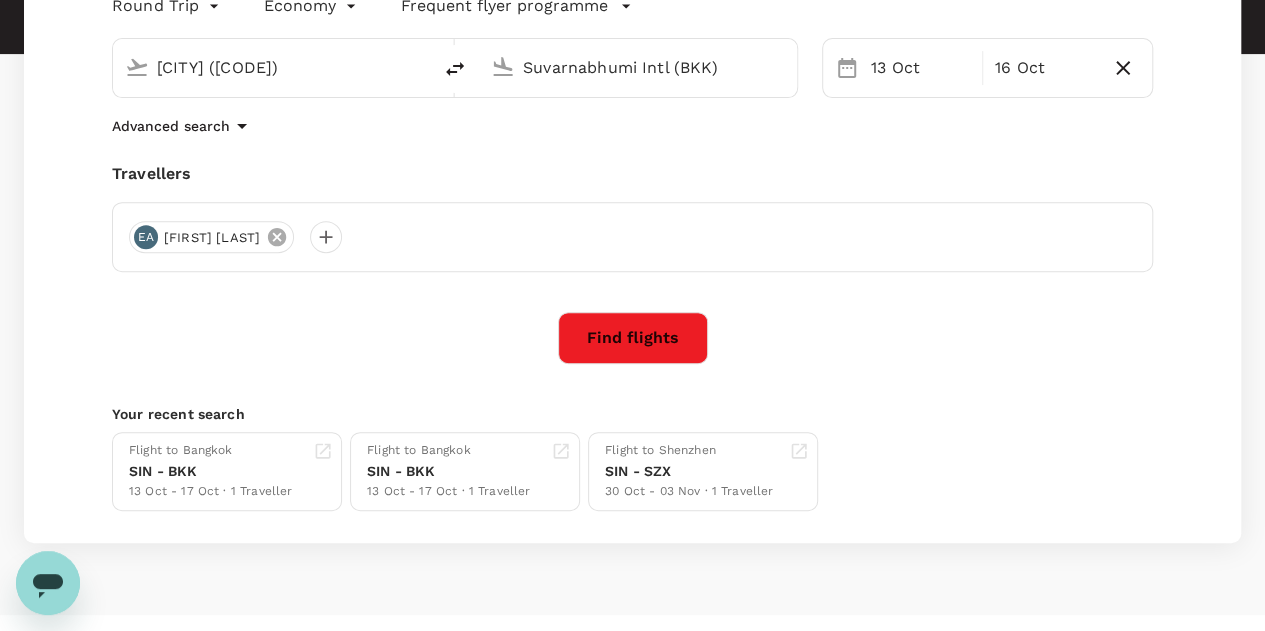 click 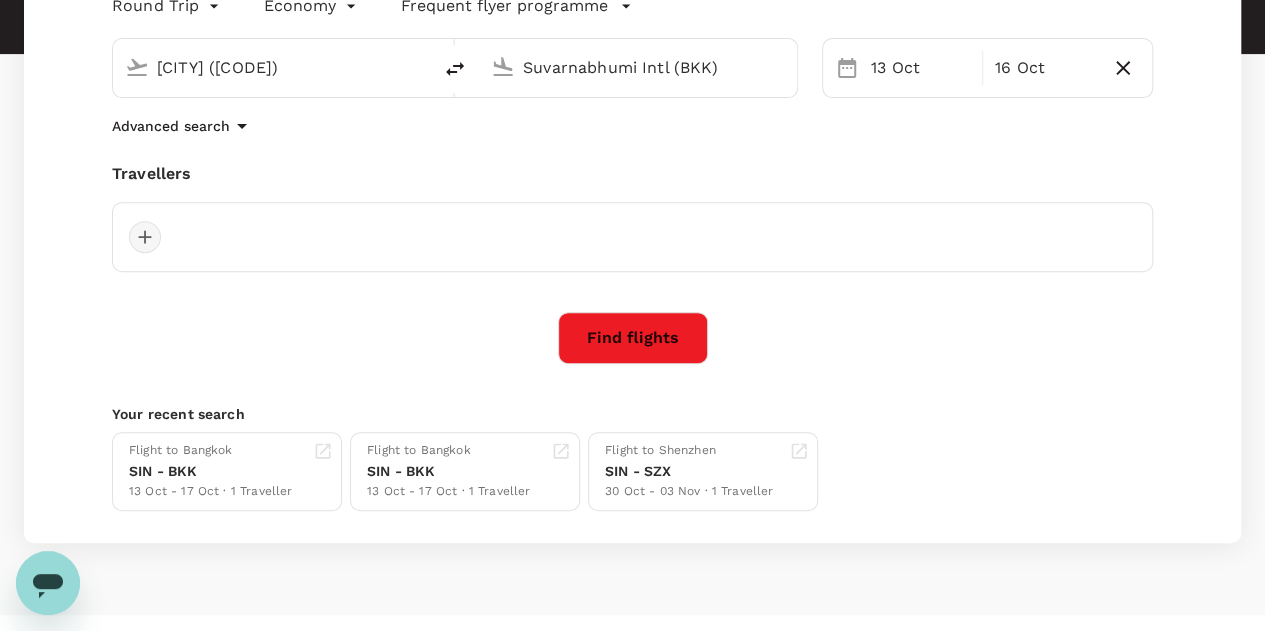 click at bounding box center (145, 237) 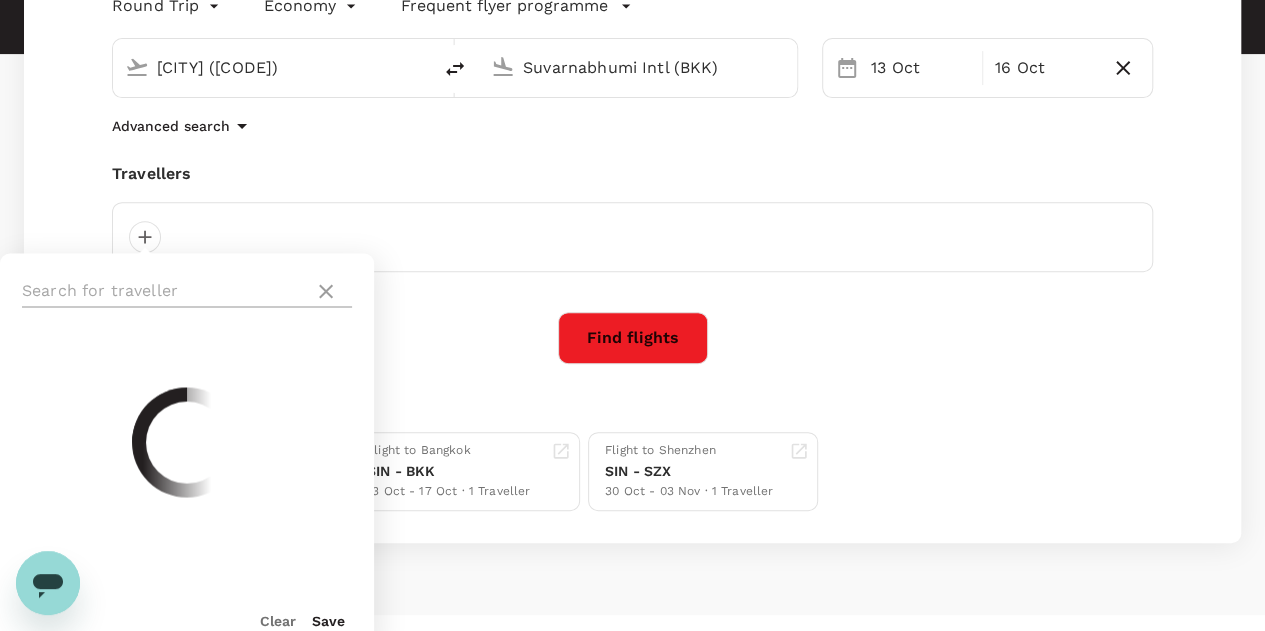 click at bounding box center (164, 291) 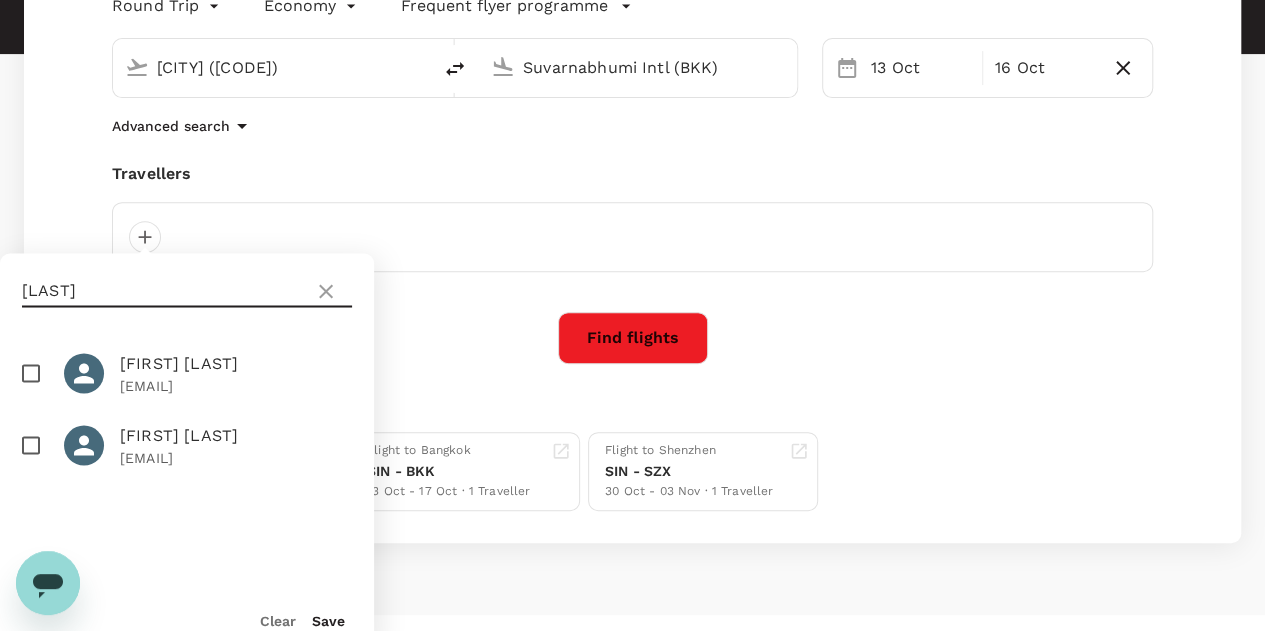 type on "[LAST]" 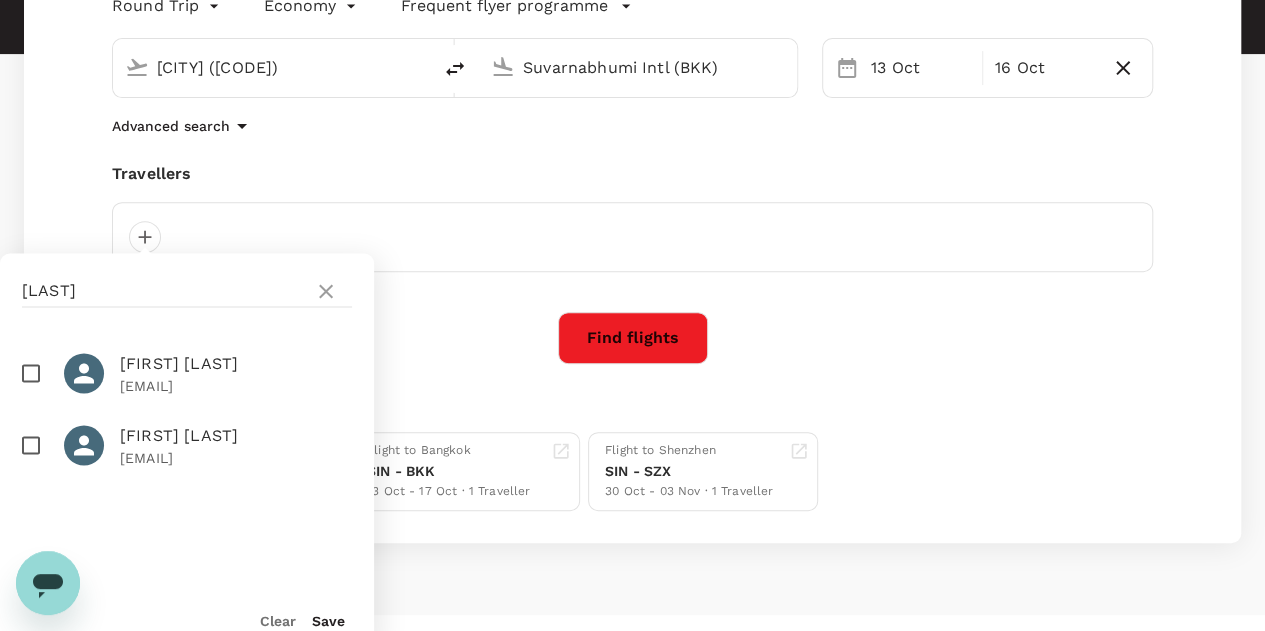 click at bounding box center [31, 445] 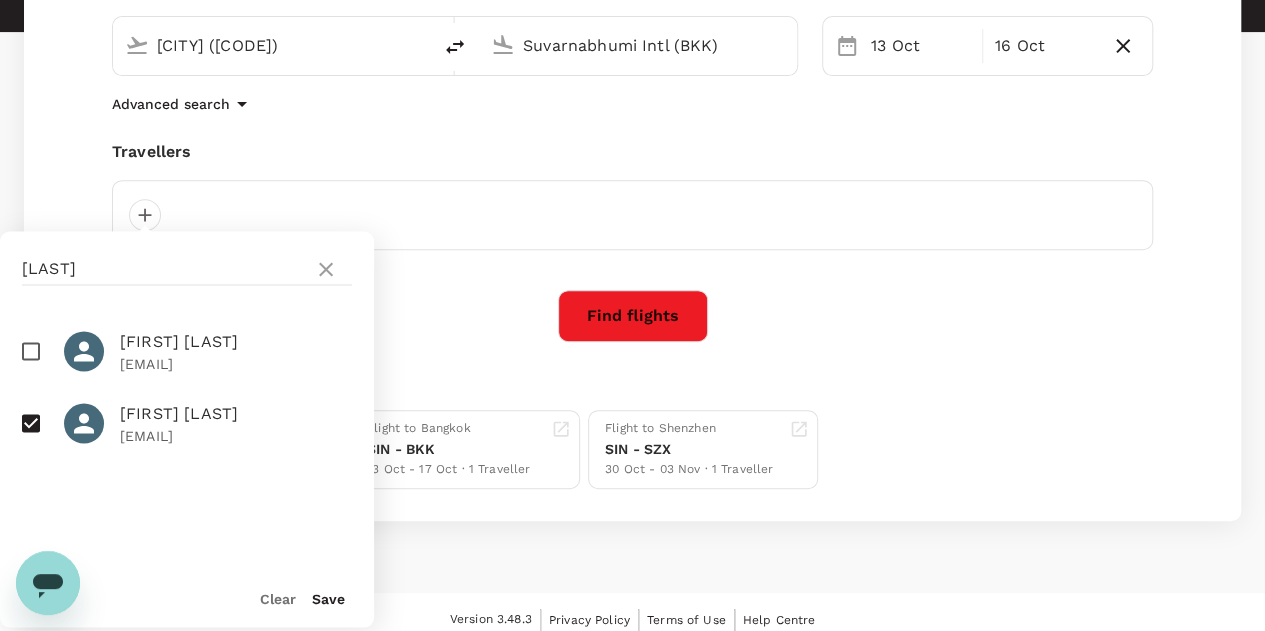 scroll, scrollTop: 334, scrollLeft: 0, axis: vertical 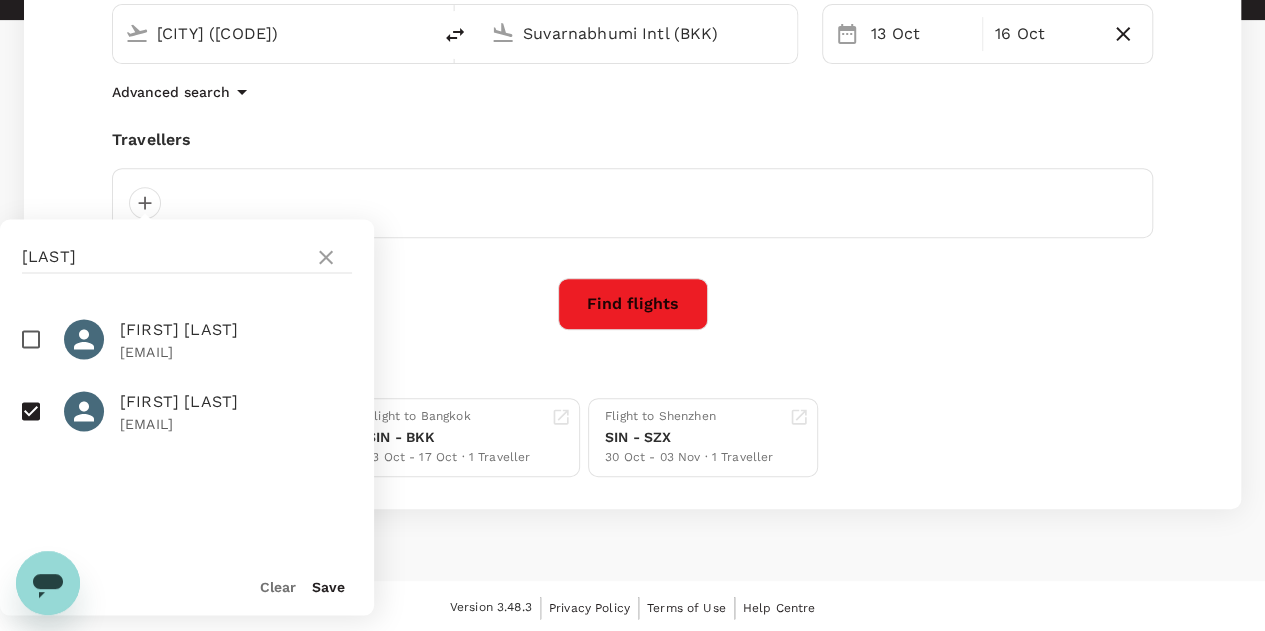 click on "Save" at bounding box center (328, 586) 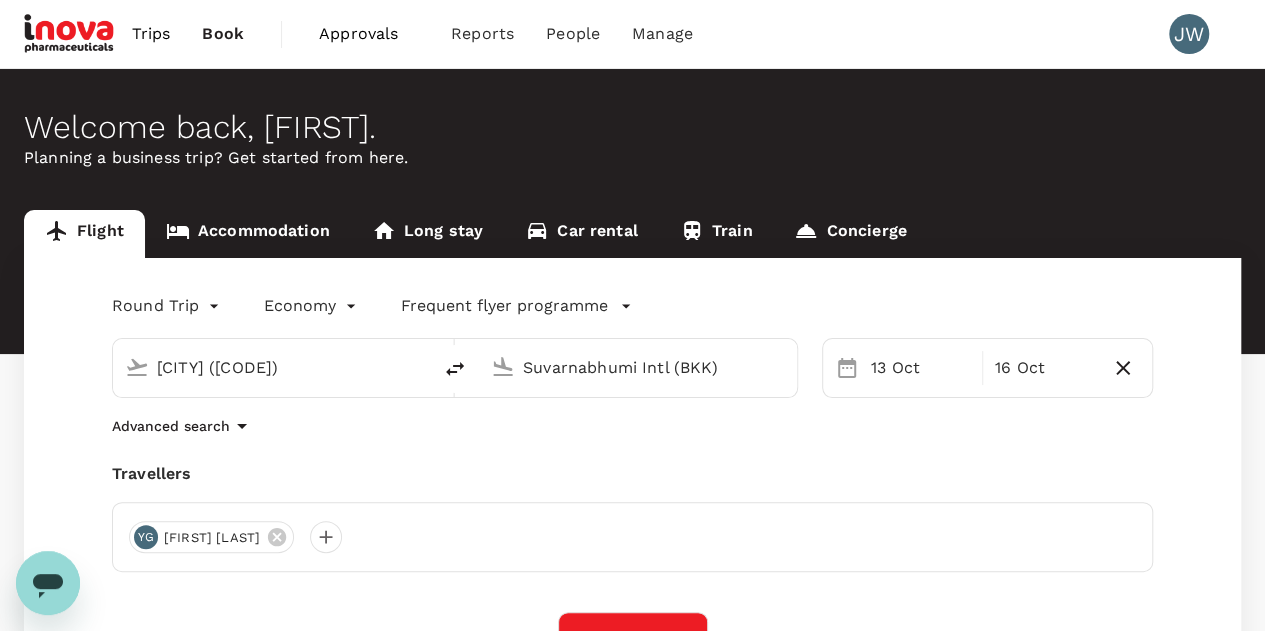 scroll, scrollTop: 300, scrollLeft: 0, axis: vertical 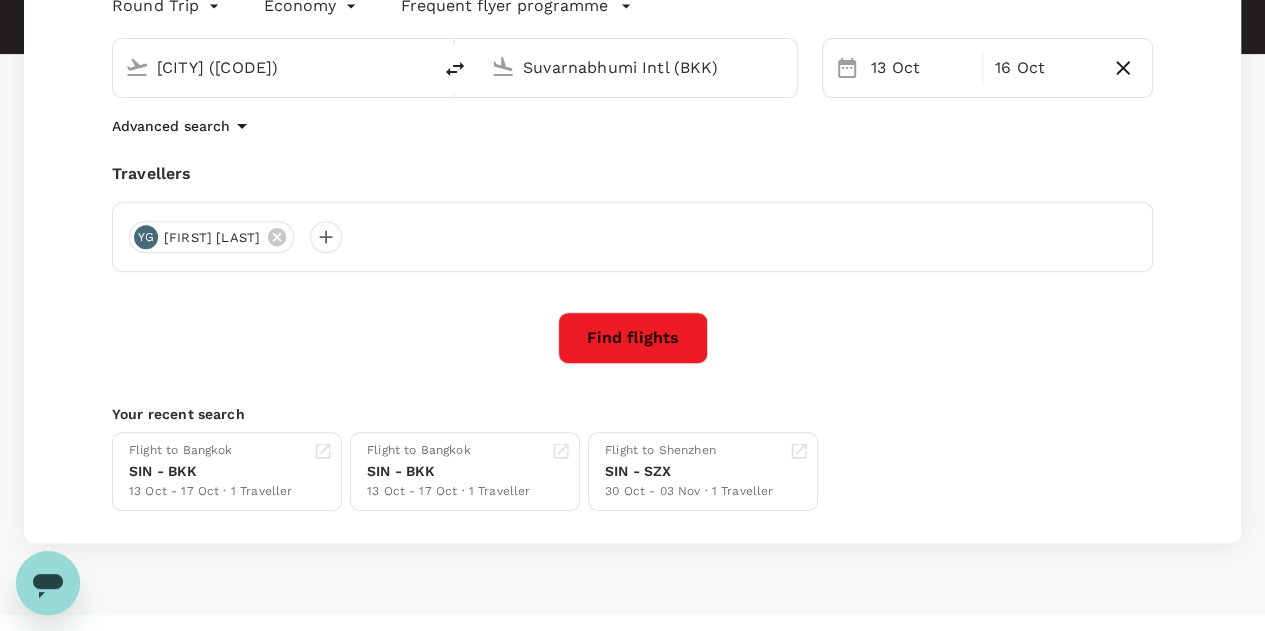 click on "Find flights" at bounding box center [633, 338] 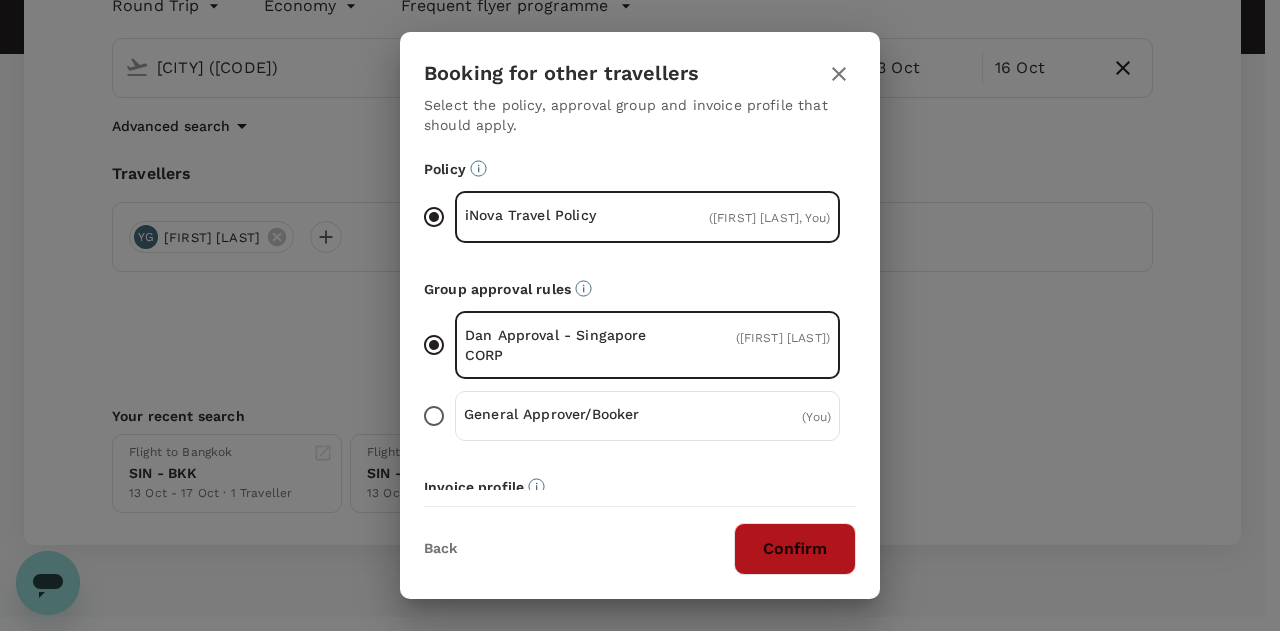 click on "Confirm" at bounding box center [795, 549] 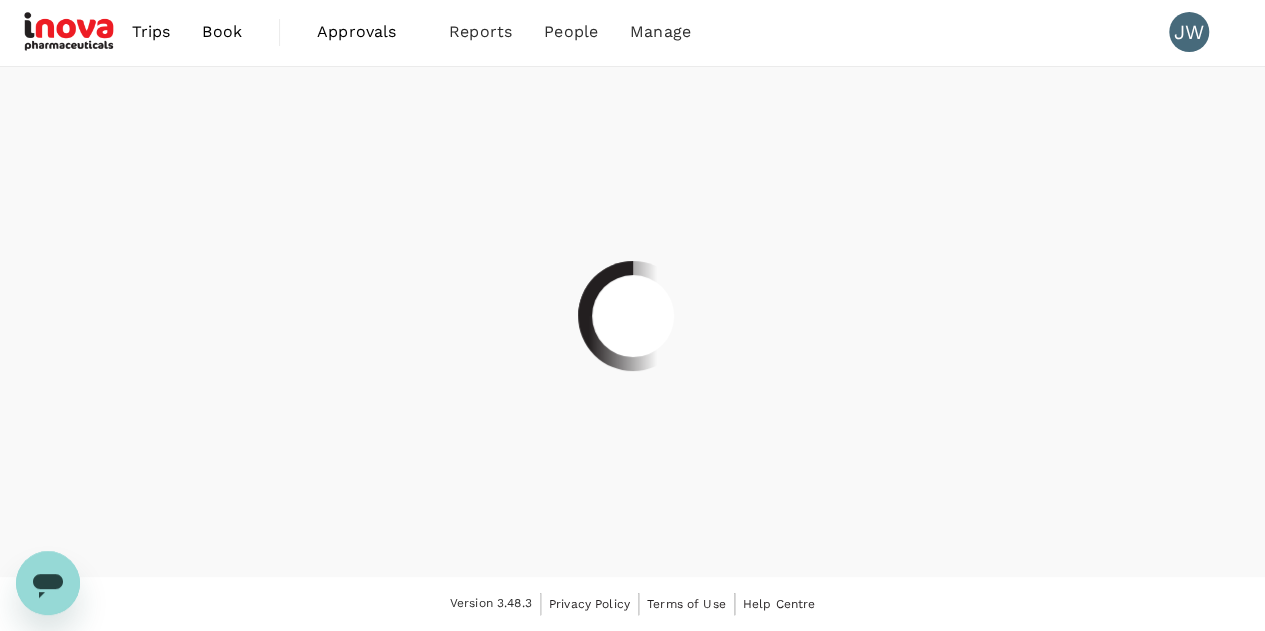 scroll, scrollTop: 0, scrollLeft: 0, axis: both 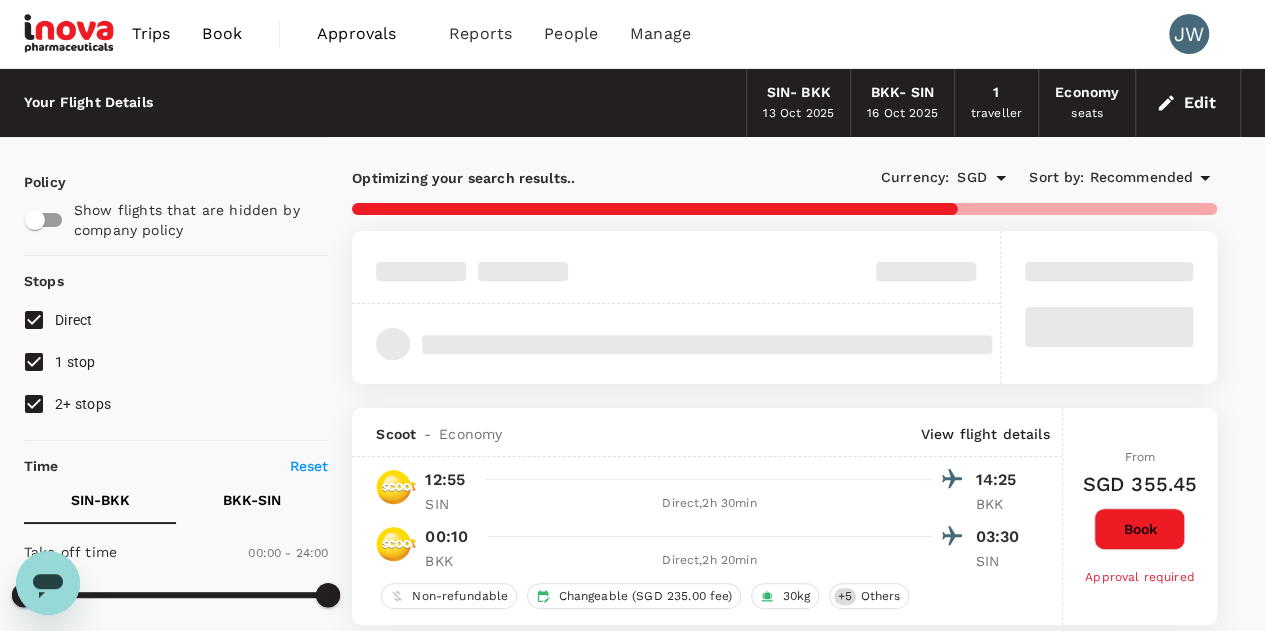 drag, startPoint x: 33, startPoint y: 413, endPoint x: 37, endPoint y: 393, distance: 20.396078 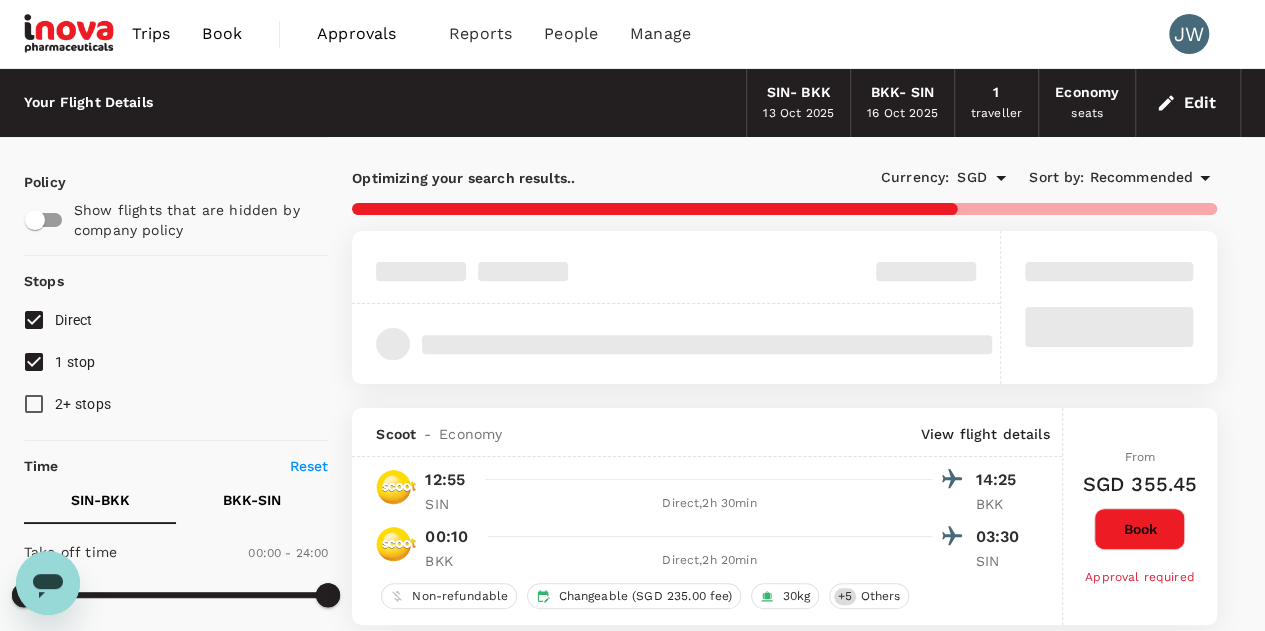 click on "1 stop" at bounding box center (34, 362) 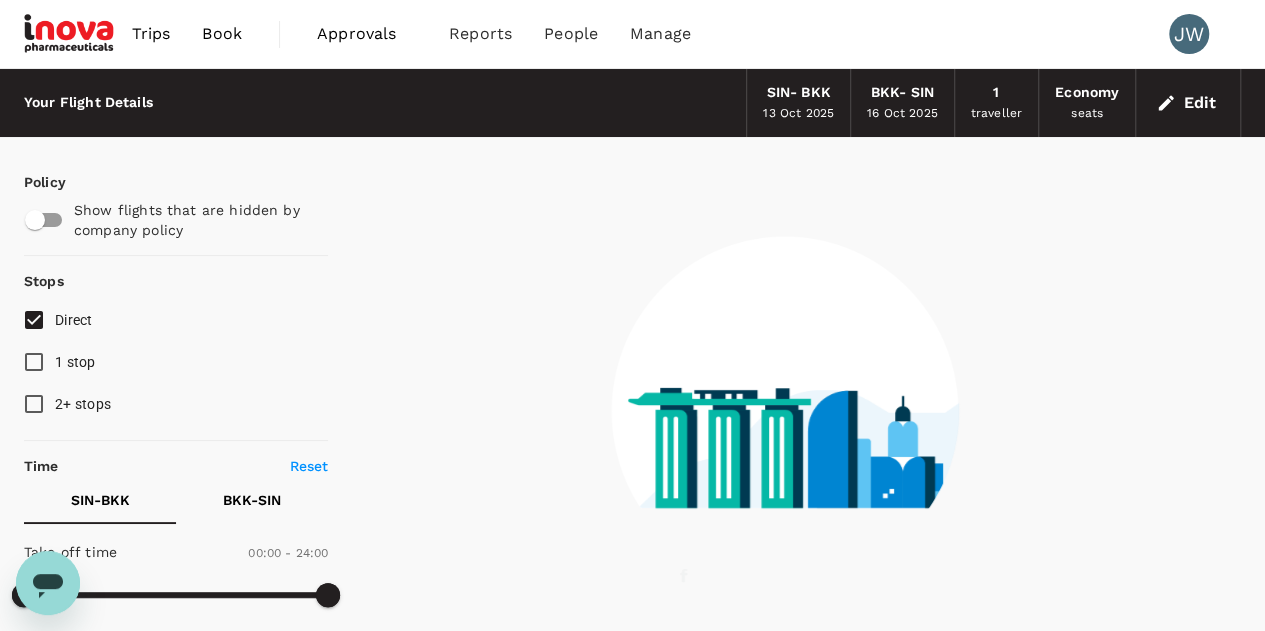 scroll, scrollTop: 300, scrollLeft: 0, axis: vertical 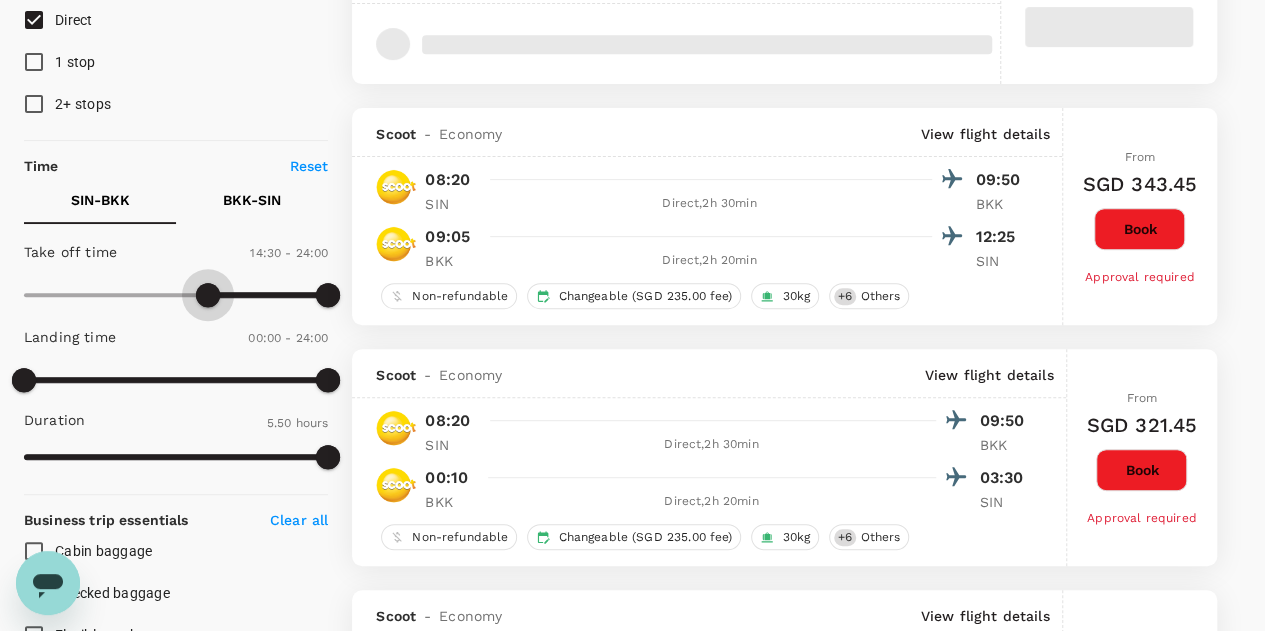 type on "930" 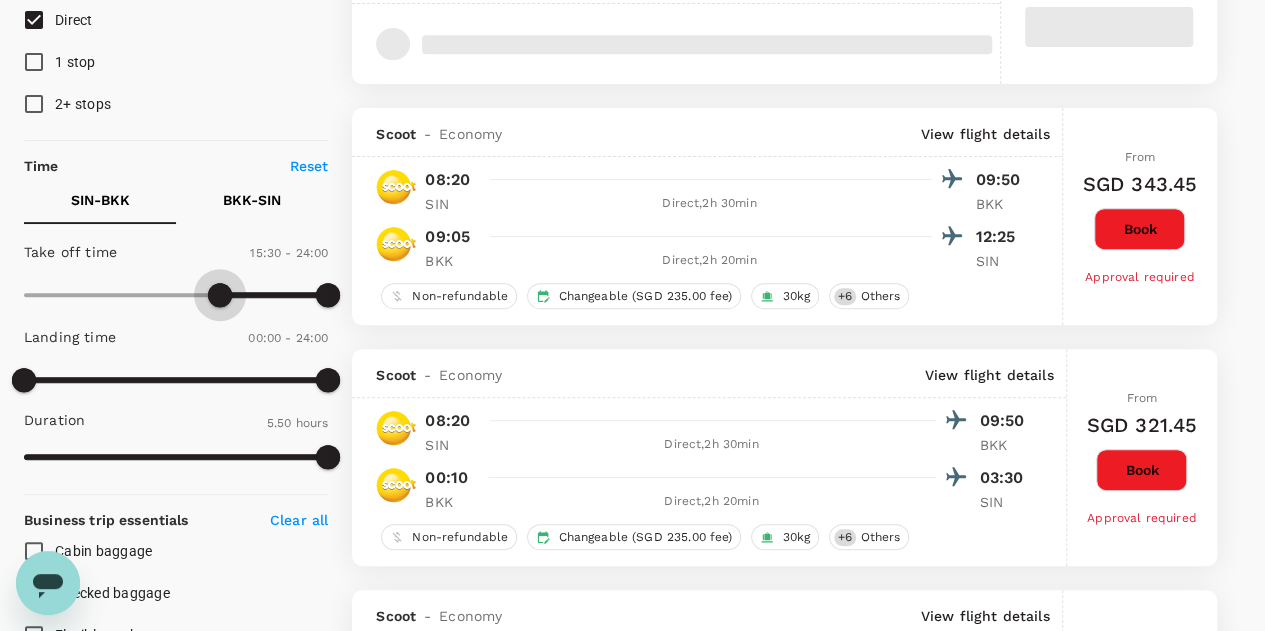 drag, startPoint x: 22, startPoint y: 294, endPoint x: 222, endPoint y: 293, distance: 200.0025 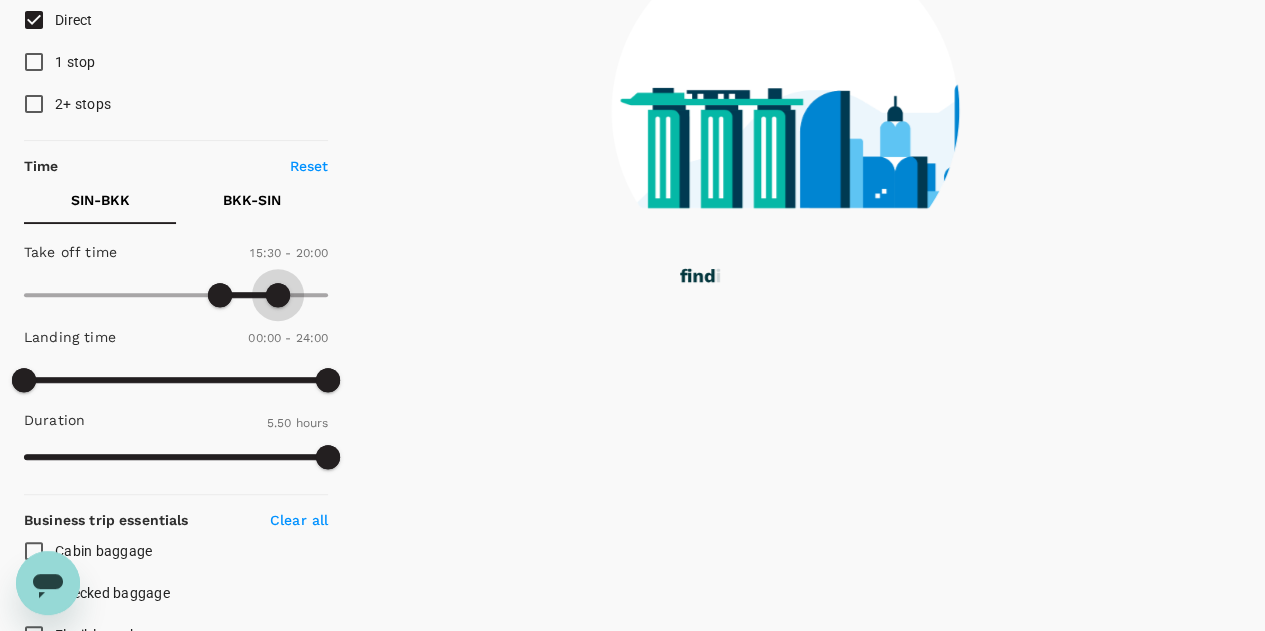 type on "1230" 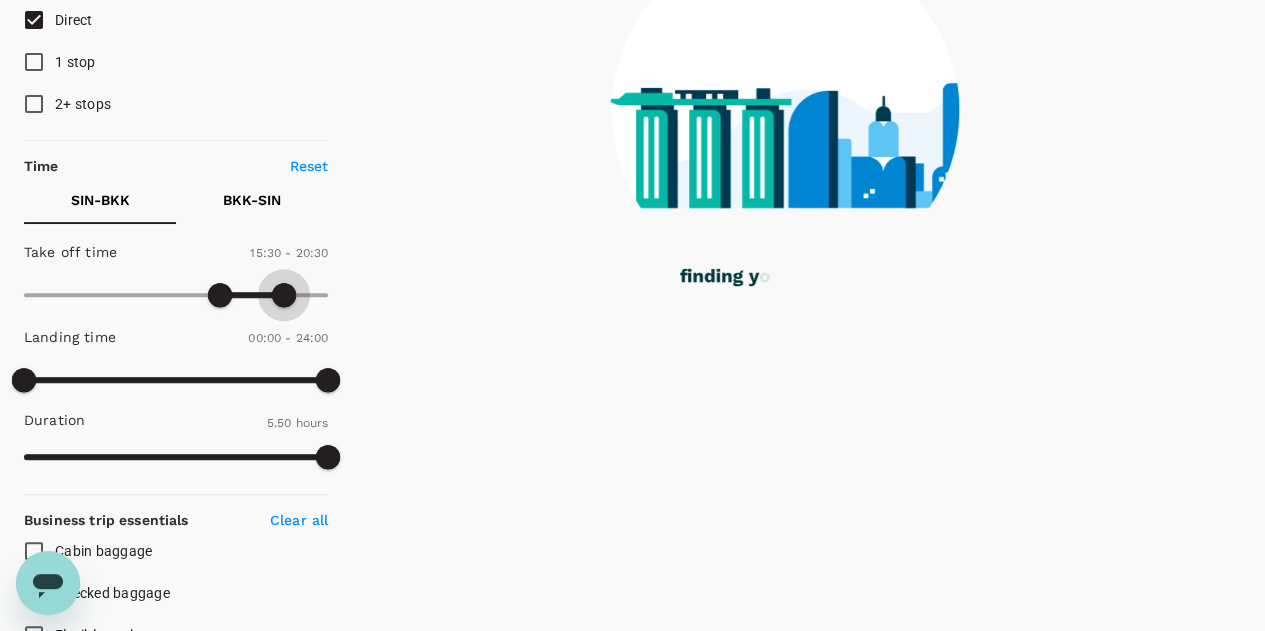 drag, startPoint x: 319, startPoint y: 291, endPoint x: 282, endPoint y: 302, distance: 38.600517 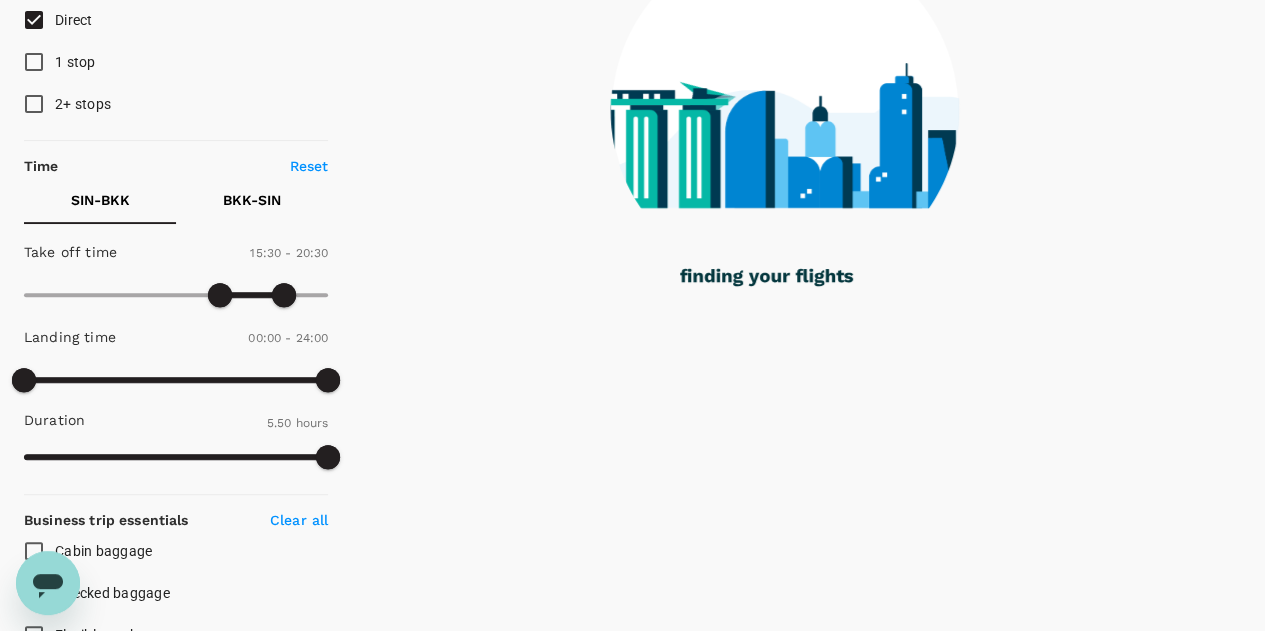 type on "770" 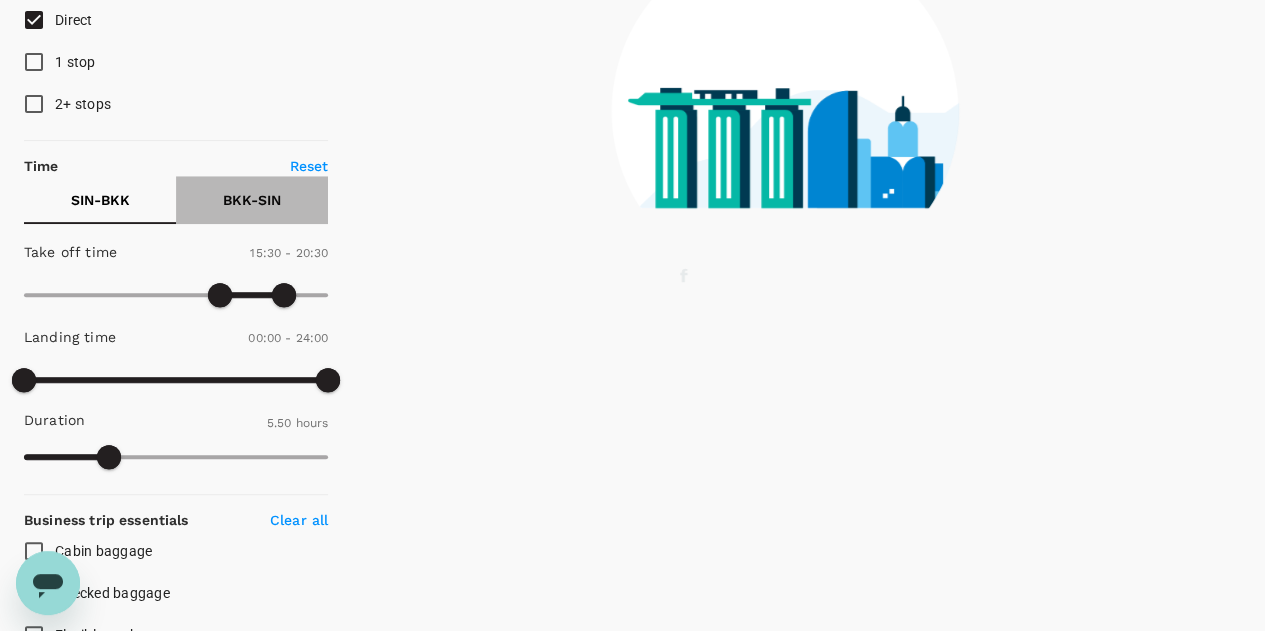 click on "BKK - SIN" at bounding box center [252, 200] 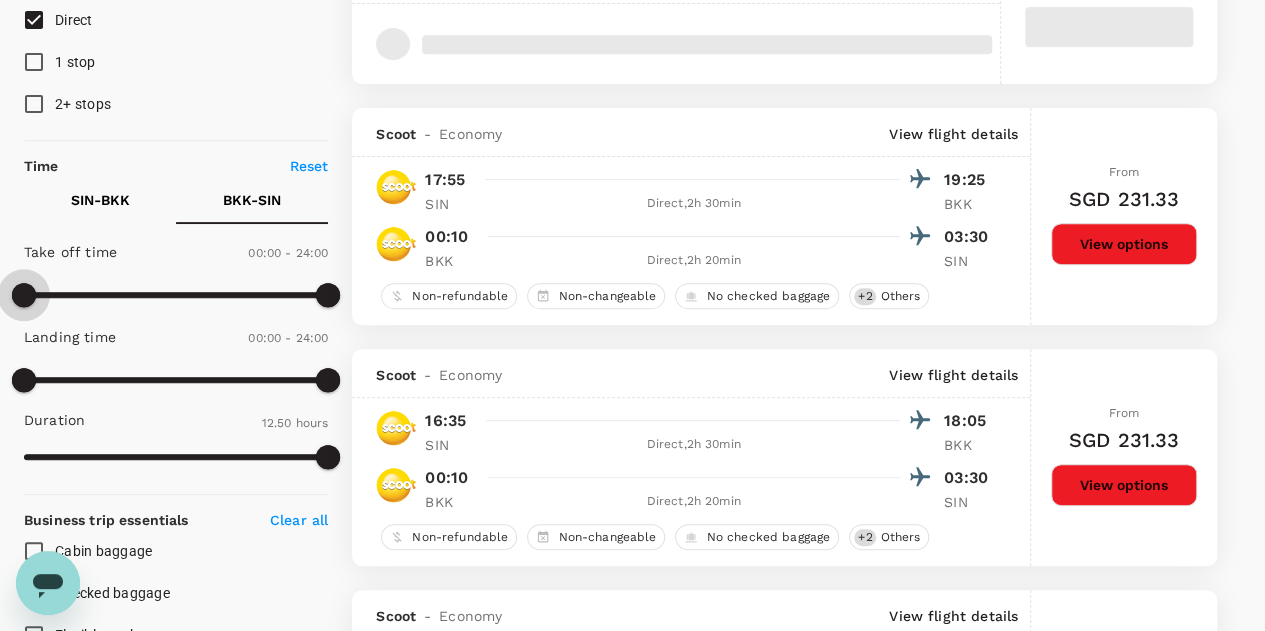 type on "540" 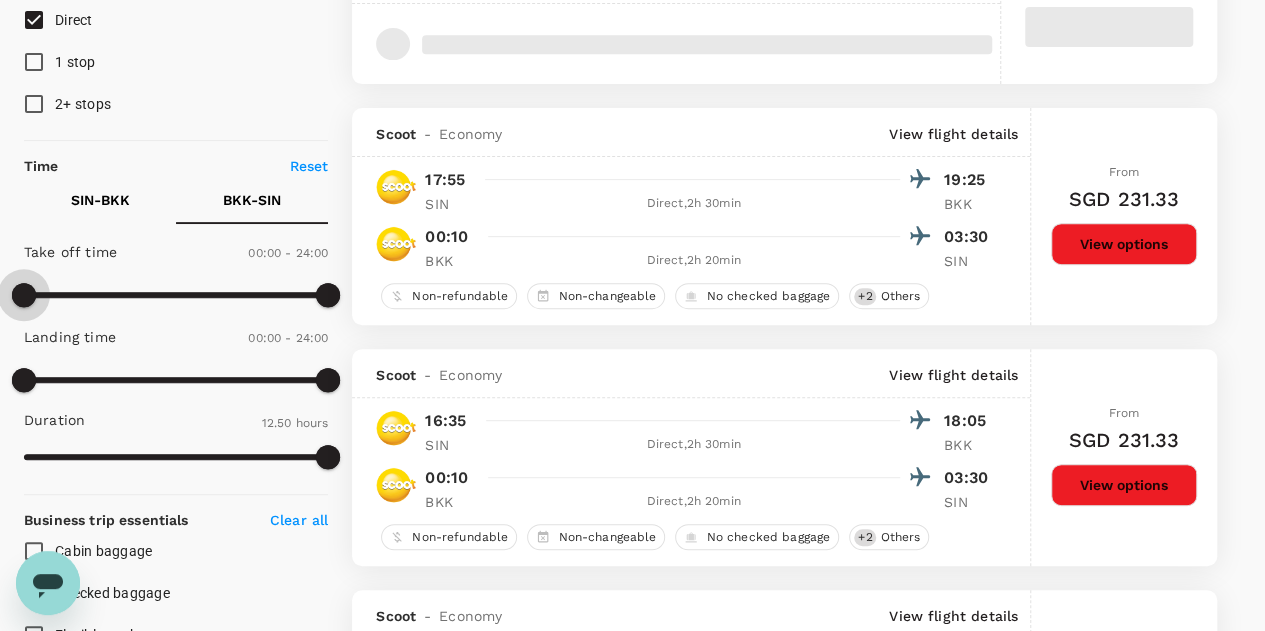 type on "SGD" 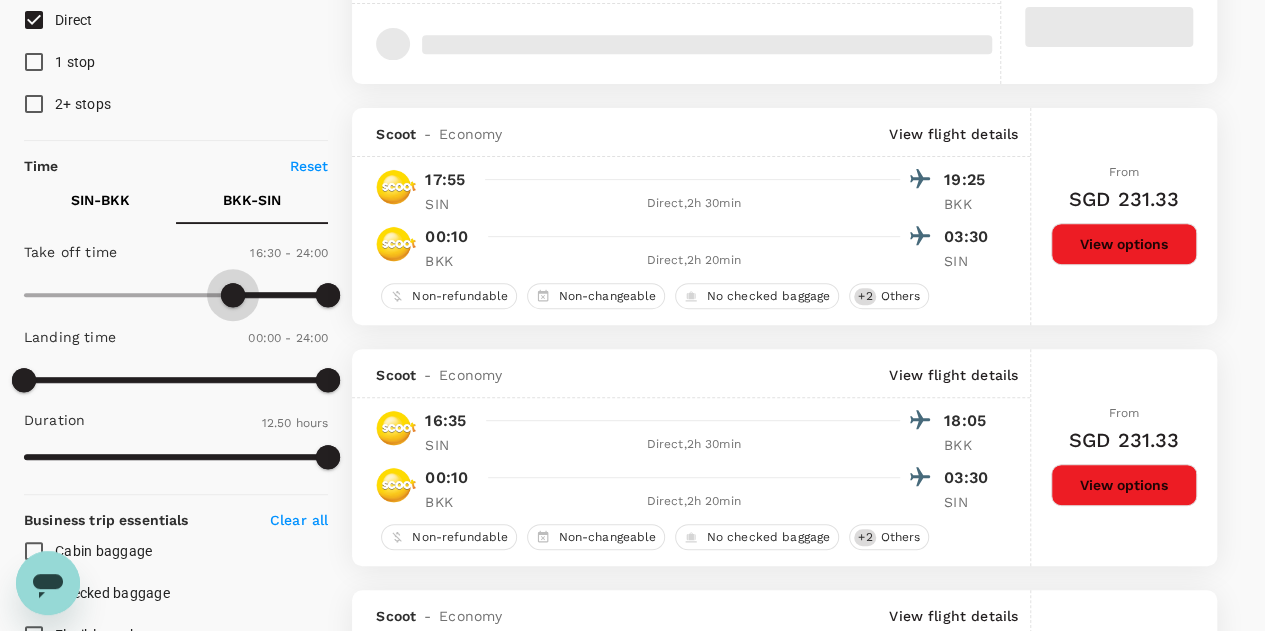type on "1110" 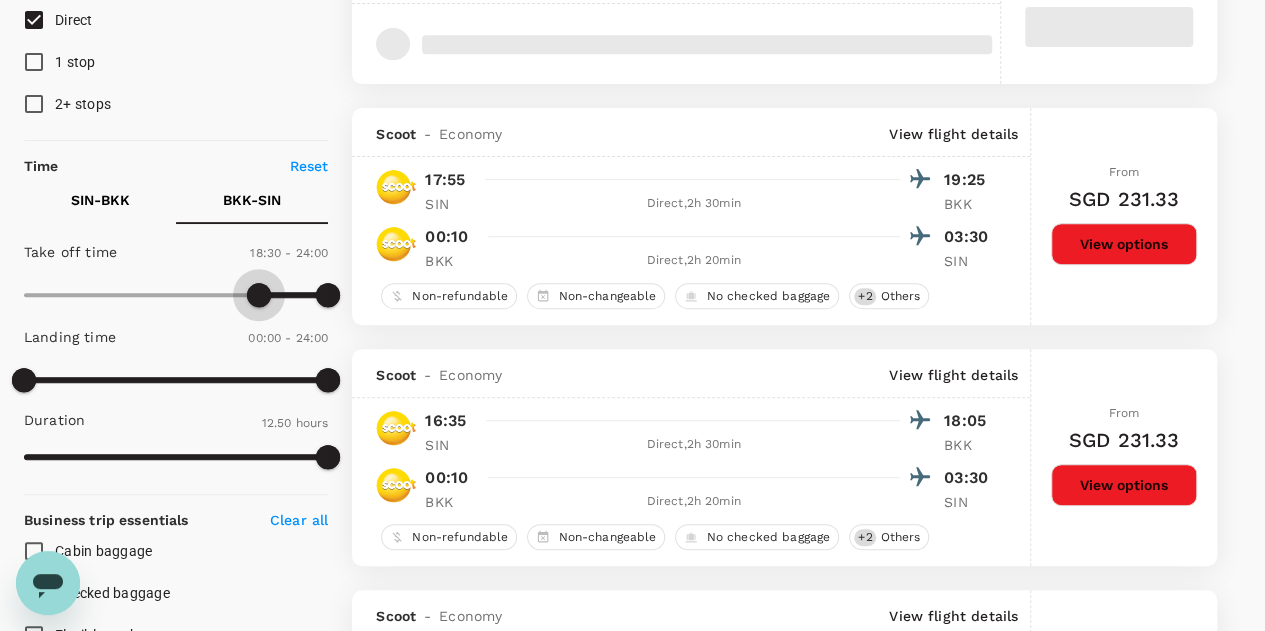 drag, startPoint x: 24, startPoint y: 291, endPoint x: 260, endPoint y: 289, distance: 236.00847 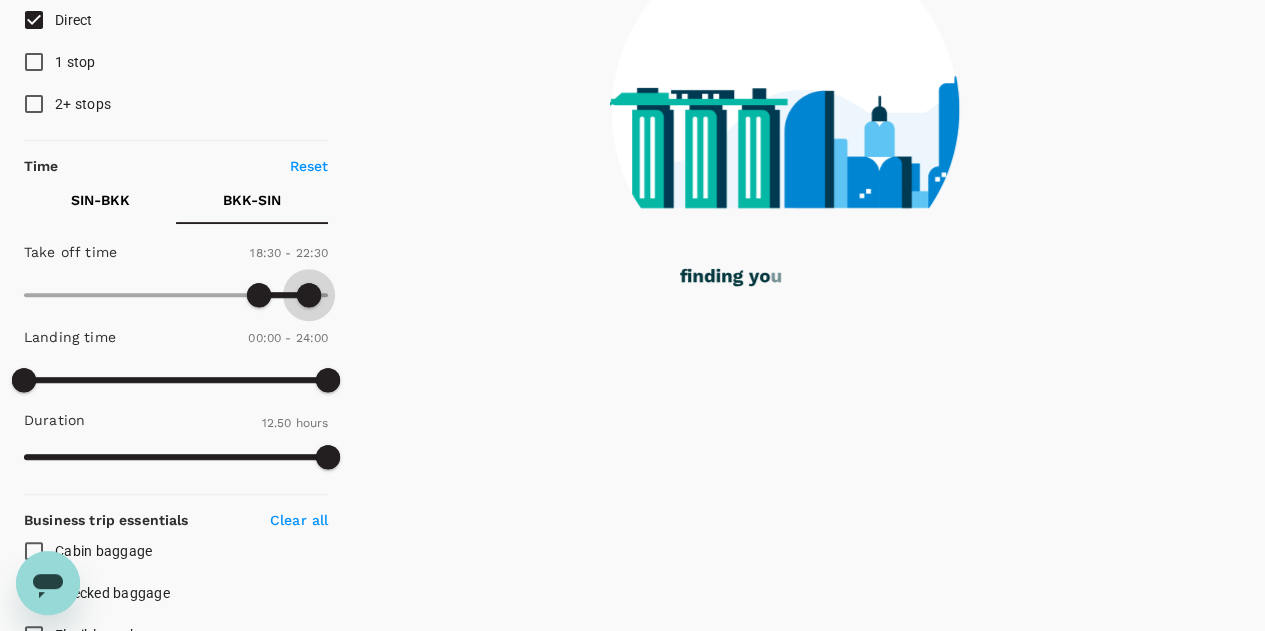 type on "1320" 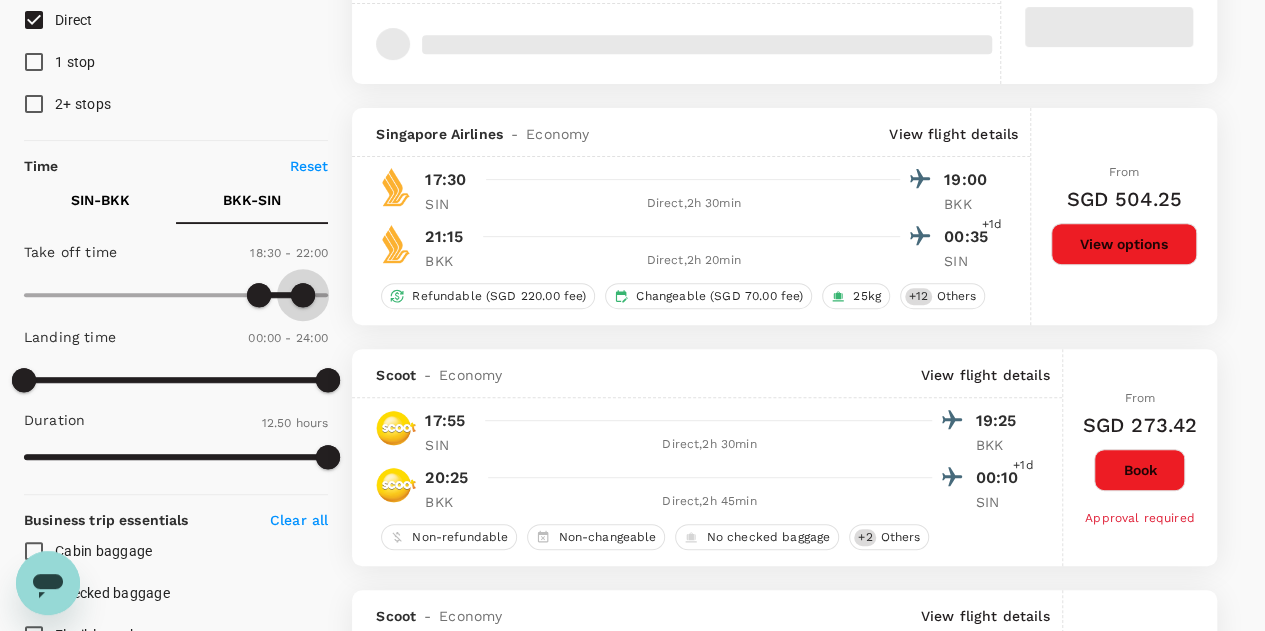 drag, startPoint x: 324, startPoint y: 293, endPoint x: 301, endPoint y: 301, distance: 24.351591 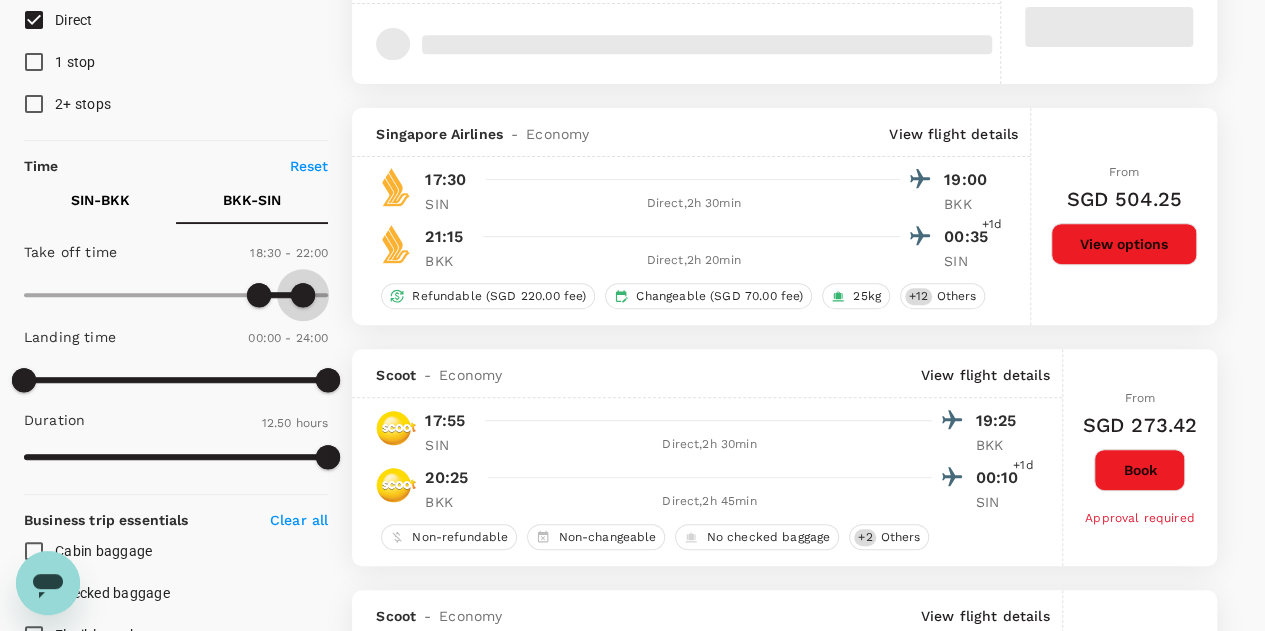 click at bounding box center (303, 295) 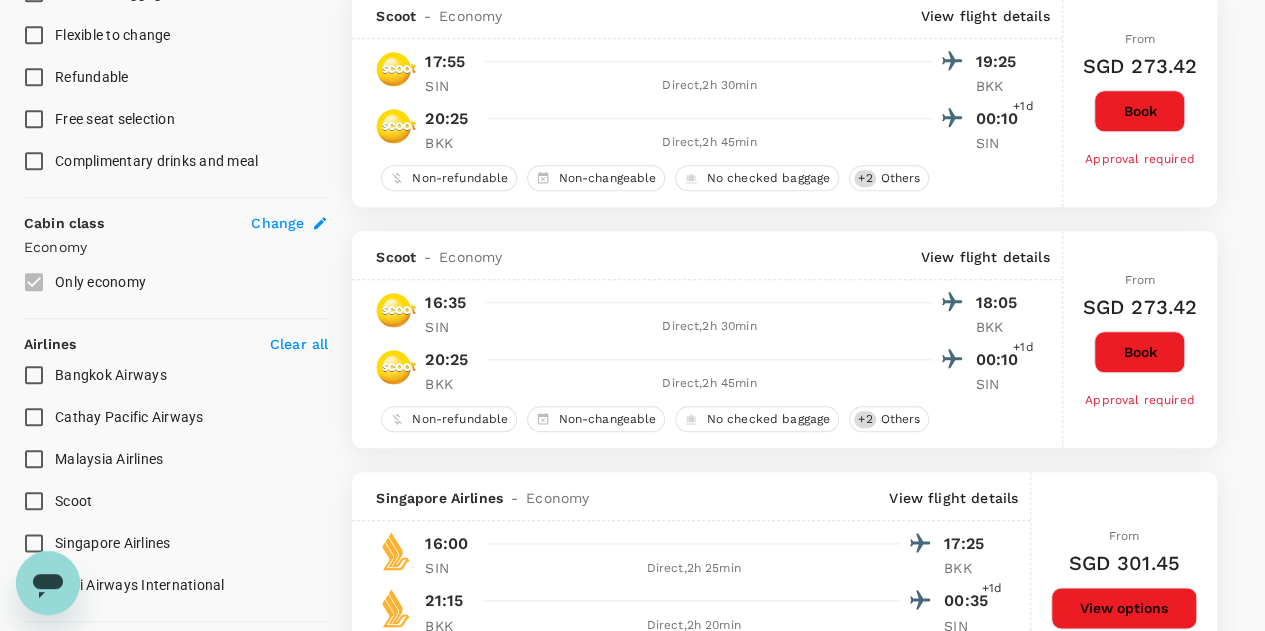 scroll, scrollTop: 1200, scrollLeft: 0, axis: vertical 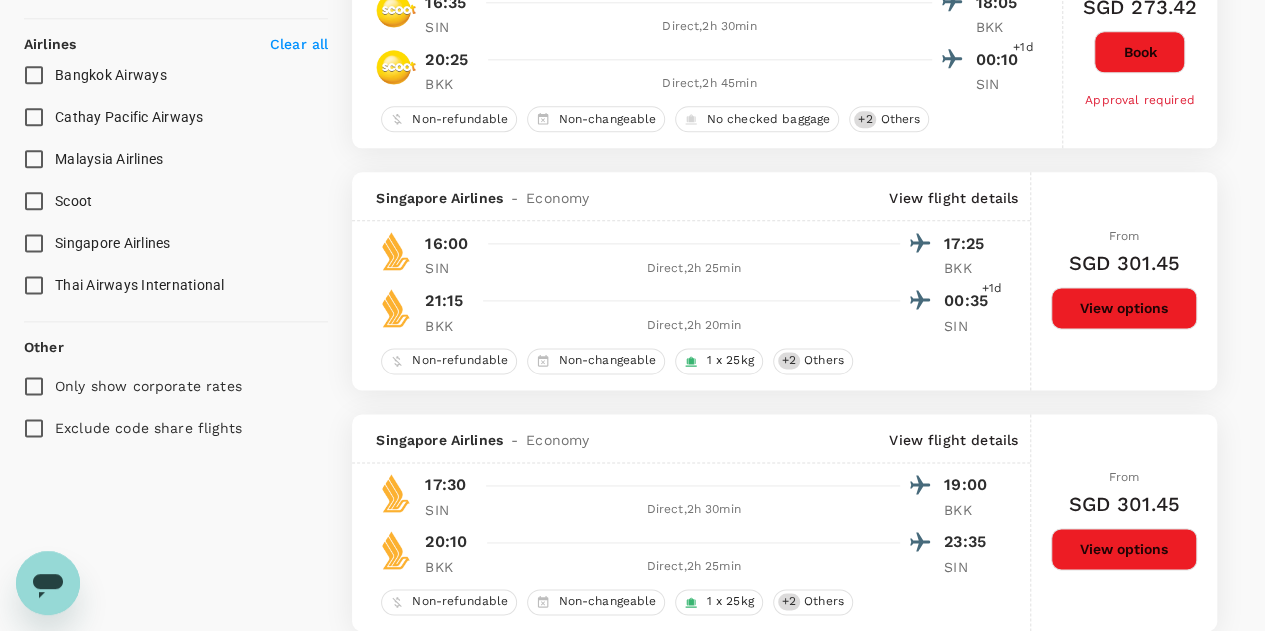 click on "Singapore Airlines" at bounding box center (34, 243) 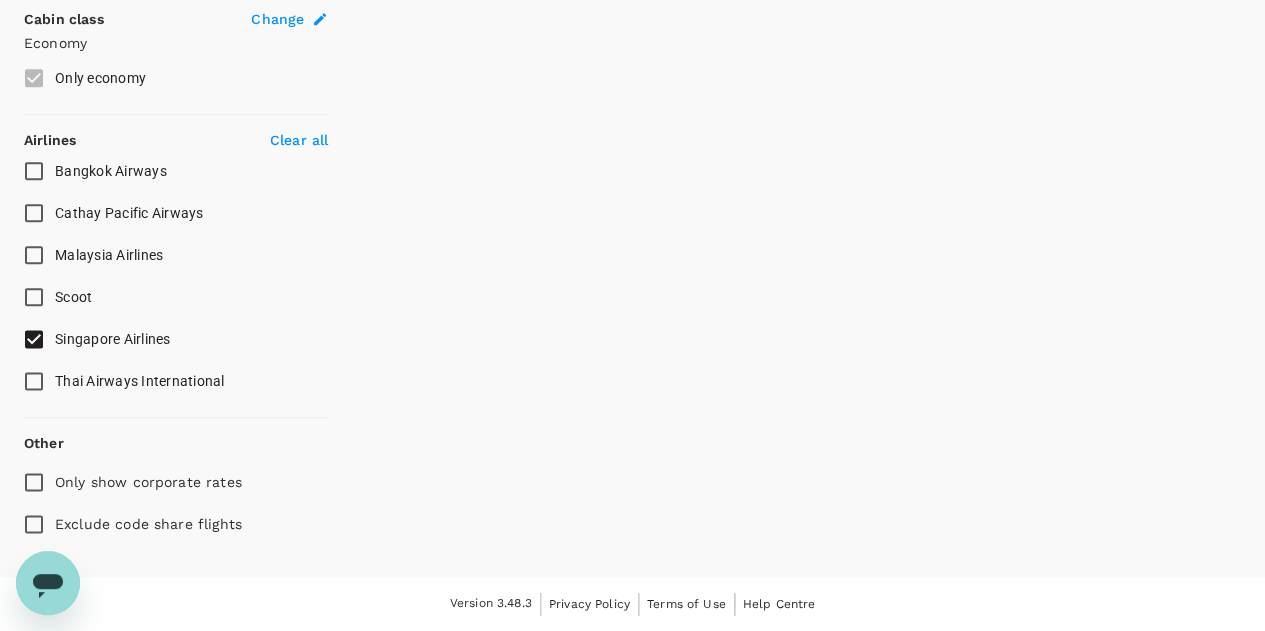 scroll, scrollTop: 1099, scrollLeft: 0, axis: vertical 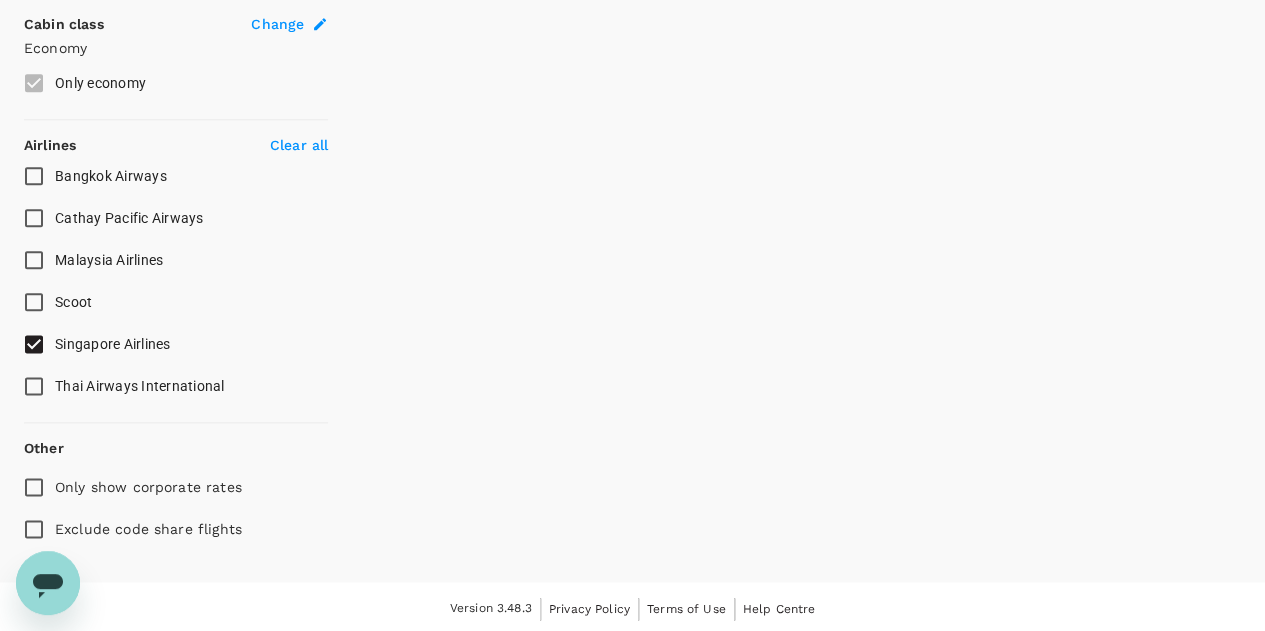 click on "Policy Show flights that are hidden by company policy Stops Direct 1 stop 2+ stops Time Reset [CODE] - [CODE] [CODE] - [CODE] Take off time 15:30 - 20:30 Landing time 00:00 - 24:00 Duration 5.50 hours Take off time 18:30 - 22:00 Landing time 00:00 - 24:00 Duration 12.50 hours Business trip essentials Clear all Cabin baggage Checked baggage Flexible to change Refundable Free seat selection Complimentary drinks and meal Cabin class Change Economy Only economy Airlines Clear all Bangkok Airways Cathay Pacific Airways Malaysia Airlines Scoot Singapore Airlines Thai Airways International Other Only show corporate rates Exclude code share flights" at bounding box center [176, -189] 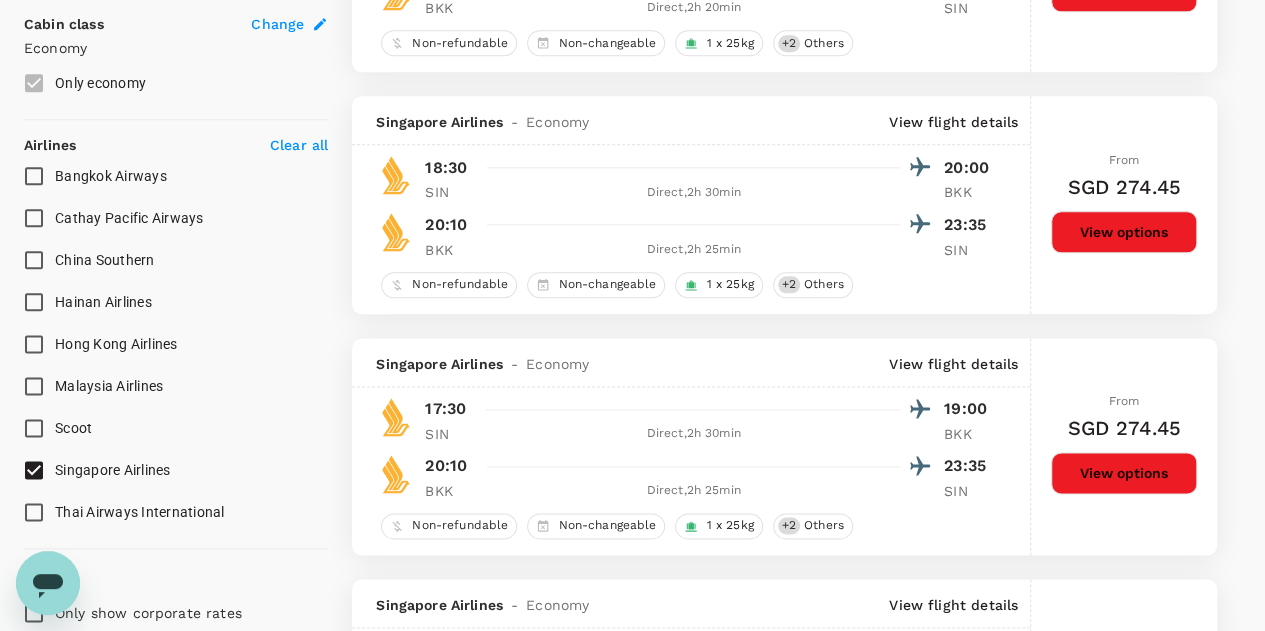checkbox on "false" 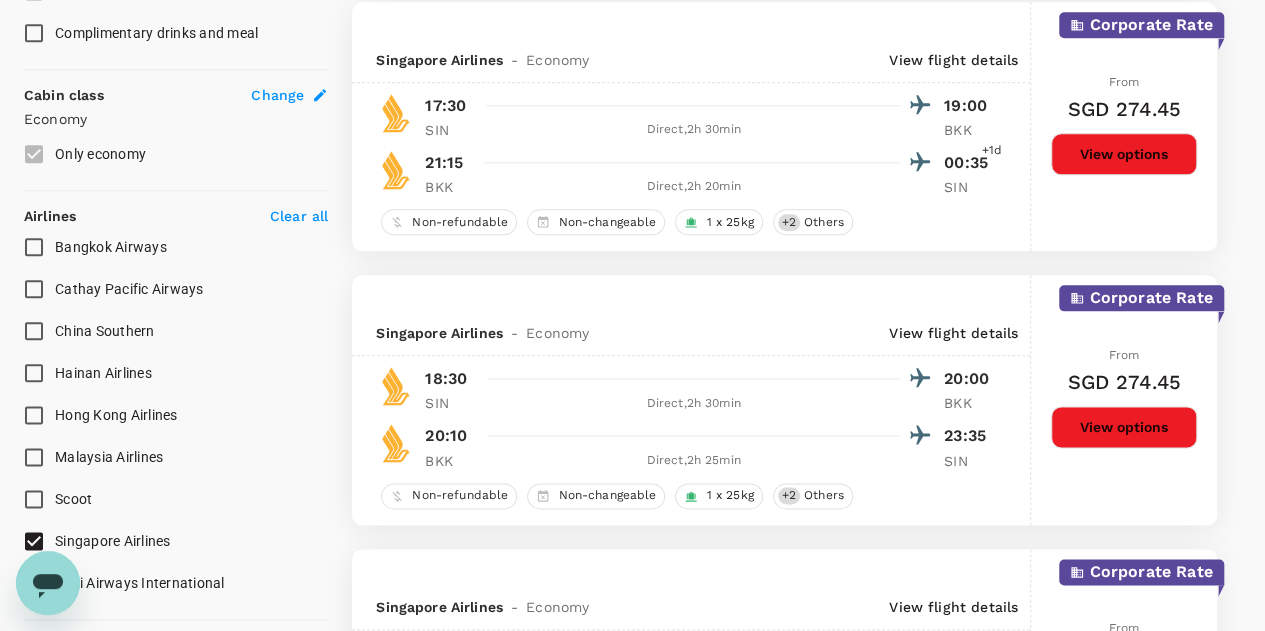 scroll, scrollTop: 0, scrollLeft: 0, axis: both 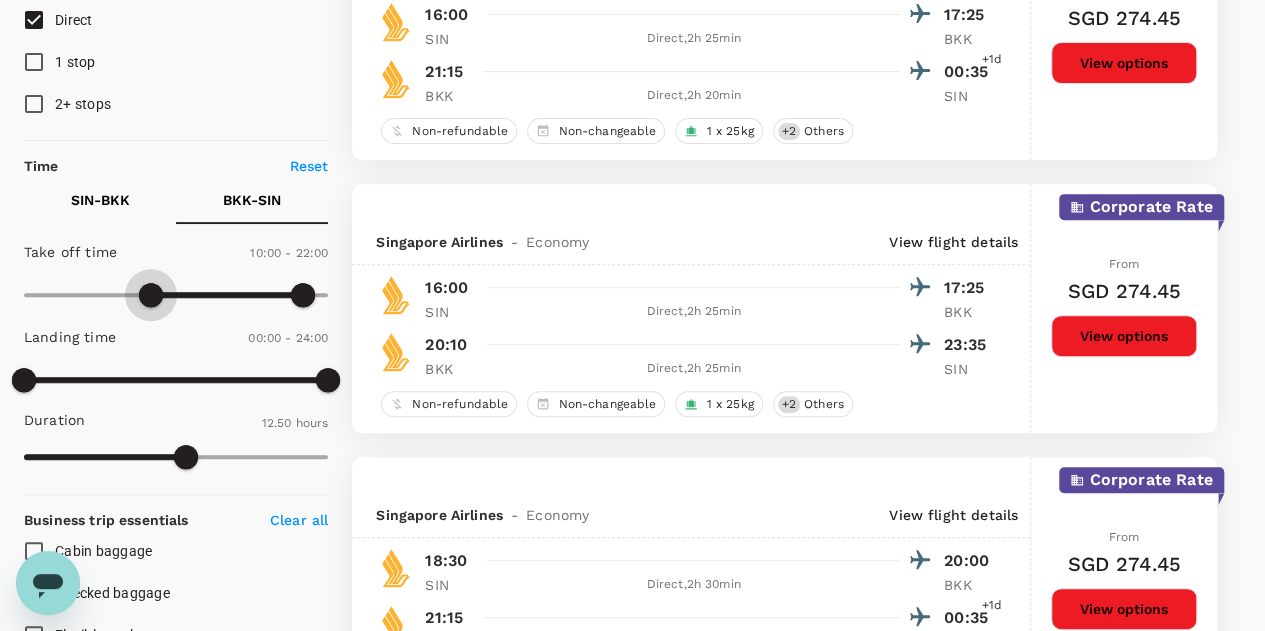type on "570" 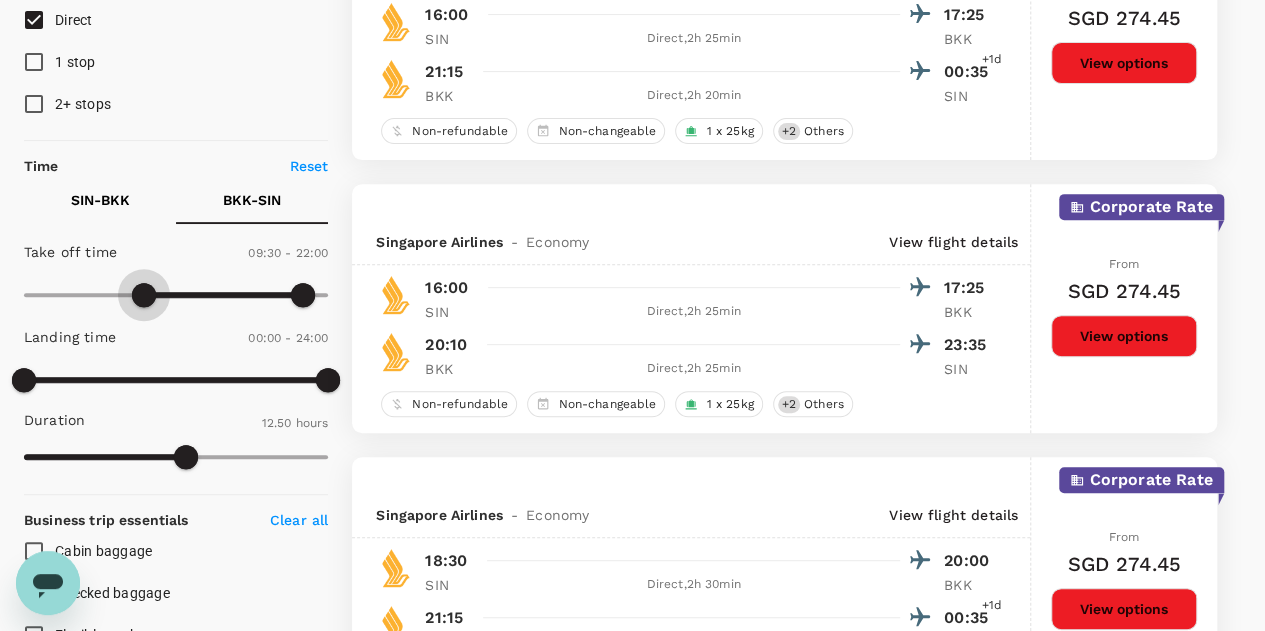 drag, startPoint x: 259, startPoint y: 306, endPoint x: 146, endPoint y: 310, distance: 113.07078 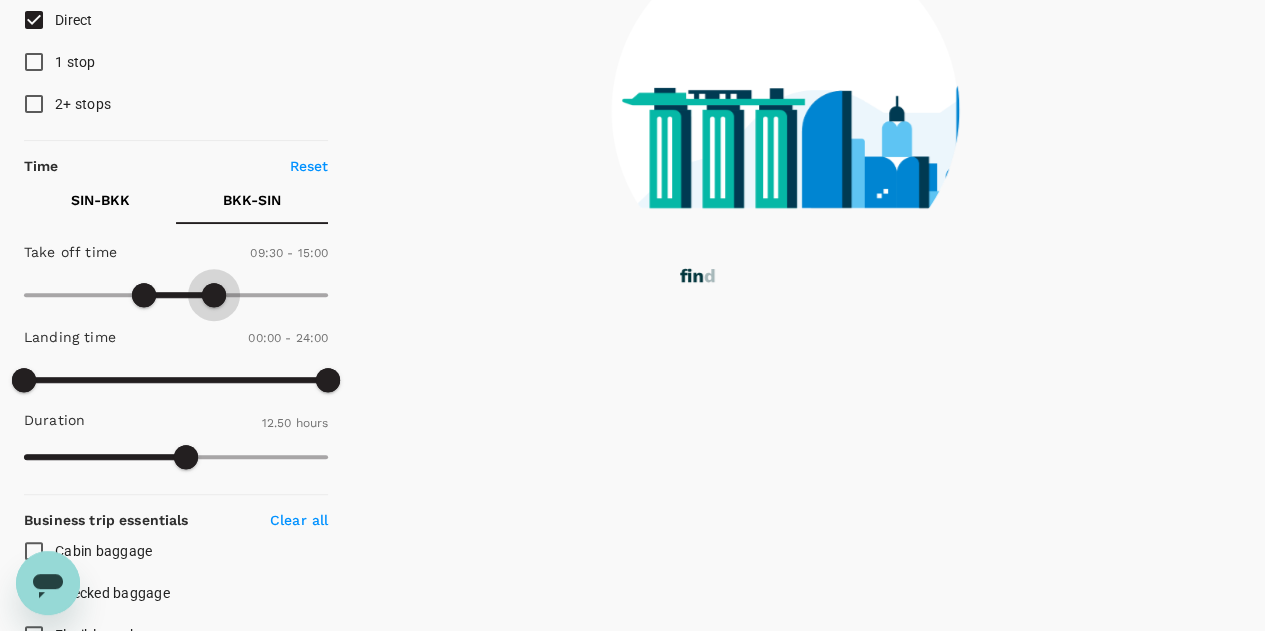 drag, startPoint x: 311, startPoint y: 299, endPoint x: 216, endPoint y: 305, distance: 95.189285 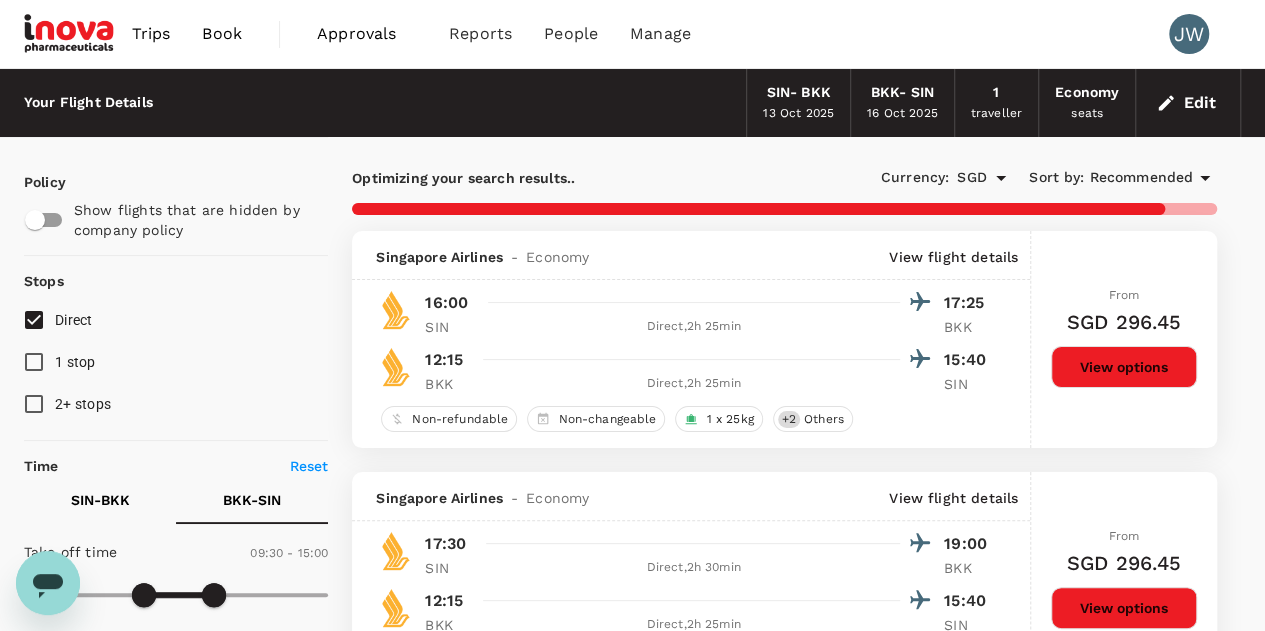 scroll, scrollTop: 300, scrollLeft: 0, axis: vertical 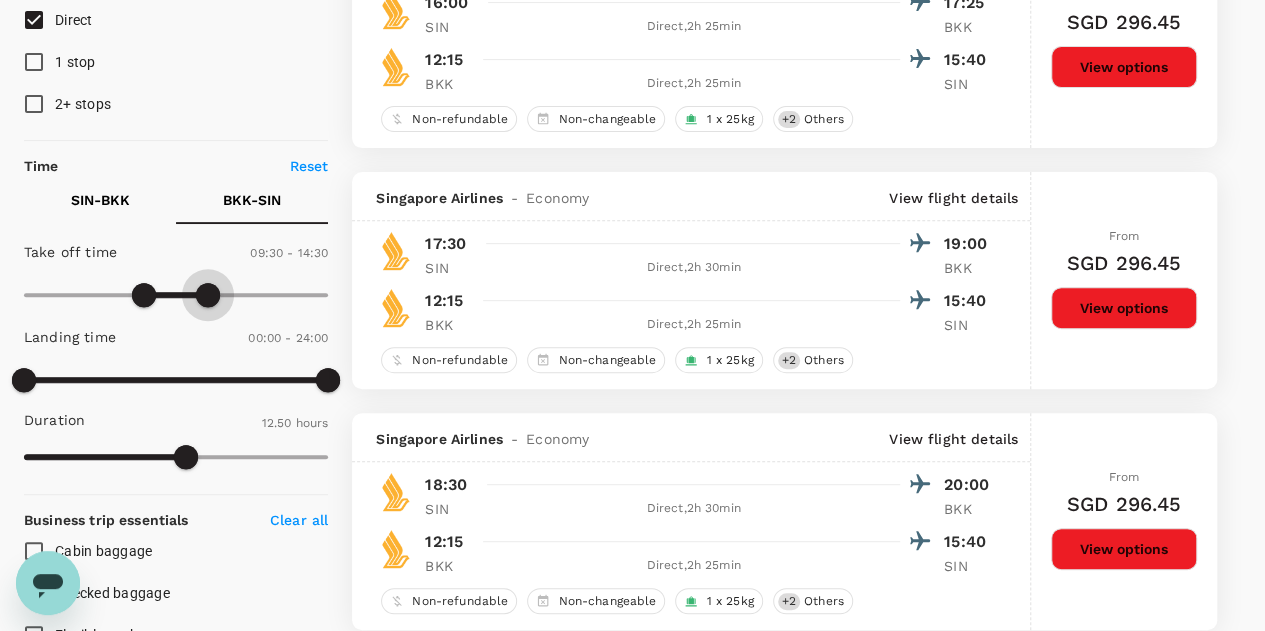 type on "1440" 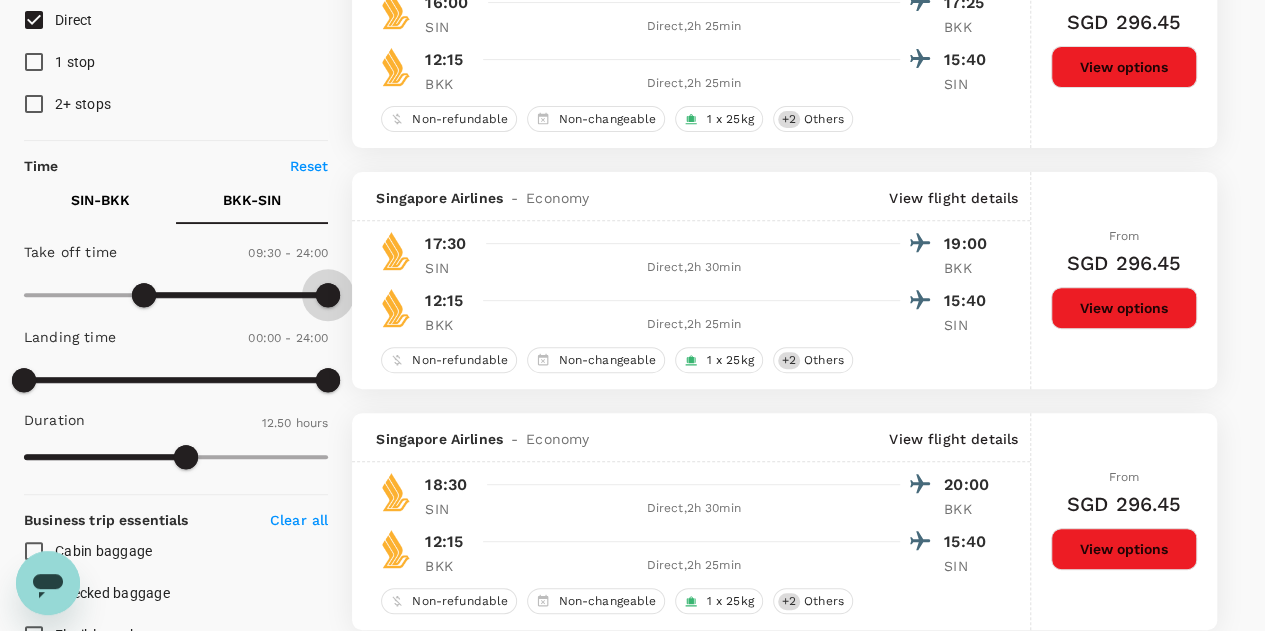 drag, startPoint x: 204, startPoint y: 281, endPoint x: 366, endPoint y: 283, distance: 162.01234 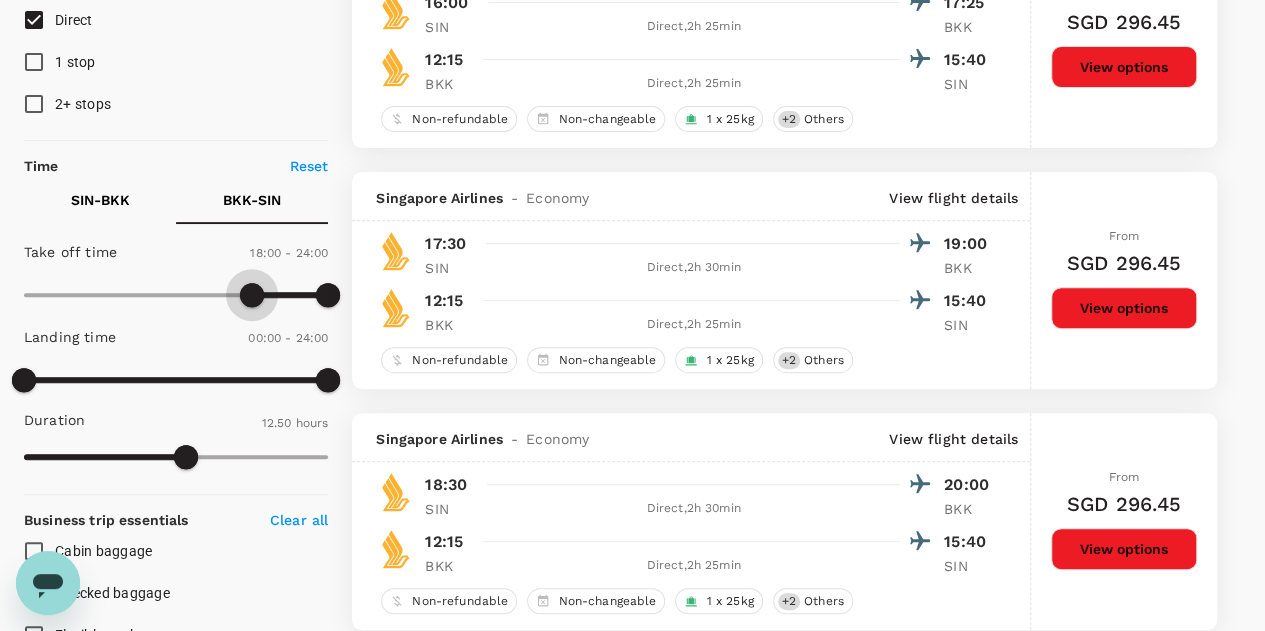 type on "1110" 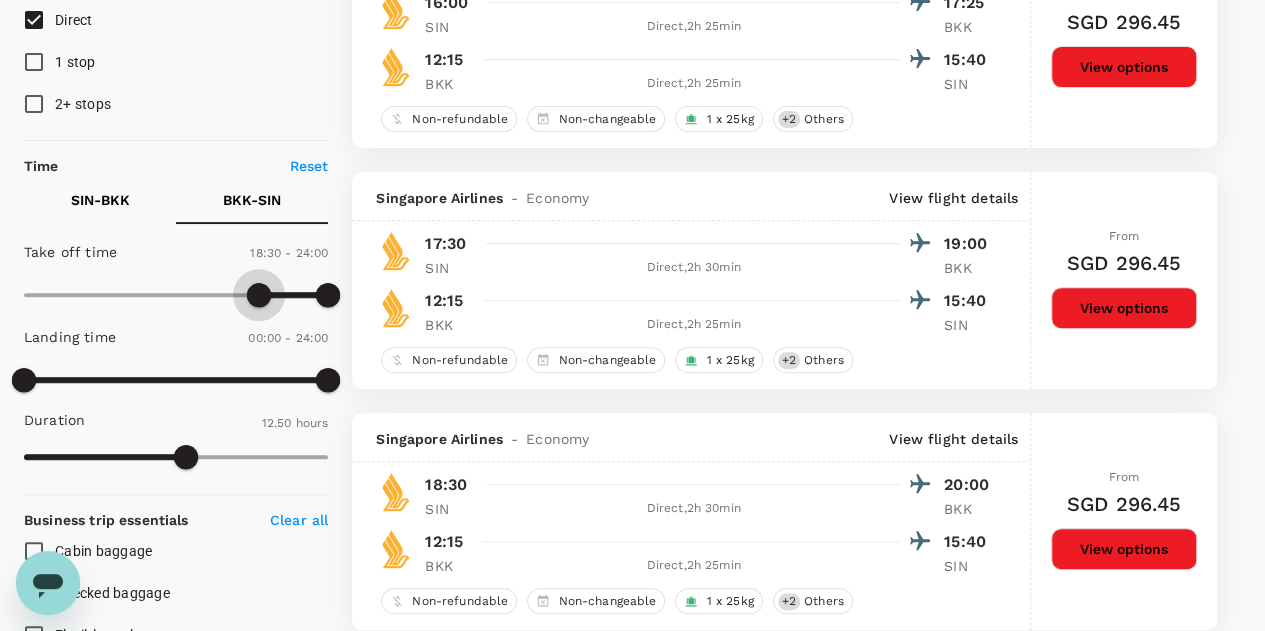 drag, startPoint x: 135, startPoint y: 293, endPoint x: 260, endPoint y: 279, distance: 125.781555 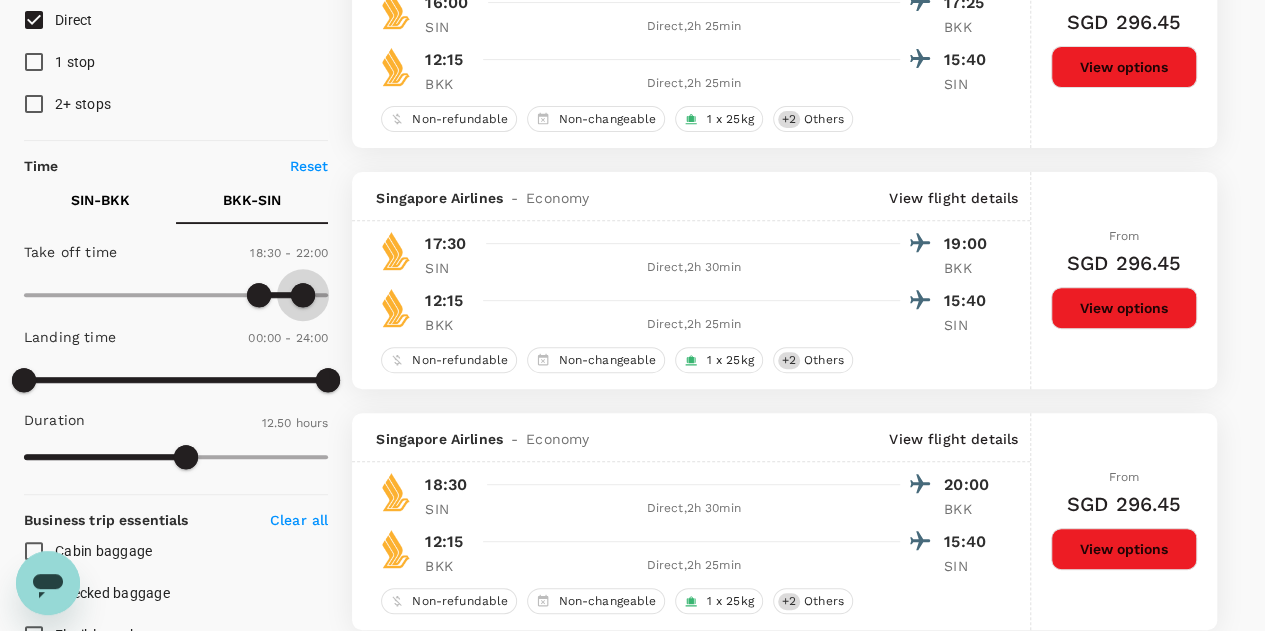 type on "1260" 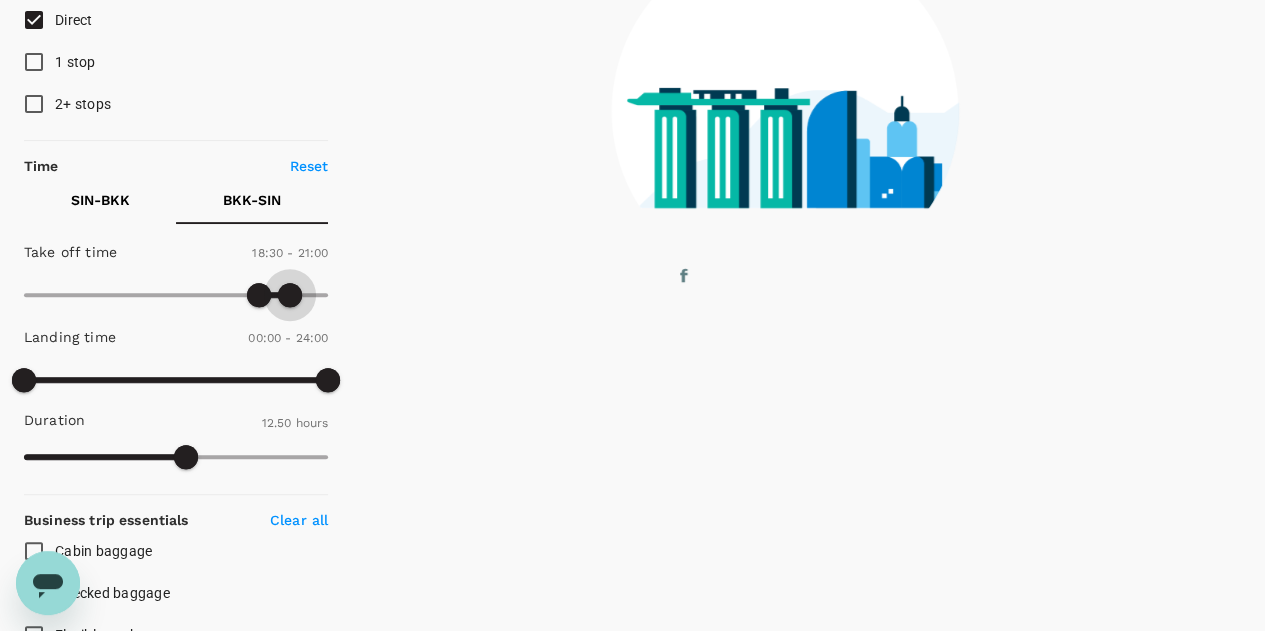 drag, startPoint x: 326, startPoint y: 297, endPoint x: 289, endPoint y: 304, distance: 37.65634 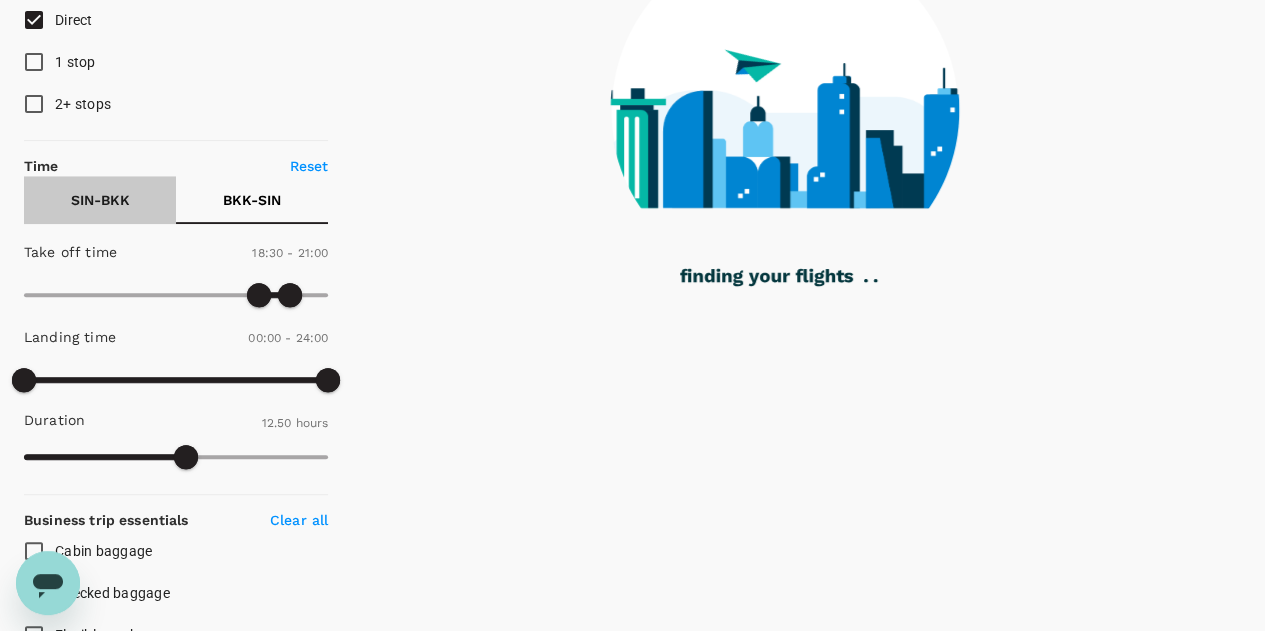 click on "SIN - BKK" at bounding box center [100, 200] 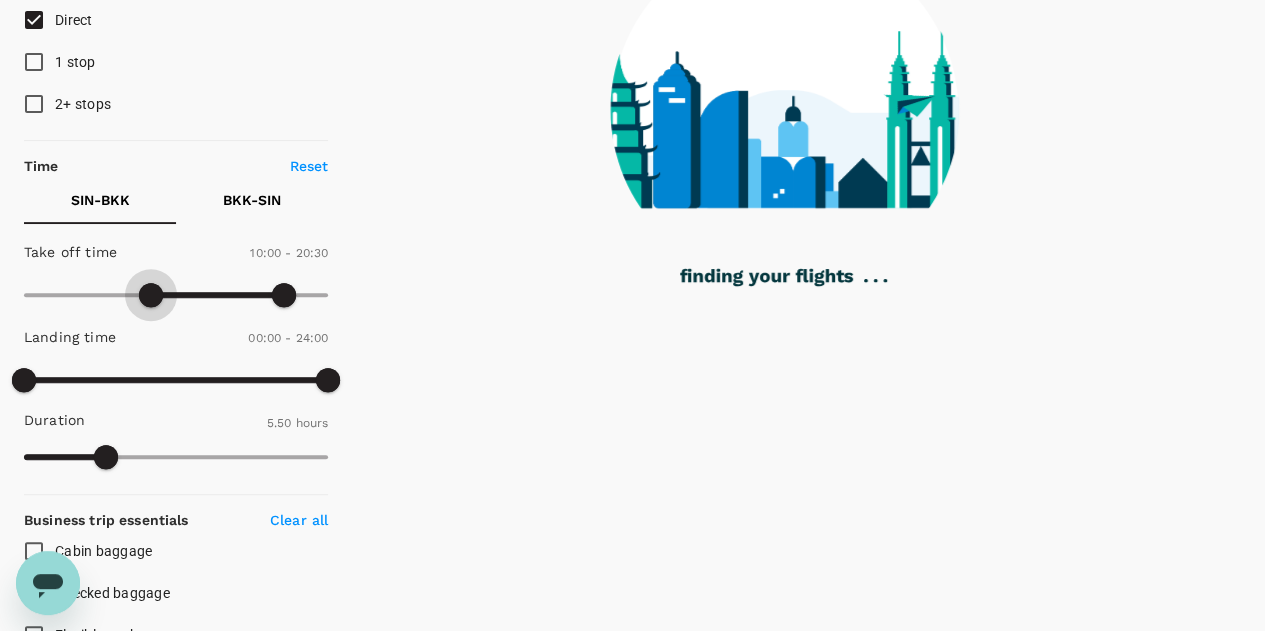 type on "630" 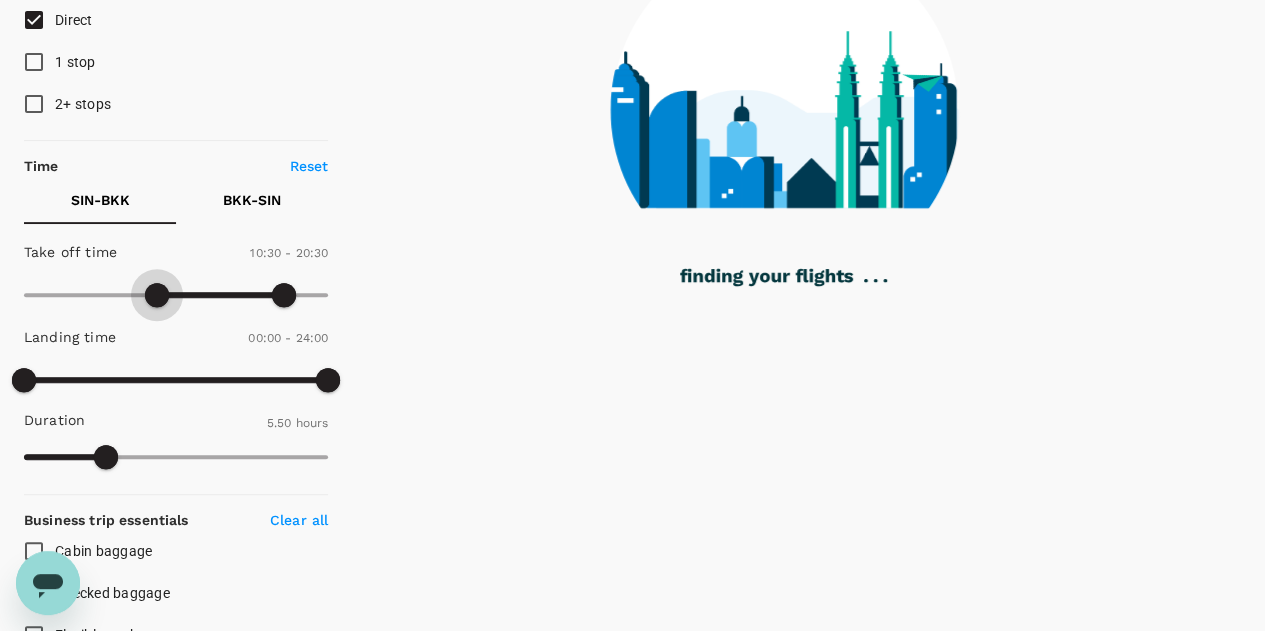 drag, startPoint x: 210, startPoint y: 295, endPoint x: 157, endPoint y: 300, distance: 53.235325 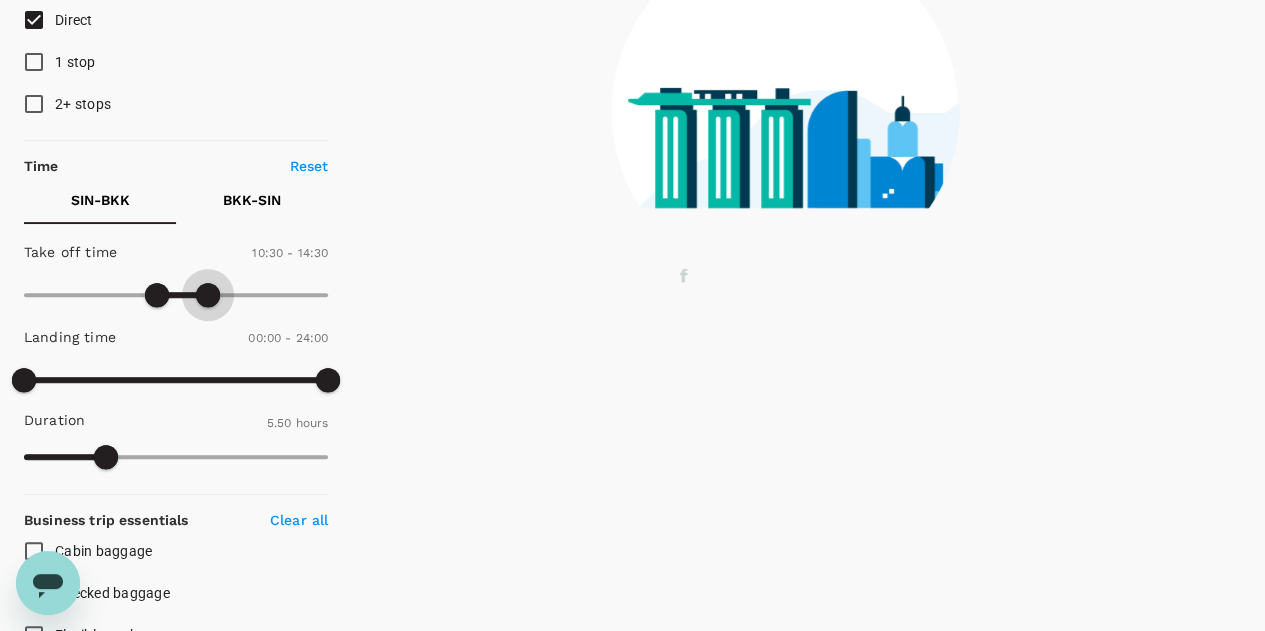 type on "900" 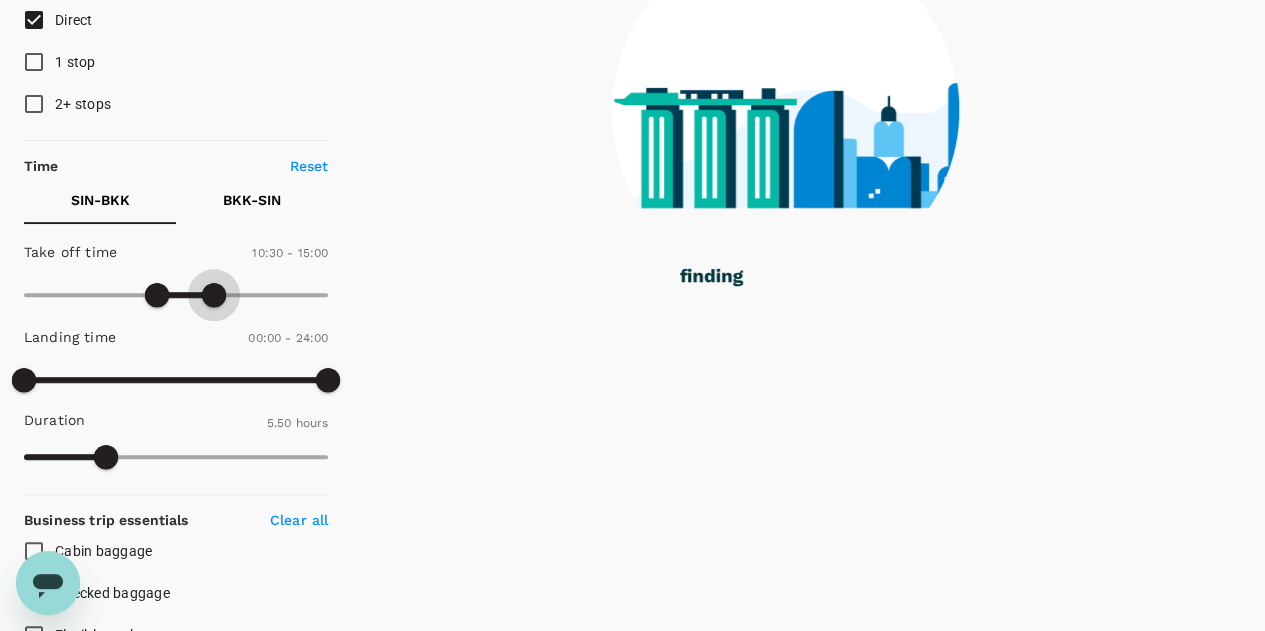 drag, startPoint x: 281, startPoint y: 301, endPoint x: 216, endPoint y: 301, distance: 65 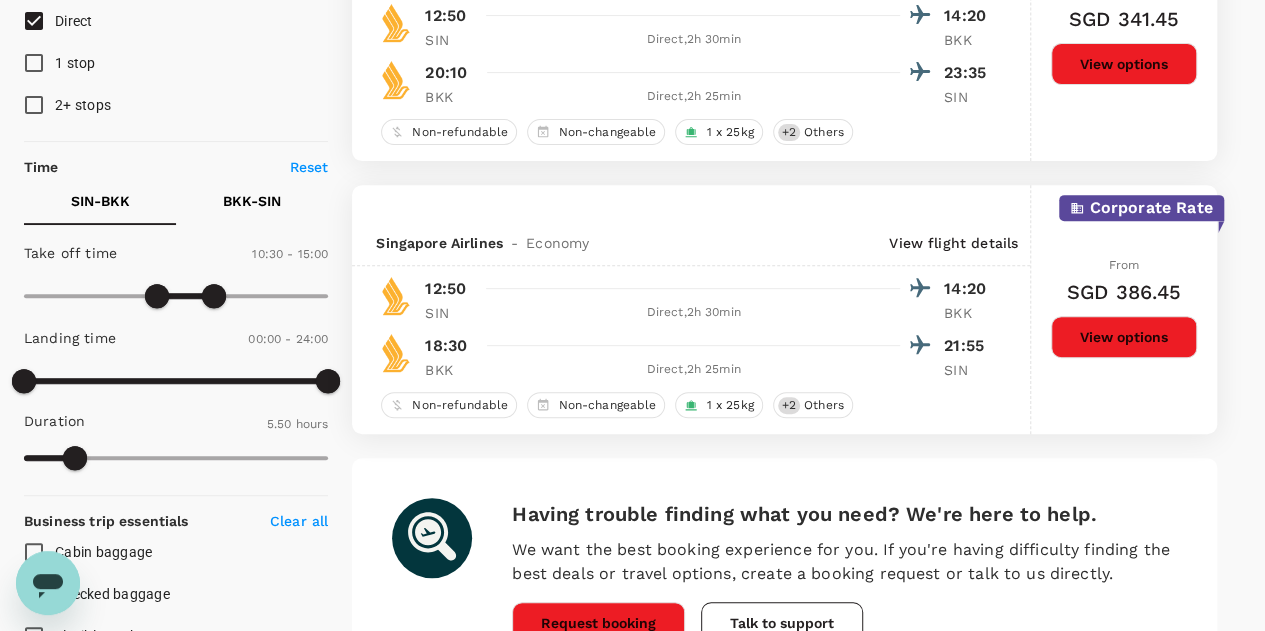 scroll, scrollTop: 300, scrollLeft: 0, axis: vertical 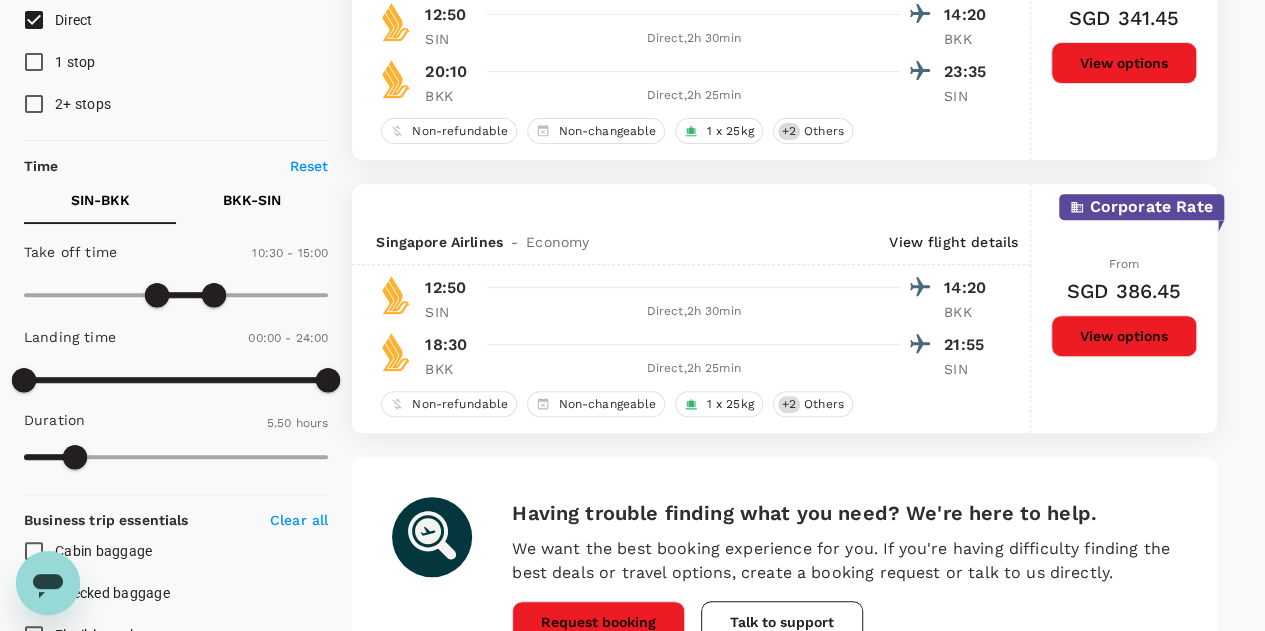 click on "View options" at bounding box center [1124, 63] 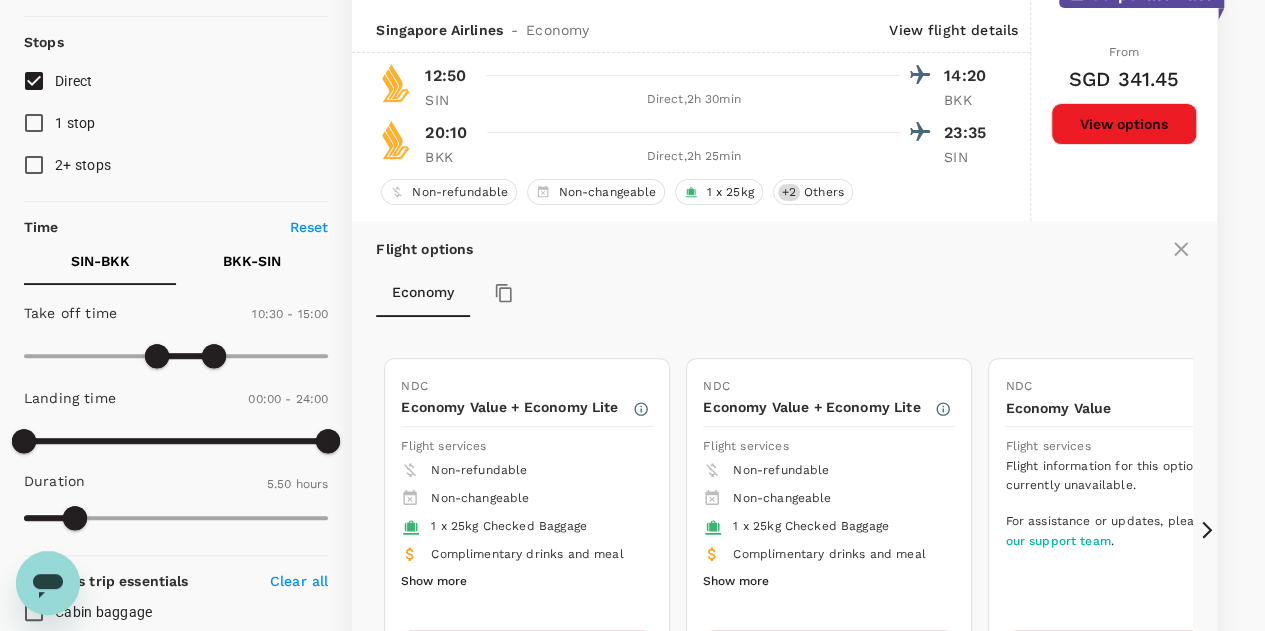 scroll, scrollTop: 210, scrollLeft: 0, axis: vertical 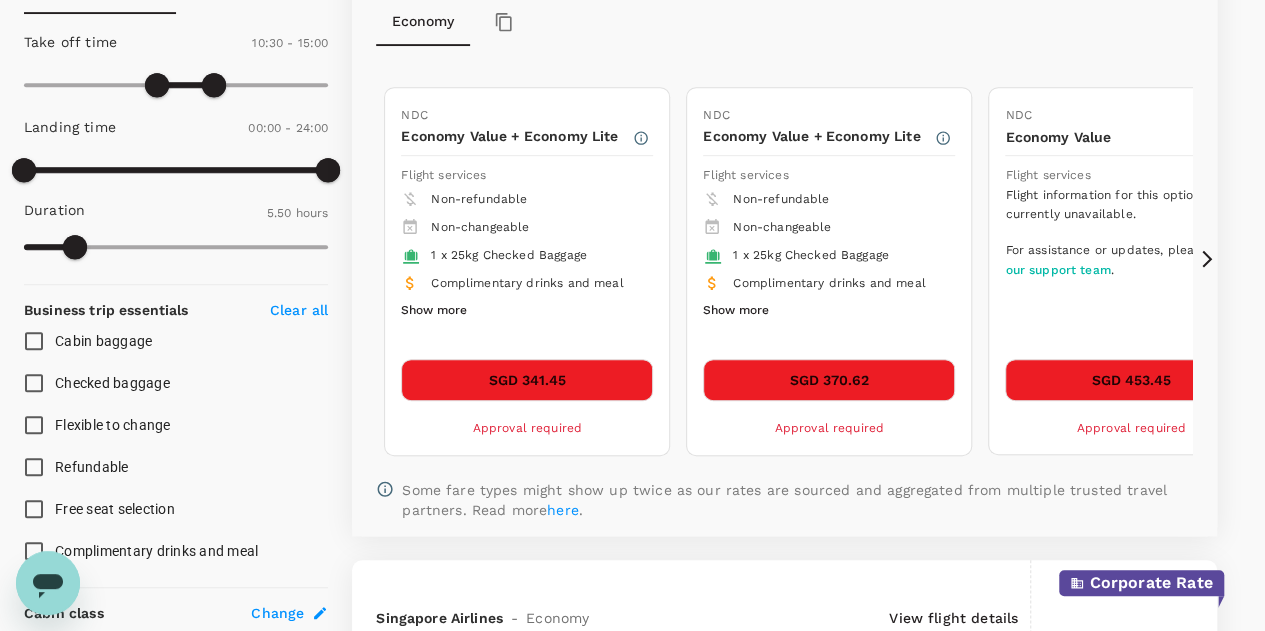 click 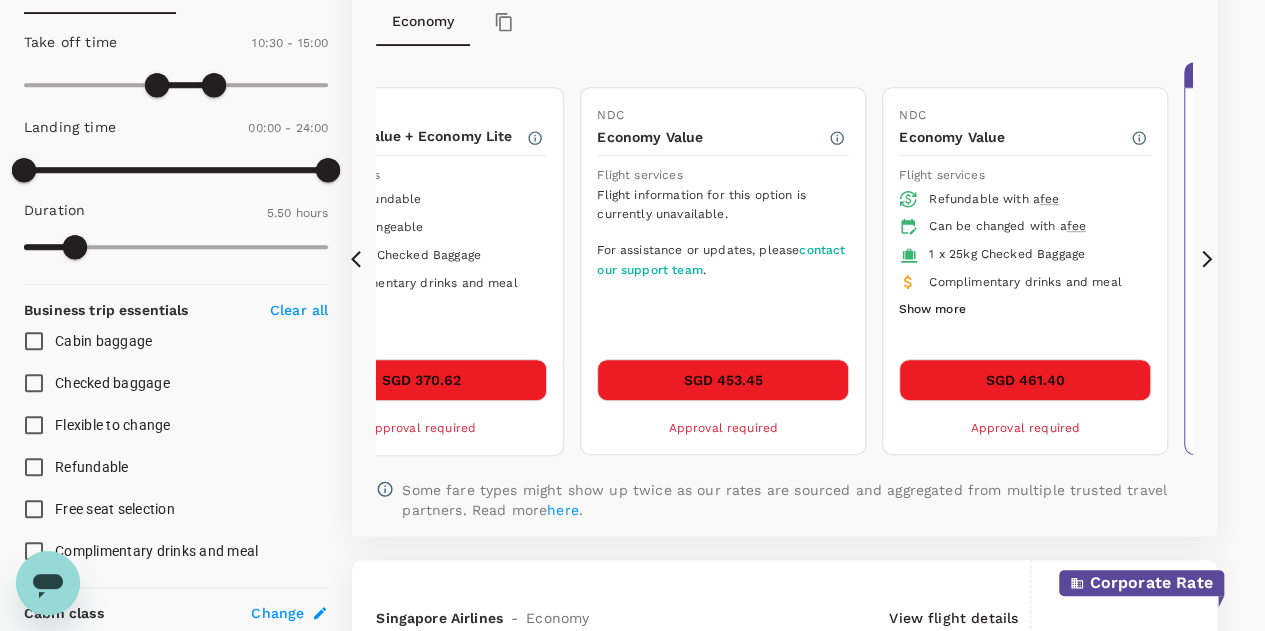 click 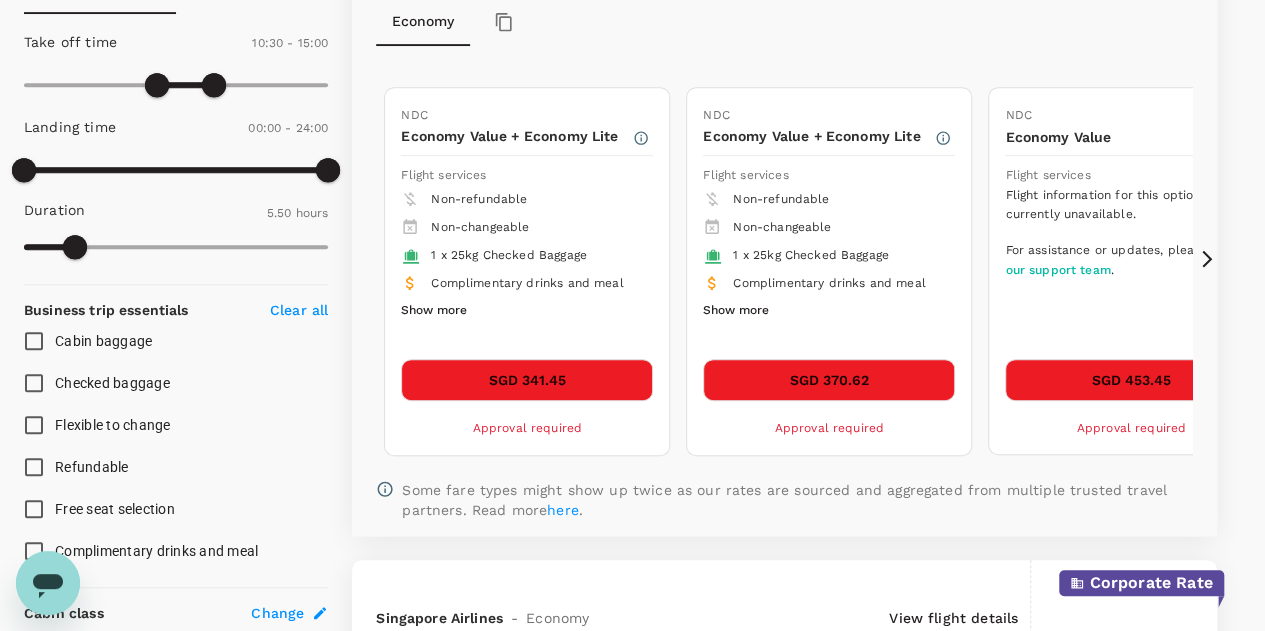 click 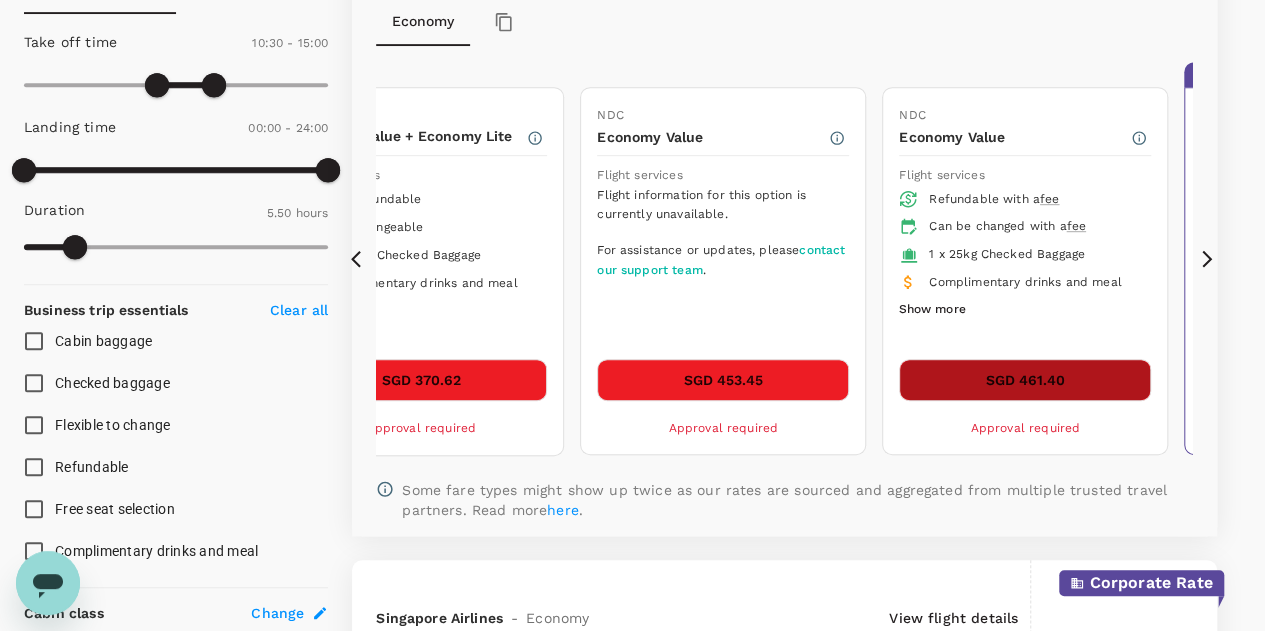 click on "SGD 461.40" at bounding box center [1025, 380] 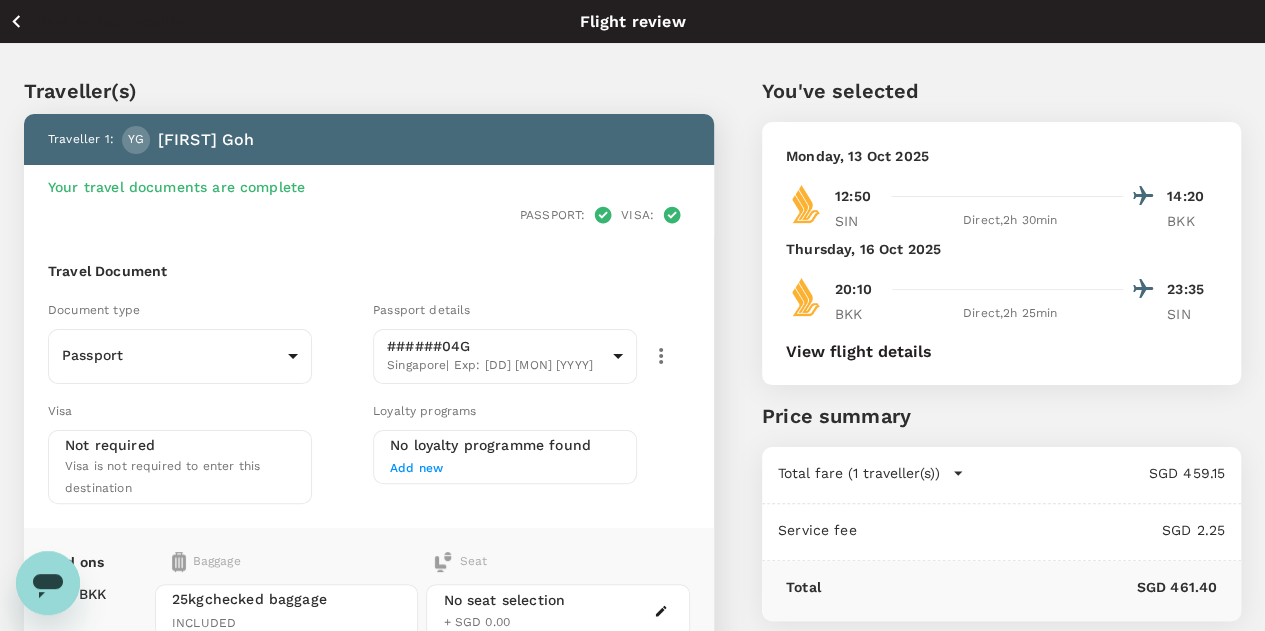 click on "Add new" at bounding box center [416, 468] 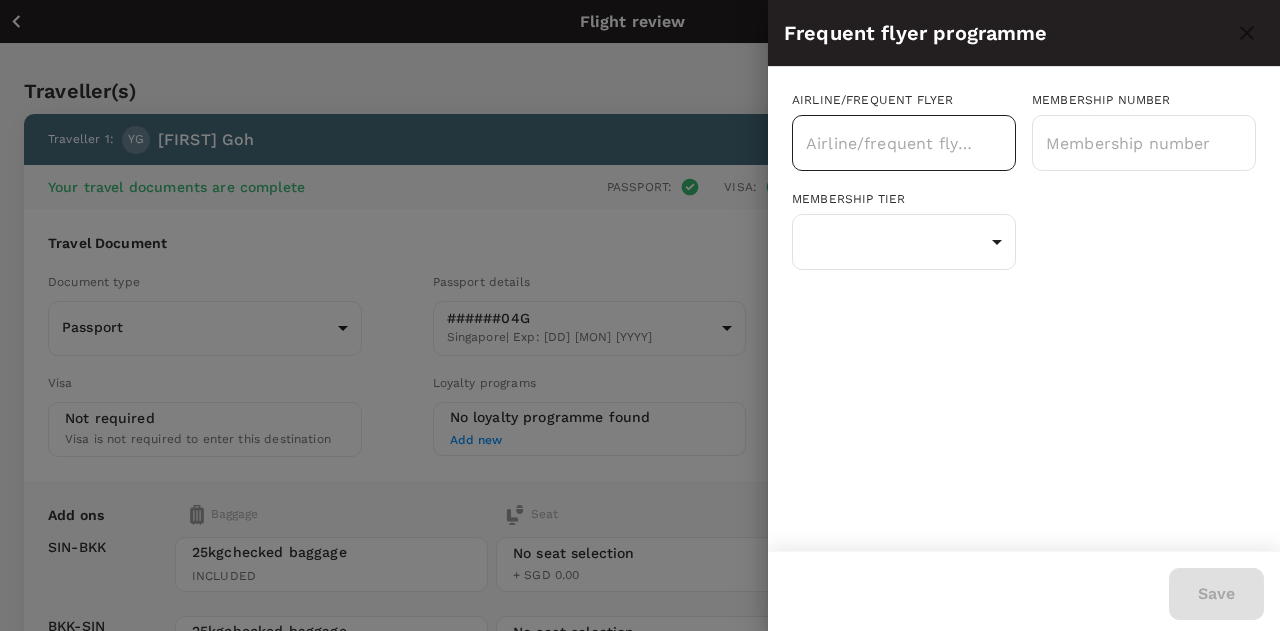 click at bounding box center (889, 143) 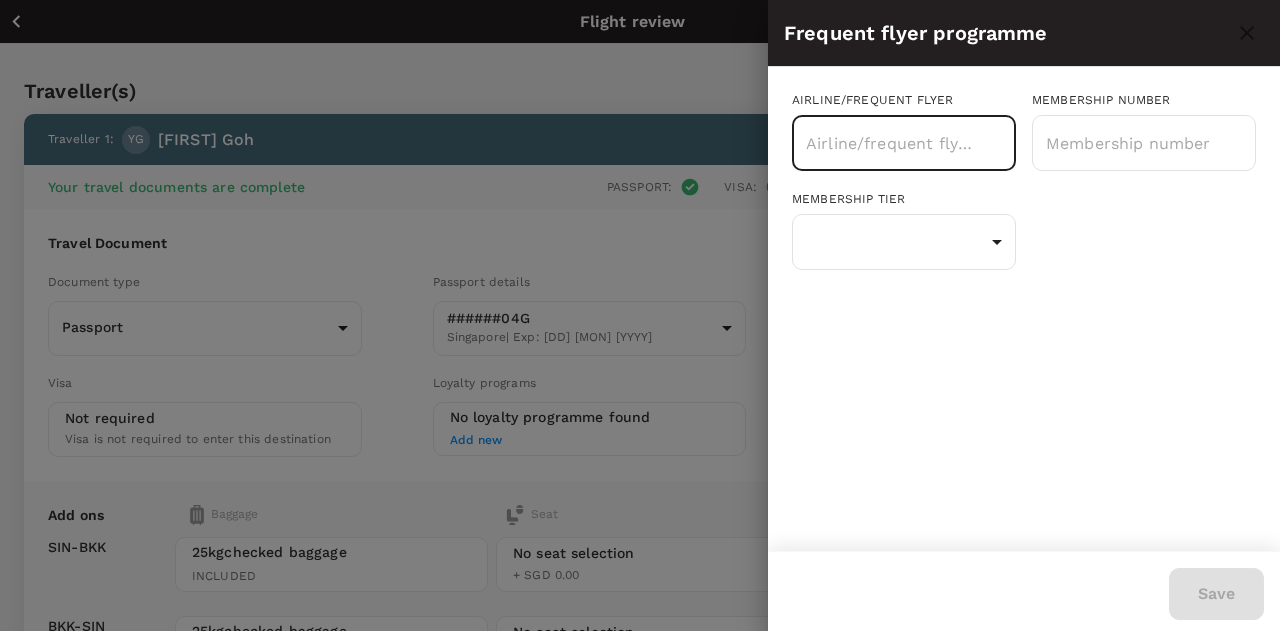 type on "f" 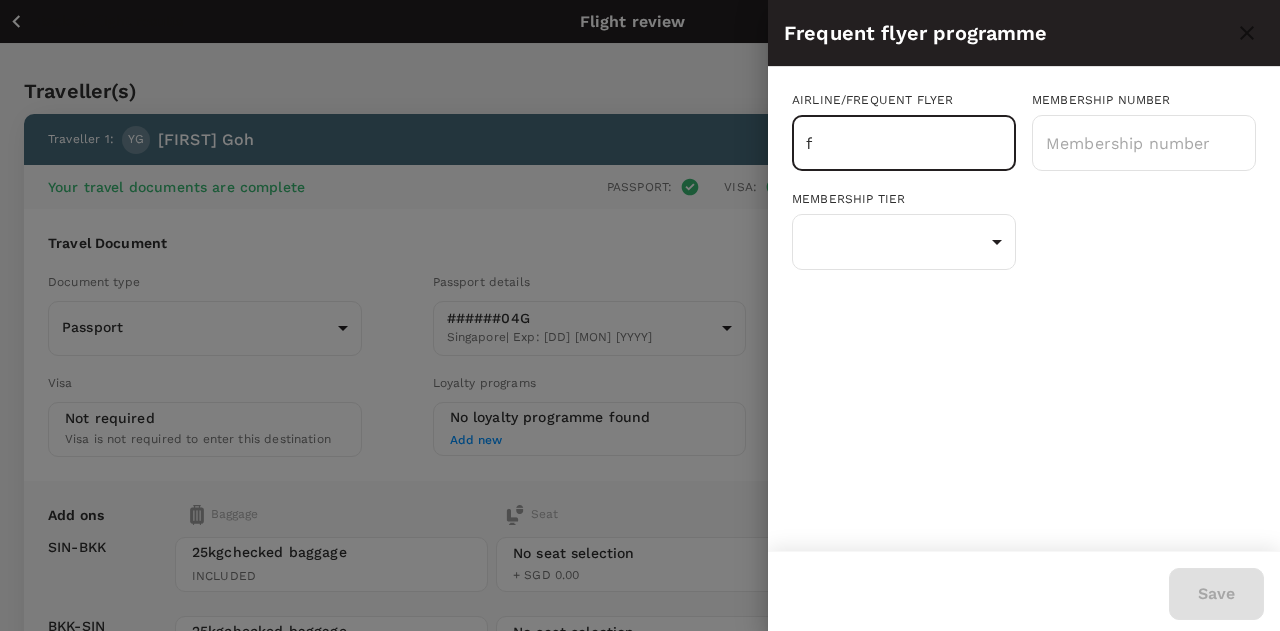 type 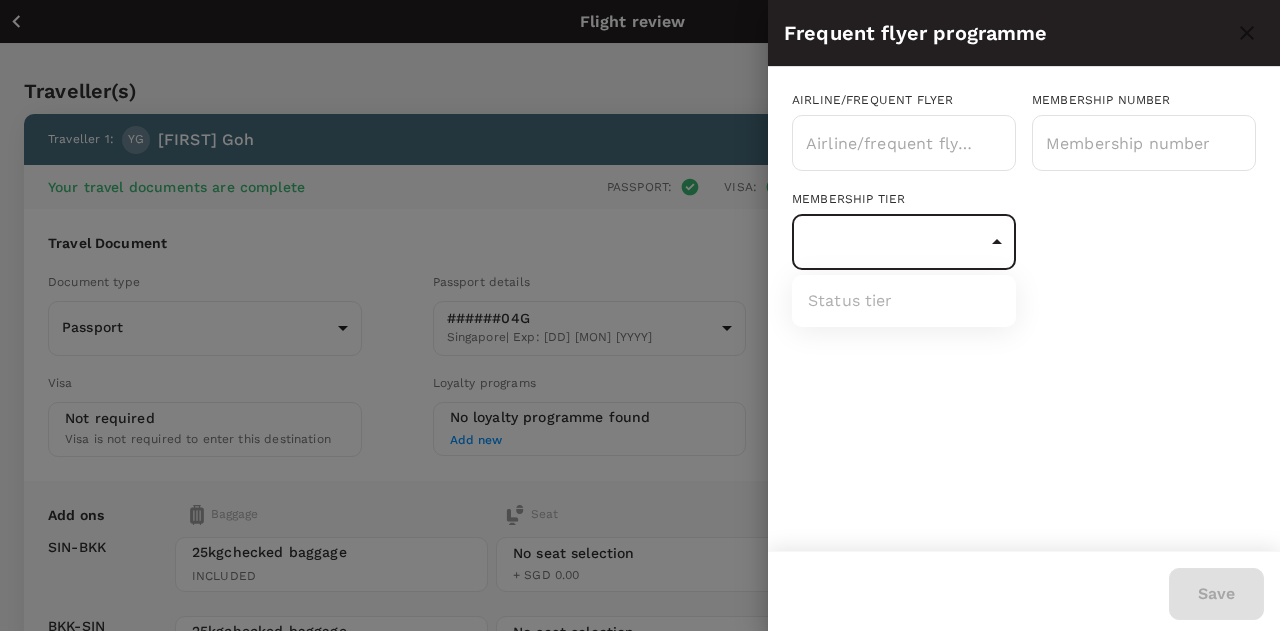 click on "Your travel documents are complete Passport : Visa : Travel Document Document type Passport Passport ​ Passport details ######04G Singapore  | Exp:   27 Mar 2035 69063c1e-cca5-458e-8b94-a066b7e9fd70 ​ Visa Not required Visa is not required to enter this destination Loyalty programs No loyalty programme found Add new Add ons Baggage Seat SIN  -  BKK BKK  -  SIN 25kg  checked baggage INCLUDED 25kg  checked baggage INCLUDED No seat selection + SGD 0.00 No seat selection + SGD 0.00 Special request Add any special requests here. Our support team will attend to it and reach out to you as soon as possible. Add request You've selected Monday, 13 Oct 2025 12:50 14:20 SIN Direct ,  2h 30min BKK Thursday, 16 Oct 2025 20:10 23:35 BKK Direct ,  2h 25min SIN View flight details Price summary Total fare (1 traveller(s)) SGD 459.15 Air fare SGD 459.15 Baggage fee SGD 0.00 Seat fee SGD 0.00 Service fee SGD 2.25 Total SGD 461.40 Help Centre" at bounding box center (640, 491) 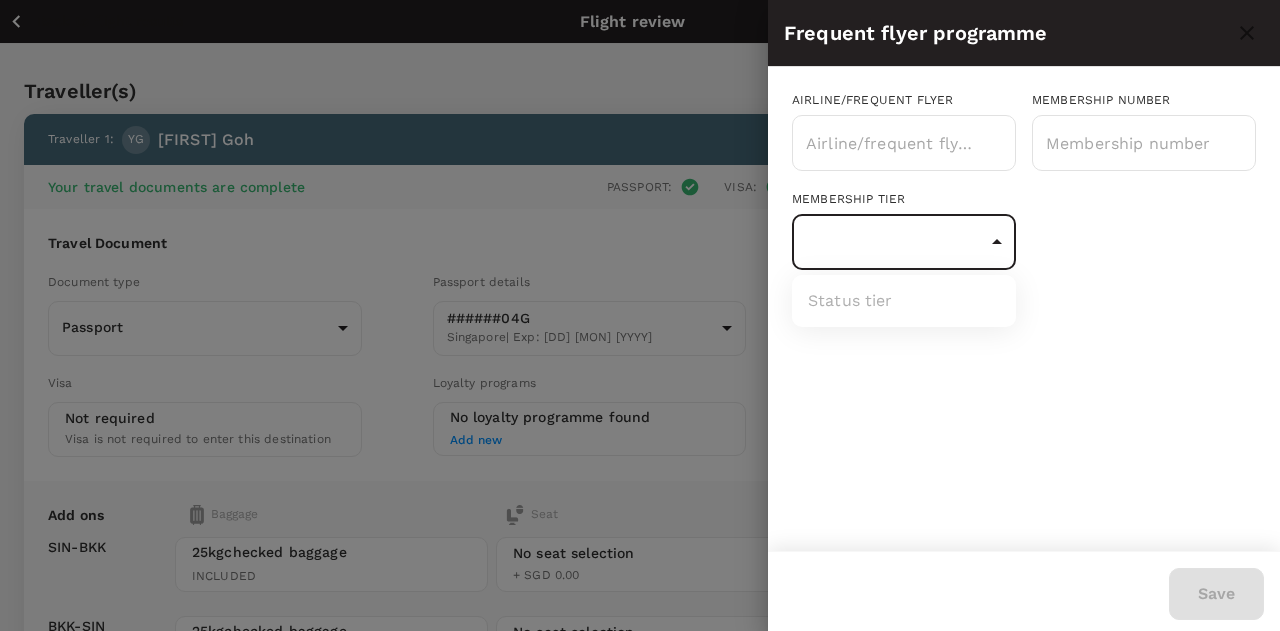 click at bounding box center (640, 315) 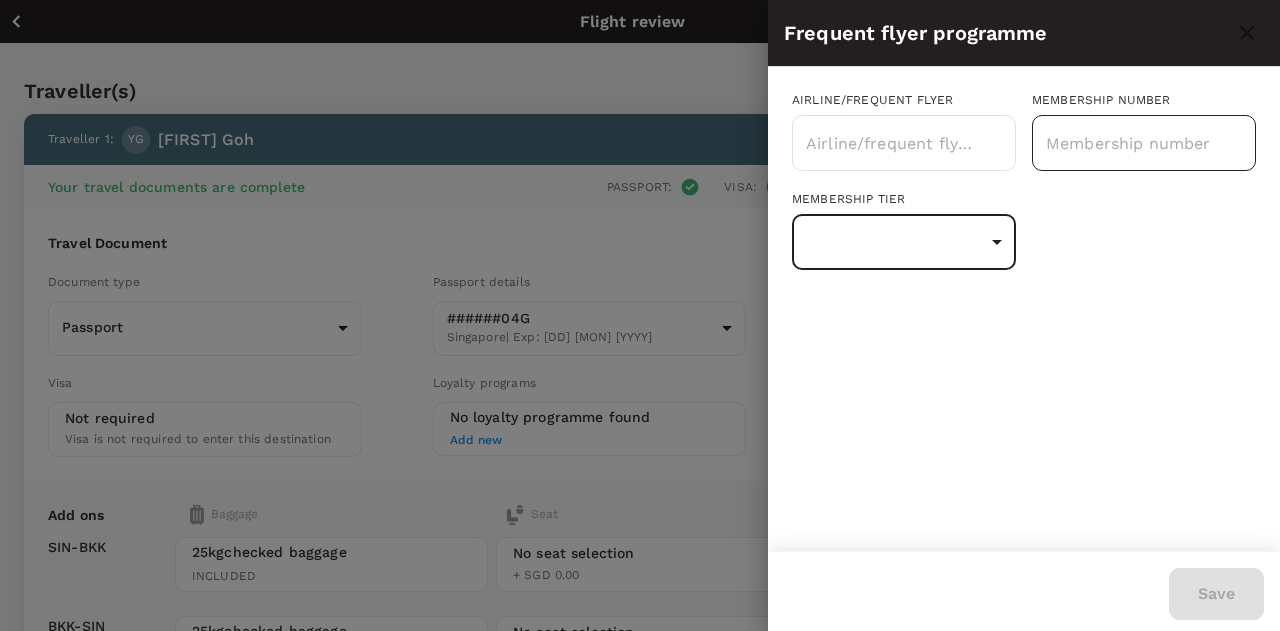 click at bounding box center (1144, 143) 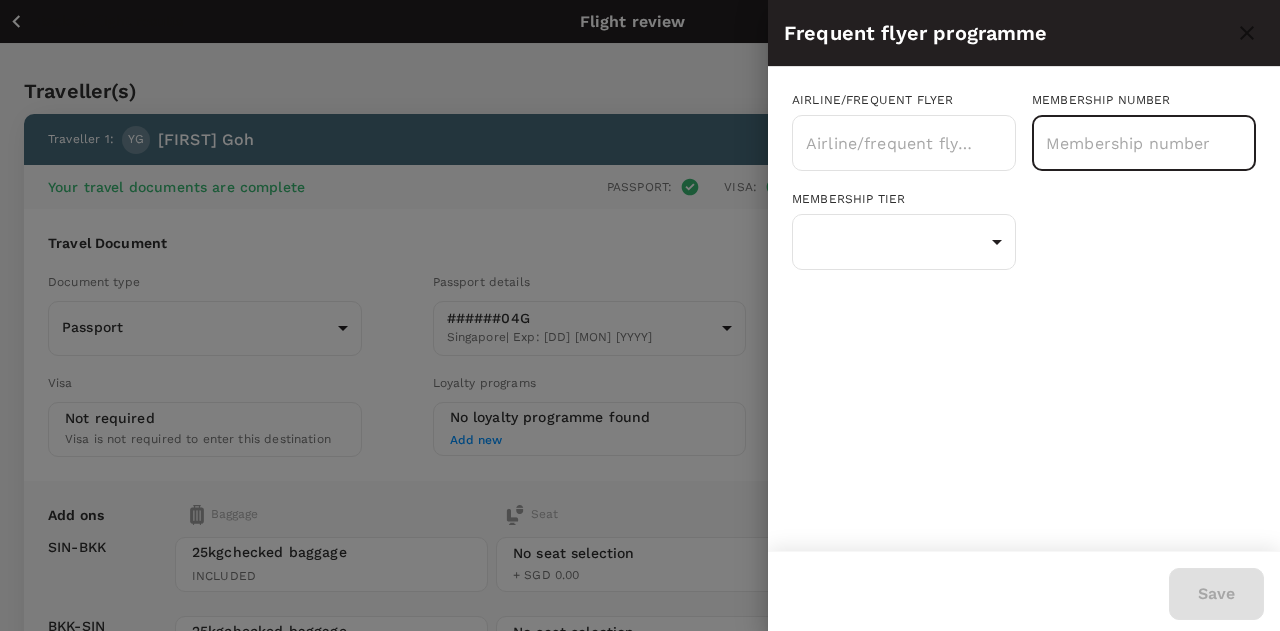 paste on "SQ8005799387" 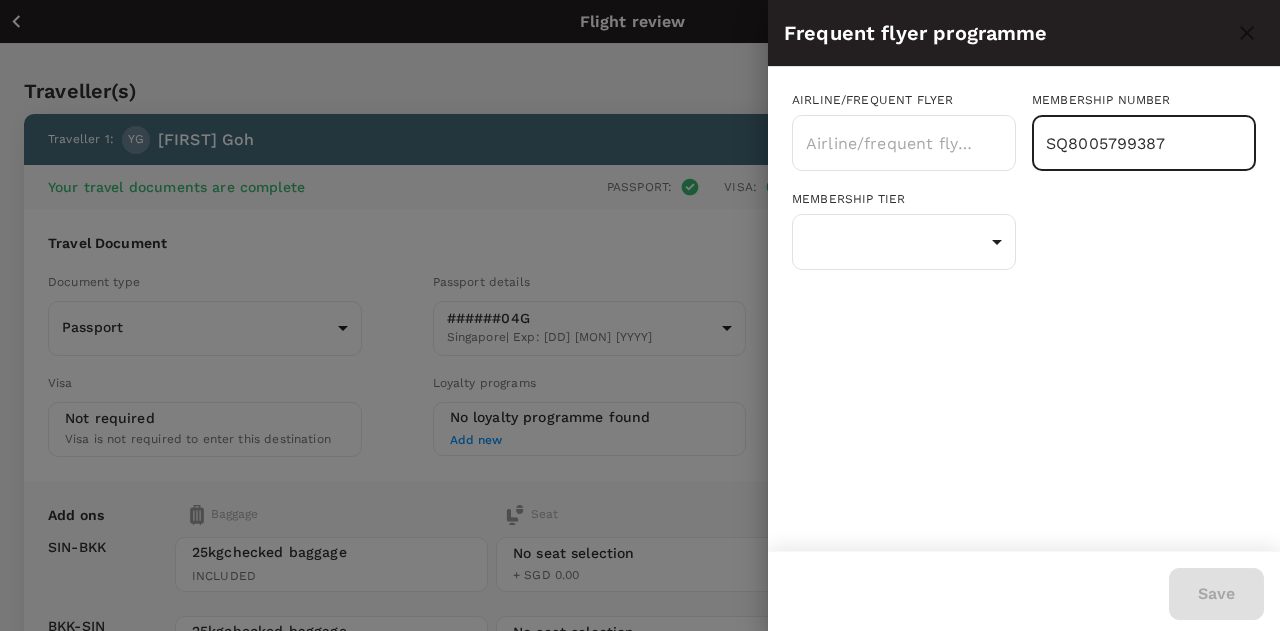 click on "SQ8005799387" at bounding box center [1144, 143] 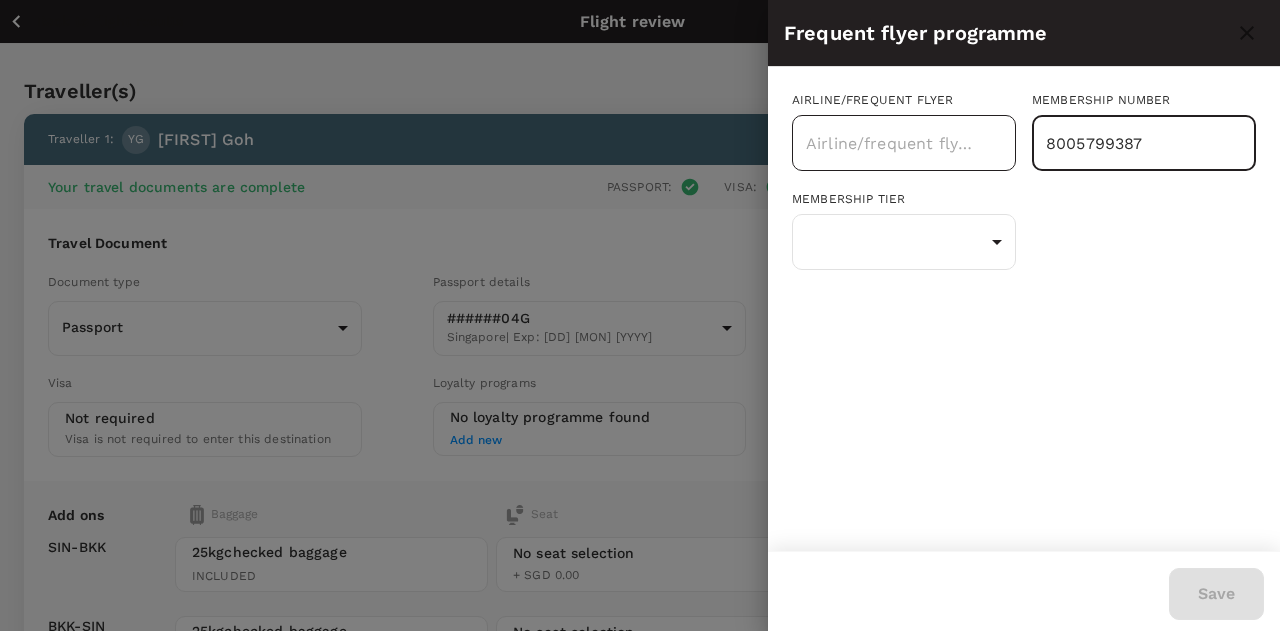 type on "8005799387" 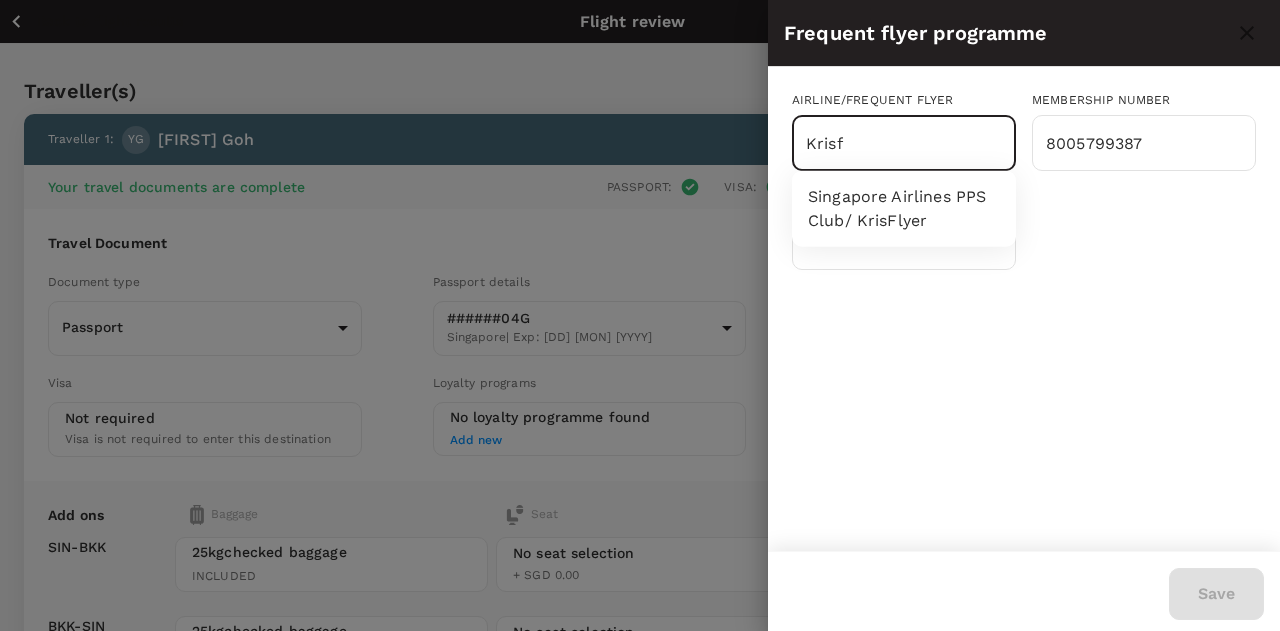 click on "Singapore Airlines PPS Club/ KrisFlyer" at bounding box center (904, 209) 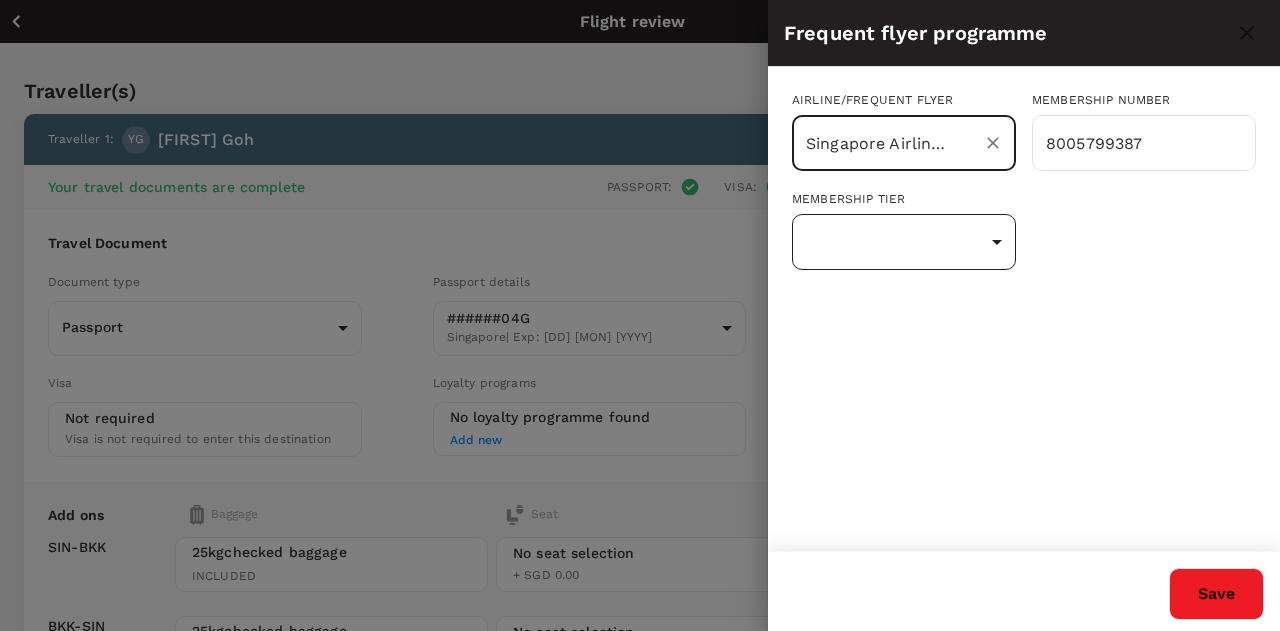 type on "Singapore Airlines PPS Club/ KrisFlyer" 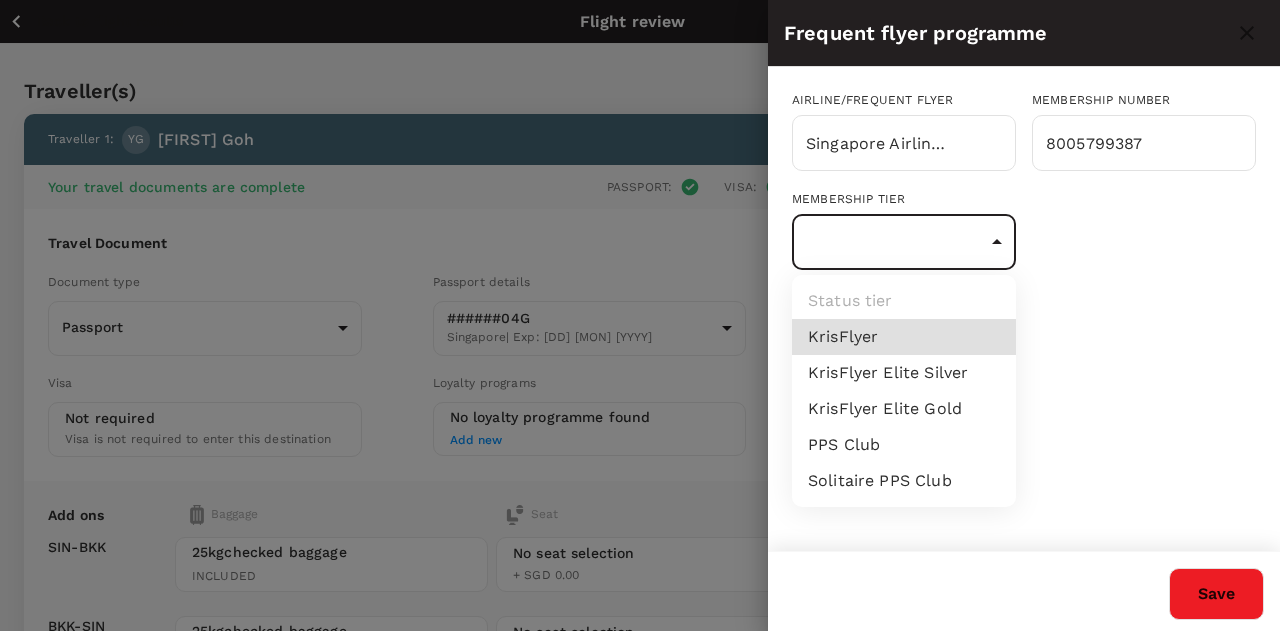 click on "Your travel documents are complete Passport : Visa : Travel Document Document type Passport Passport ​ Passport details ######04G Singapore  | Exp:   27 Mar 2035 69063c1e-cca5-458e-8b94-a066b7e9fd70 ​ Visa Not required Visa is not required to enter this destination Loyalty programs No loyalty programme found Add new Add ons Baggage Seat SIN  -  BKK BKK  -  SIN 25kg  checked baggage INCLUDED 25kg  checked baggage INCLUDED No seat selection + SGD 0.00 No seat selection + SGD 0.00 Special request Add any special requests here. Our support team will attend to it and reach out to you as soon as possible. Add request You've selected Monday, 13 Oct 2025 12:50 14:20 SIN Direct ,  2h 30min BKK Thursday, 16 Oct 2025 20:10 23:35 BKK Direct ,  2h 25min SIN View flight details Price summary Total fare (1 traveller(s)) SGD 459.15 Air fare SGD 459.15 Baggage fee SGD 0.00 Seat fee SGD 0.00 Service fee SGD 2.25 Total SGD 461.40 Help Centre" at bounding box center [640, 491] 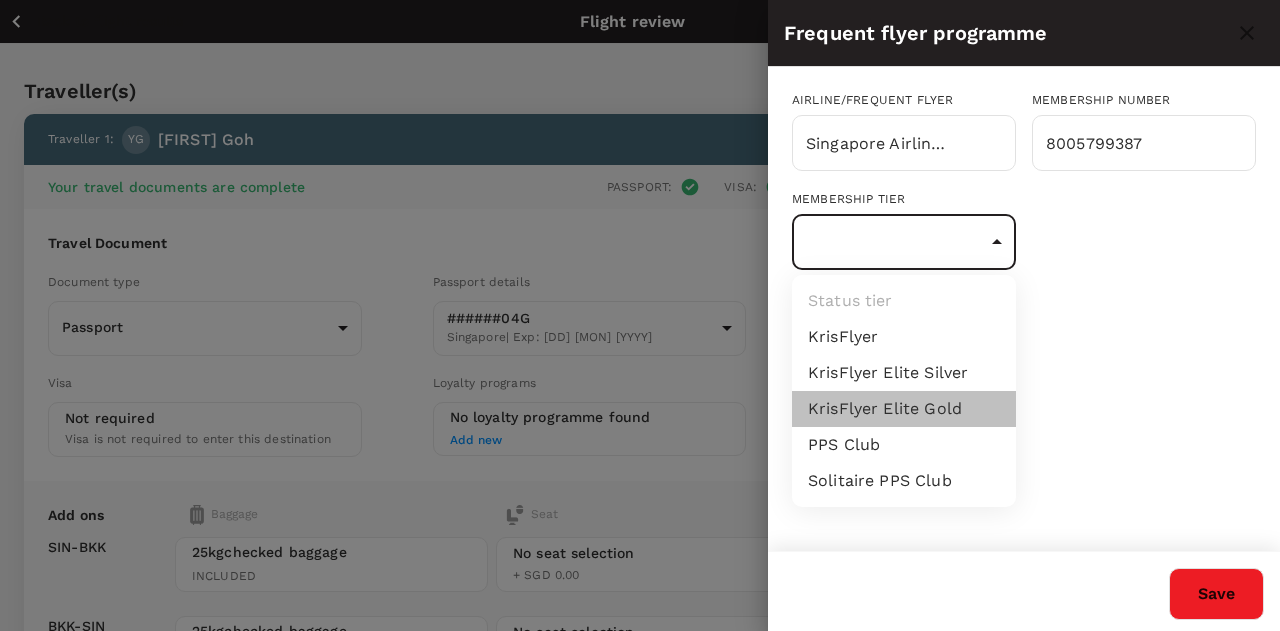 click on "KrisFlyer Elite Gold" at bounding box center [904, 409] 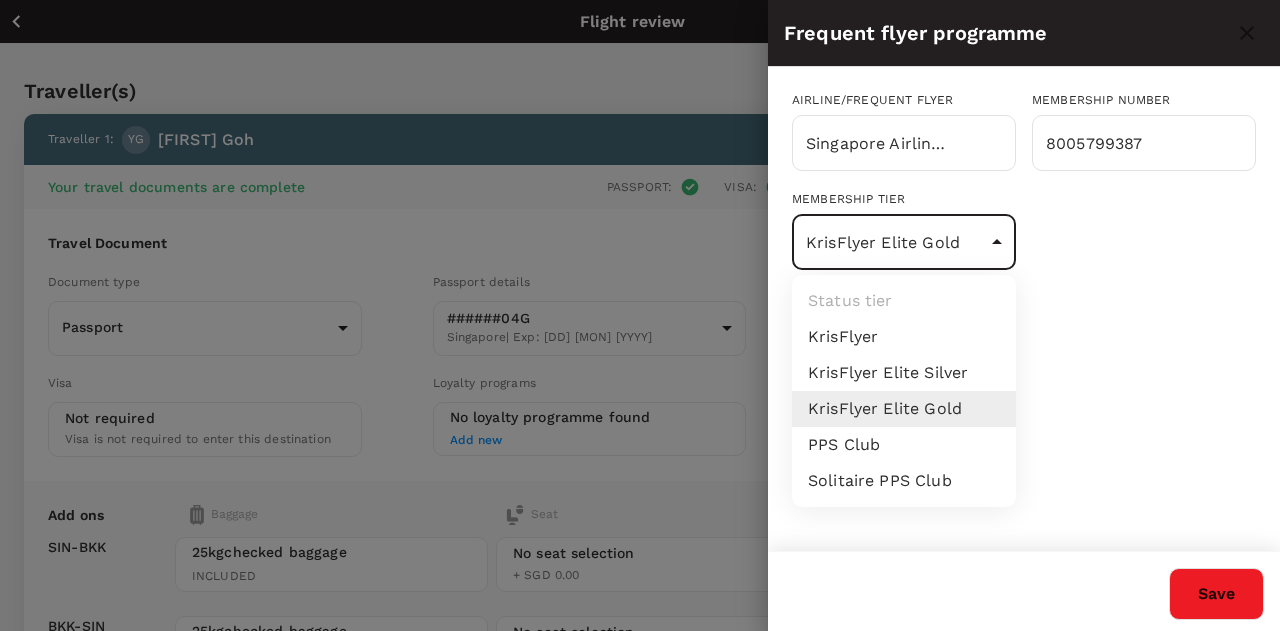 click on "Your travel documents are complete Passport : Visa : Travel Document Document type Passport Passport ​ Passport details ######04G Singapore  | Exp:   27 Mar 2035 69063c1e-cca5-458e-8b94-a066b7e9fd70 ​ Visa Not required Visa is not required to enter this destination Loyalty programs No loyalty programme found Add new Add ons Baggage Seat SIN  -  BKK BKK  -  SIN 25kg  checked baggage INCLUDED 25kg  checked baggage INCLUDED No seat selection + SGD 0.00 No seat selection + SGD 0.00 Special request Add any special requests here. Our support team will attend to it and reach out to you as soon as possible. Add request You've selected Monday, 13 Oct 2025 12:50 14:20 SIN Direct ,  2h 30min BKK Thursday, 16 Oct 2025 20:10 23:35 BKK Direct ,  2h 25min SIN View flight details Price summary Total fare (1 traveller(s)) SGD 459.15 Air fare SGD 459.15 Baggage fee SGD 0.00 Seat fee SGD 0.00 Service fee SGD 2.25 Total SGD 461.40 Help Centre" at bounding box center (640, 491) 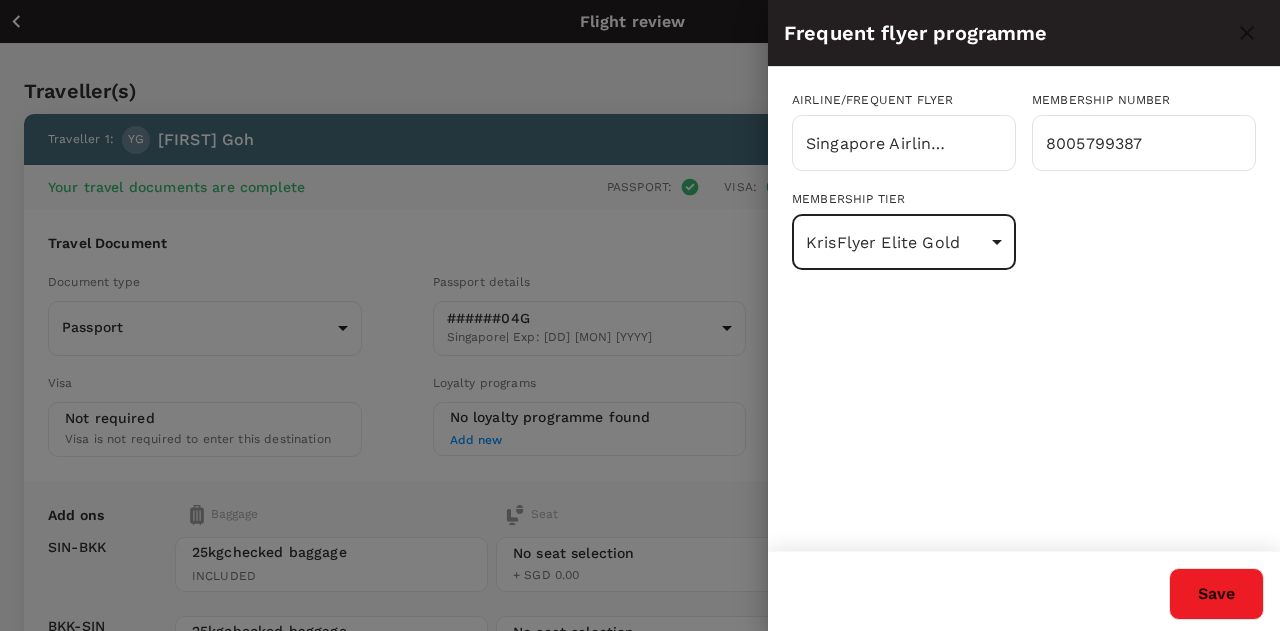 click on "Save" at bounding box center [1216, 594] 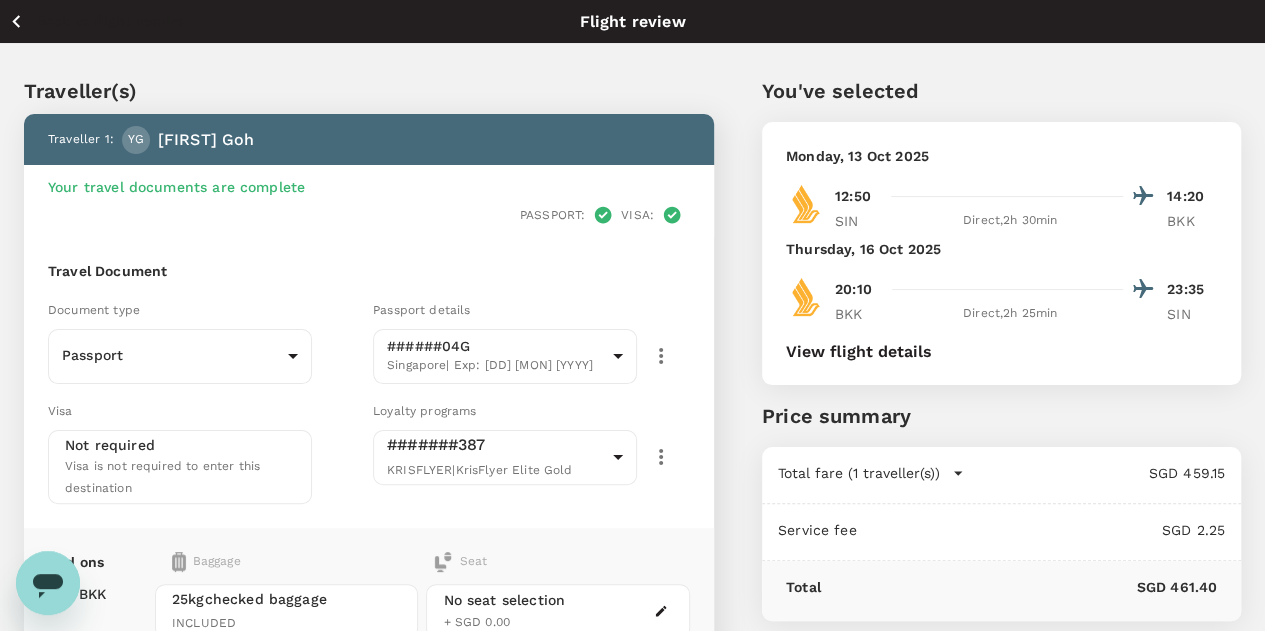 scroll, scrollTop: 300, scrollLeft: 0, axis: vertical 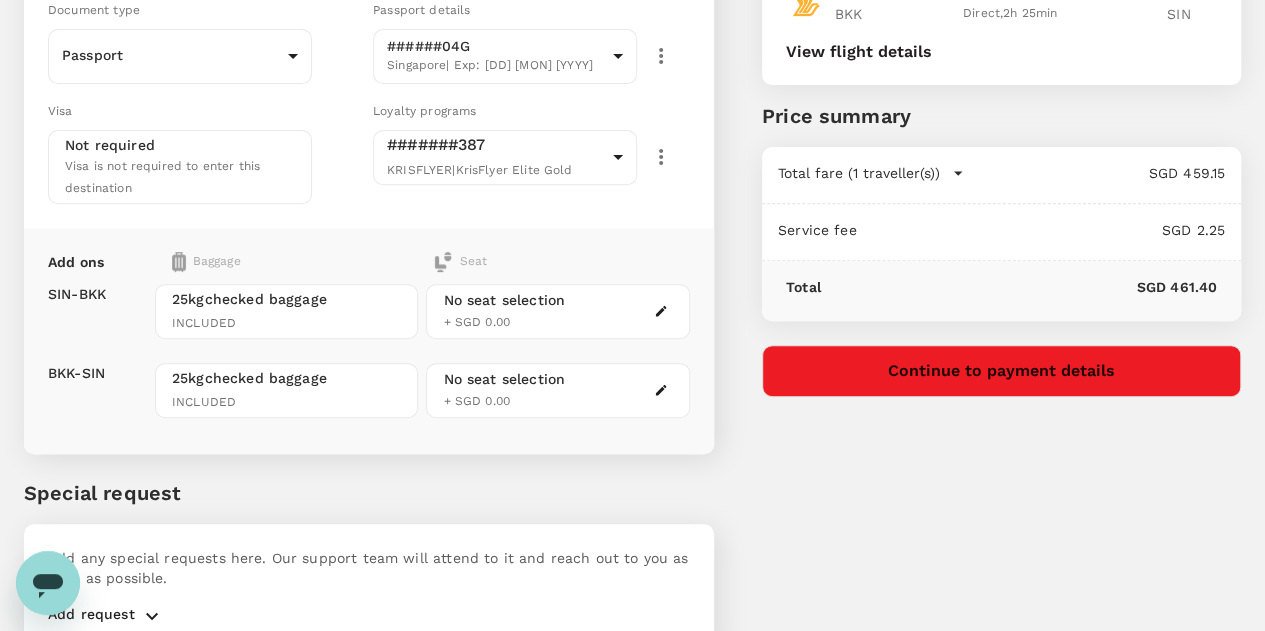 click 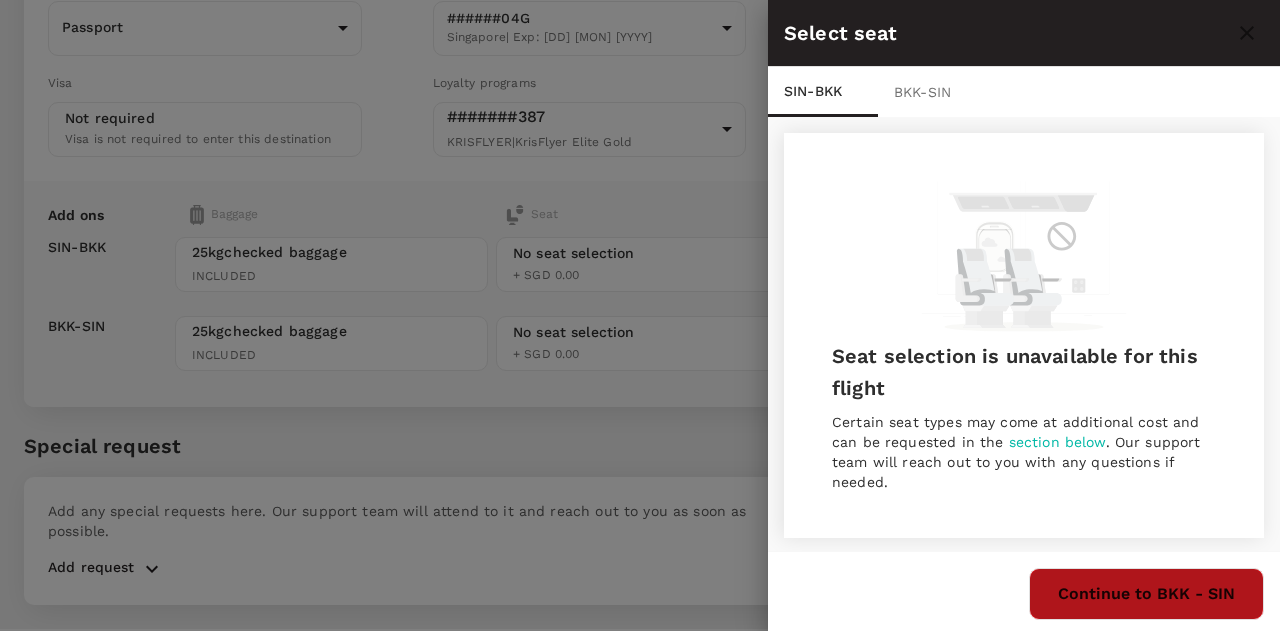 click on "Continue to   BKK - SIN" at bounding box center (1146, 594) 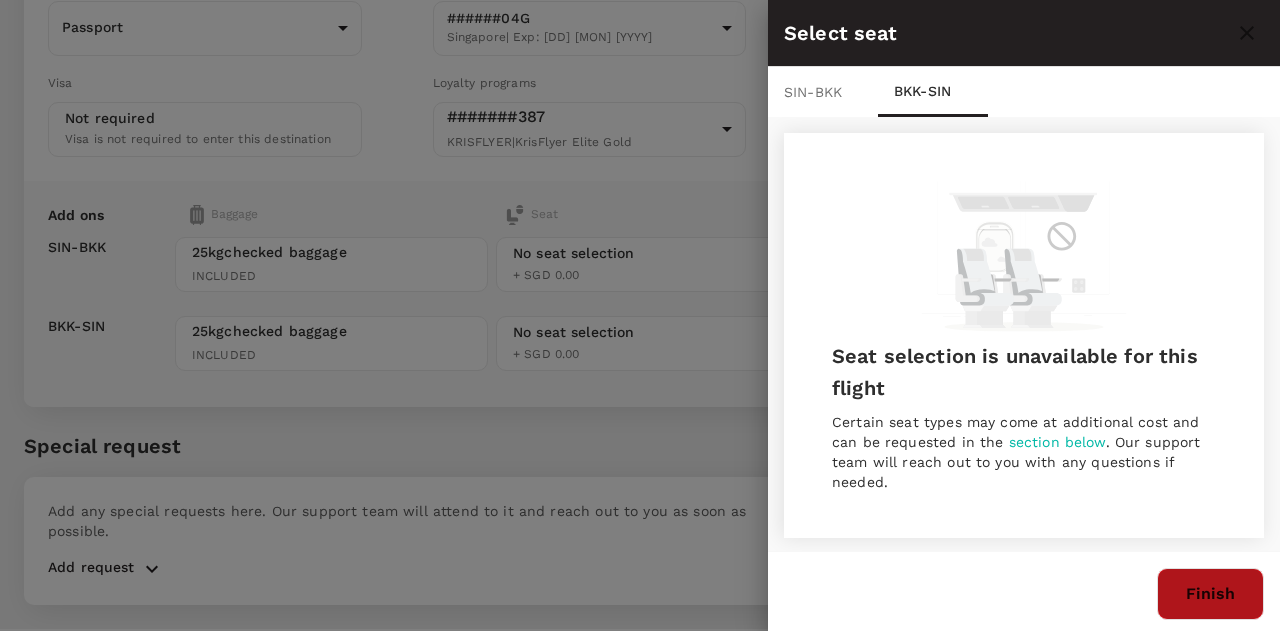 click on "Finish" at bounding box center (1210, 594) 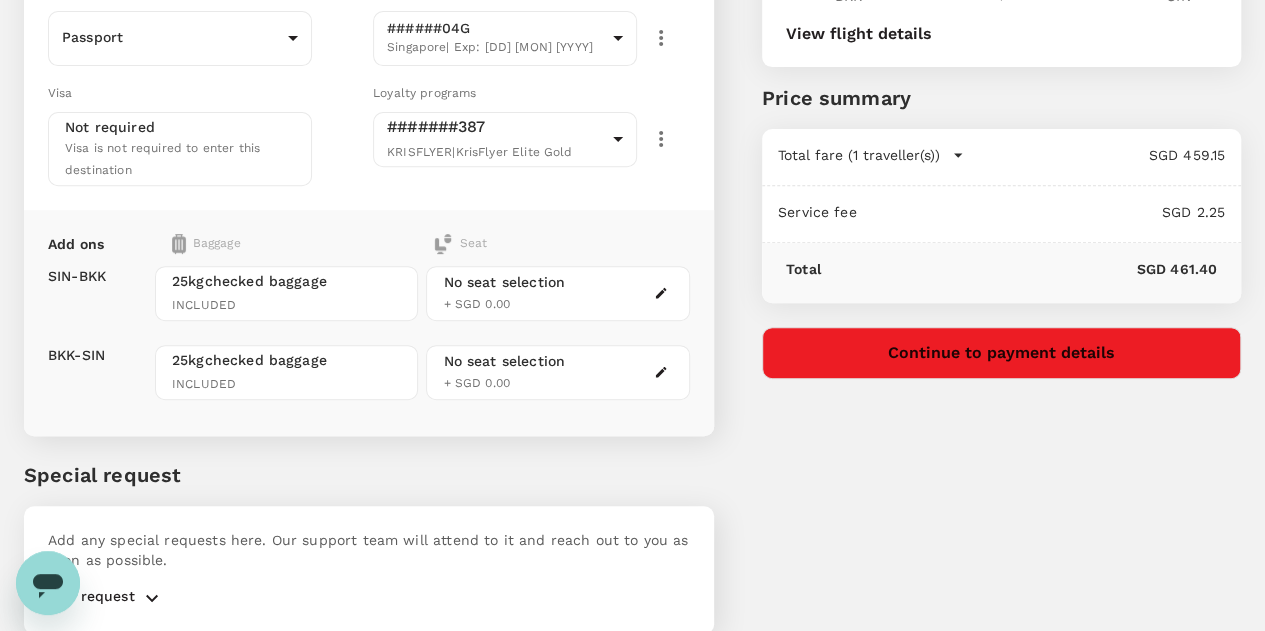 scroll, scrollTop: 327, scrollLeft: 0, axis: vertical 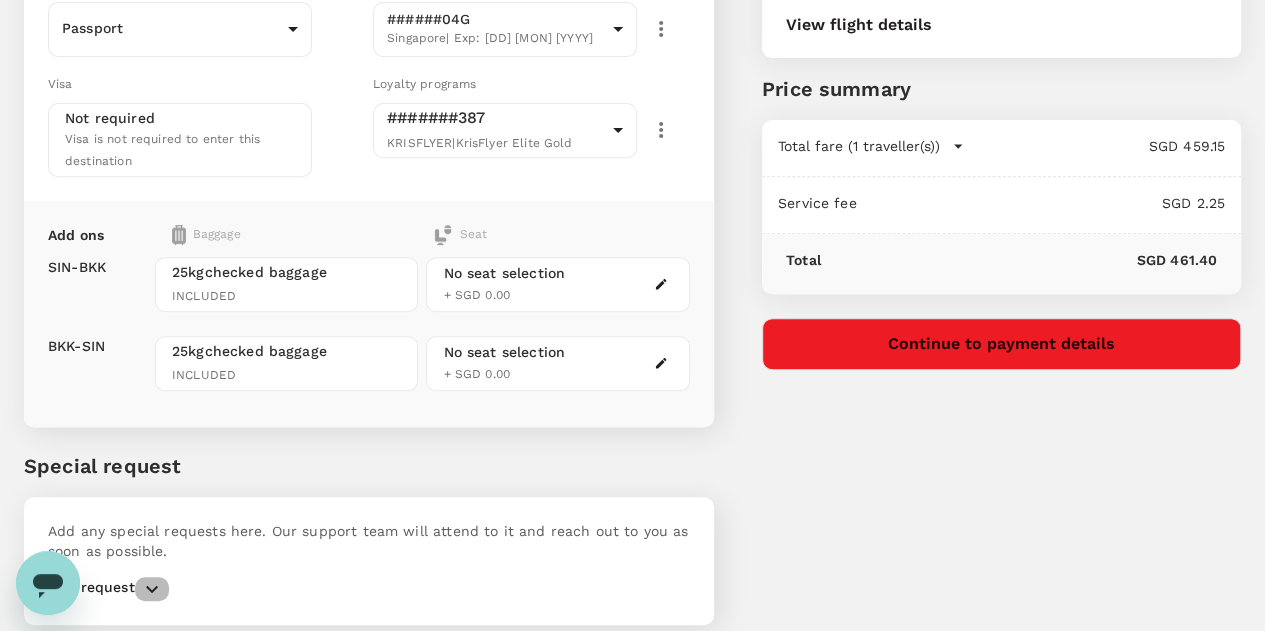 click 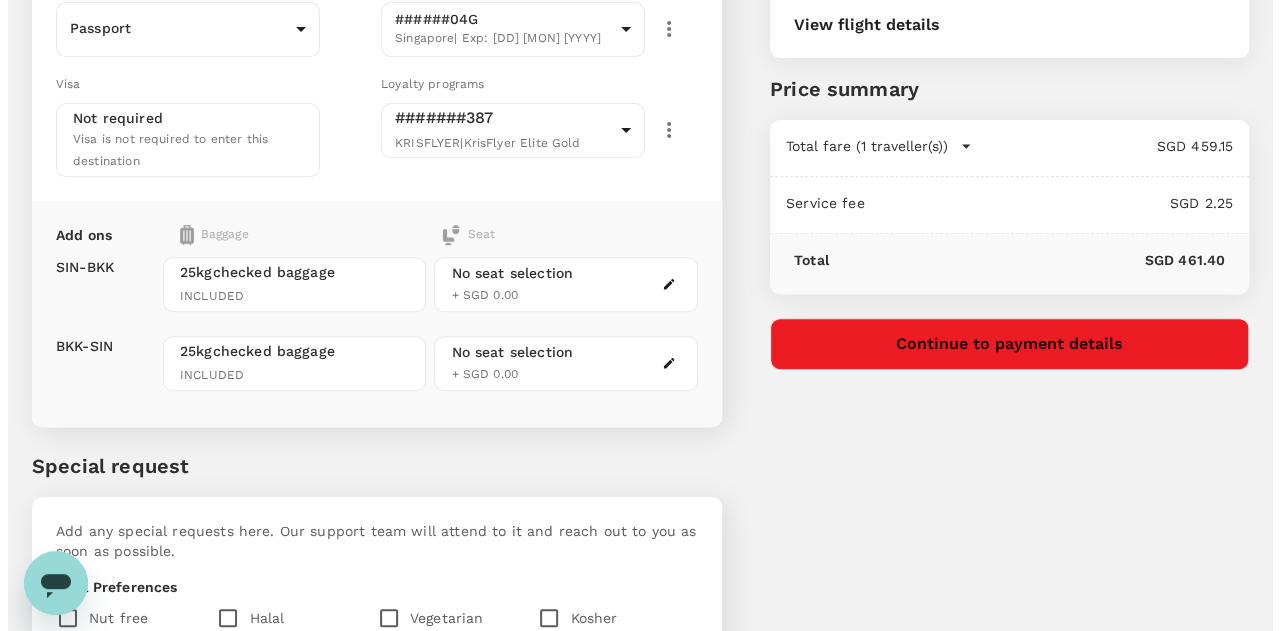 scroll, scrollTop: 646, scrollLeft: 0, axis: vertical 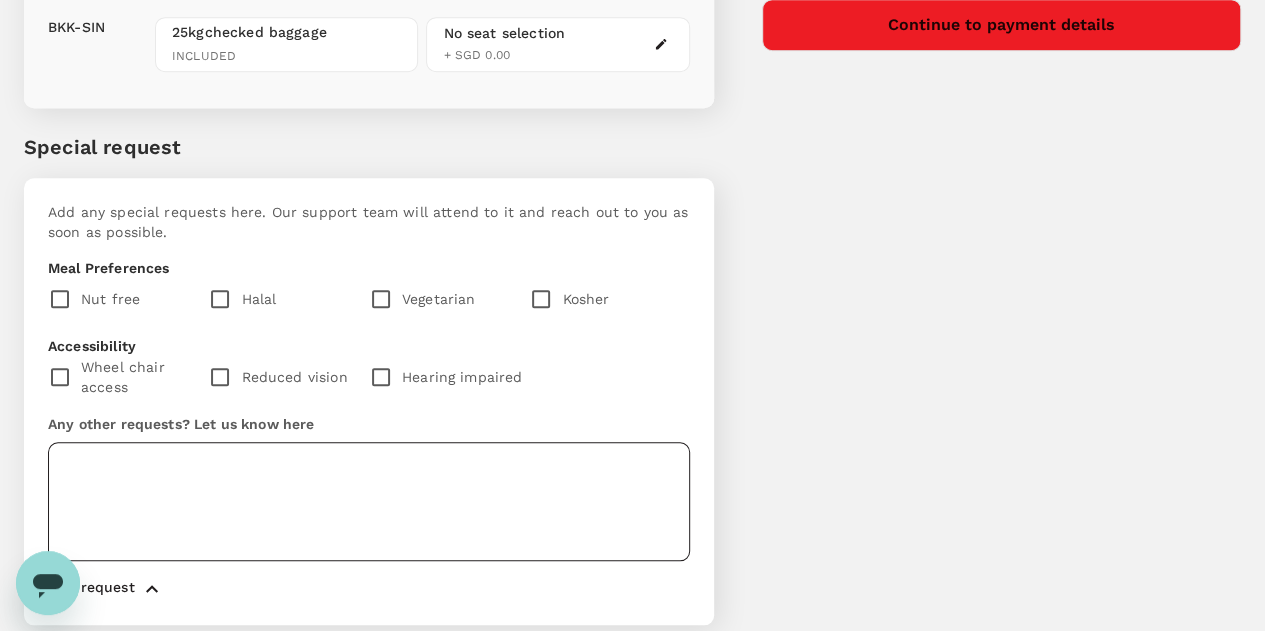 click at bounding box center [369, 501] 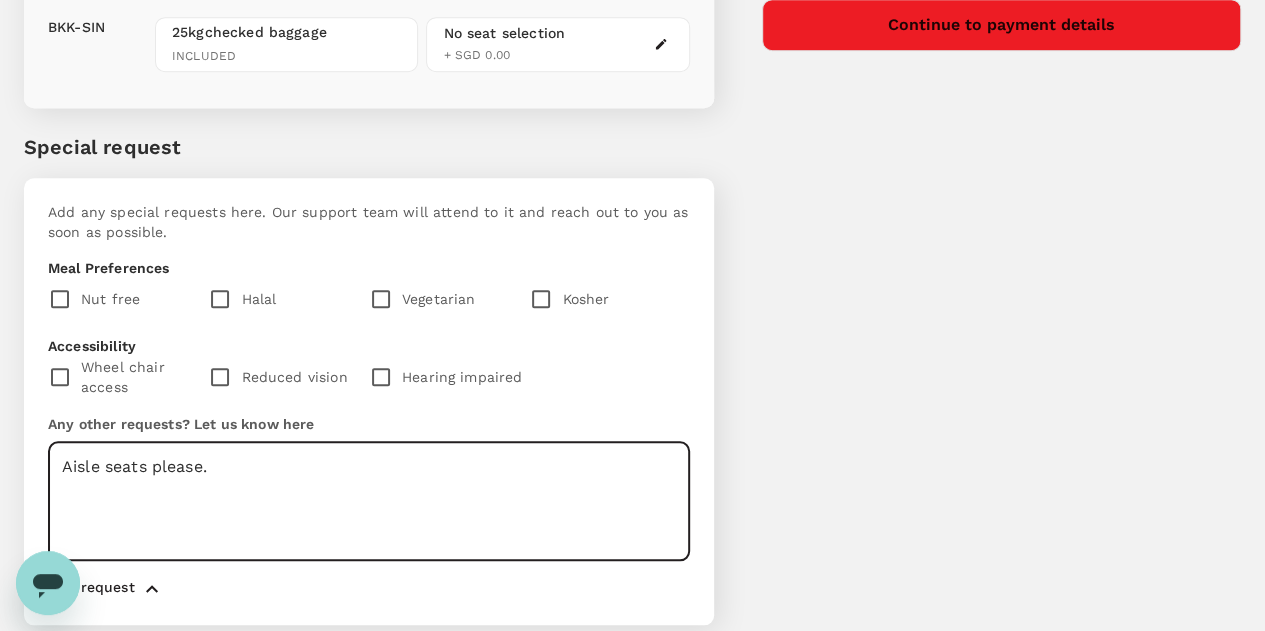type on "Aisle seats please." 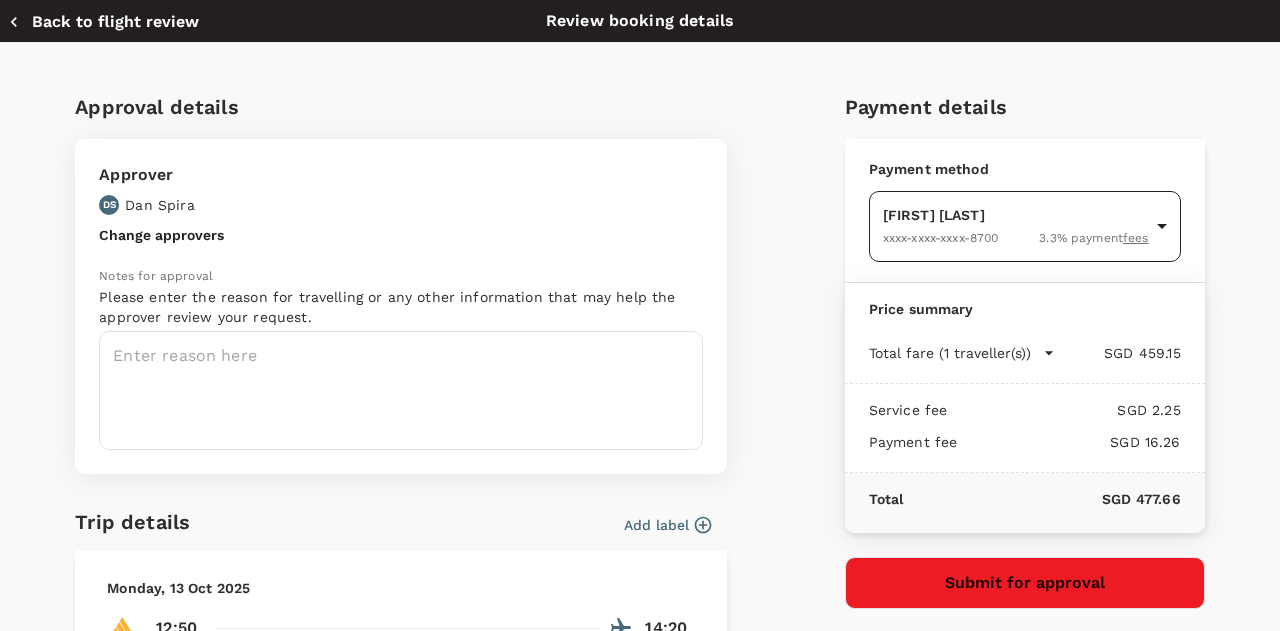 click on "Your travel documents are complete Passport : Visa : Travel Document Document type Passport Passport ​ Passport details ######04G Singapore  | Exp:   27 Mar 2035 69063c1e-cca5-458e-8b94-a066b7e9fd70 ​ Visa Not required Visa is not required to enter this destination Loyalty programs #######387 KRISFLYER |  KrisFlyer Elite Gold 3d74af59-813f-40ba-a2a8-e9522f6828cd ​ Add ons Baggage Seat SIN  -  BKK BKK  -  SIN 25kg  checked baggage INCLUDED 25kg  checked baggage INCLUDED No seat selection + SGD 0.00 No seat selection + SGD 0.00 Special request Add any special requests here. Our support team will attend to it and reach out to you as soon as possible. Meal Preferences Nut free Halal Vegetarian Kosher Accessibility Wheel chair access Reduced vision Hearing impaired Any other requests? Let us know here Aisle seats please. x ​ Add request You've selected Monday, 13 Oct 2025 12:50 14:20 SIN Direct ,  2h 30min BKK 20:10 23:35" at bounding box center [640, 5] 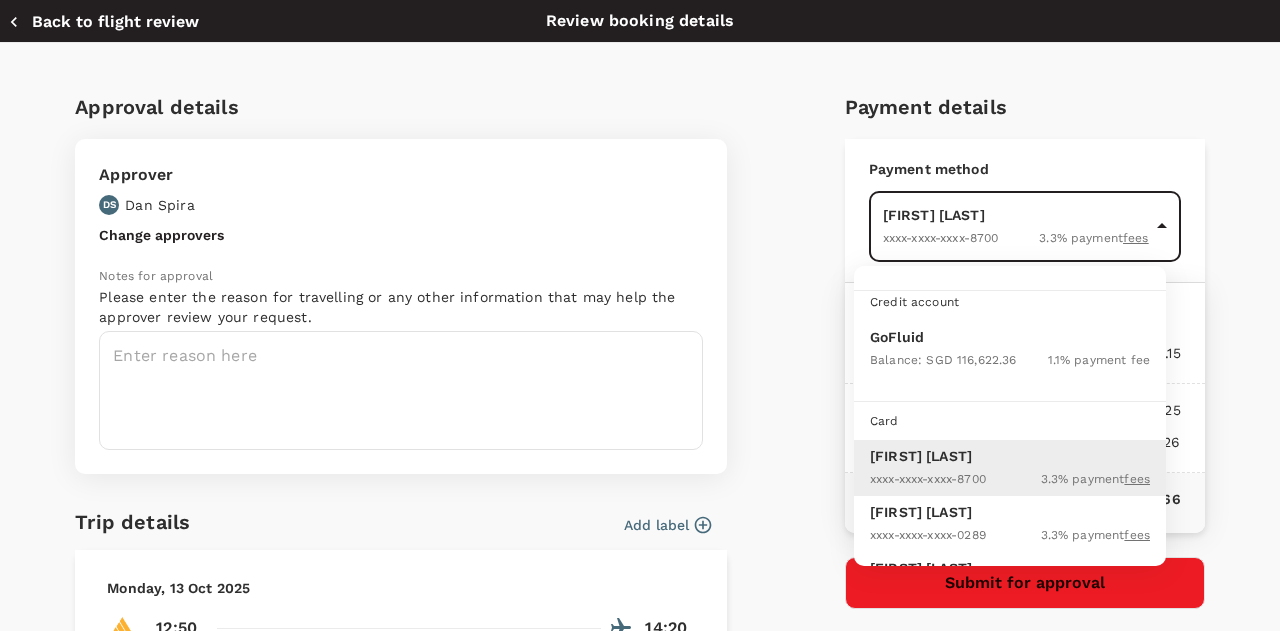 click on "Balance :   SGD 116,622.36" at bounding box center (943, 359) 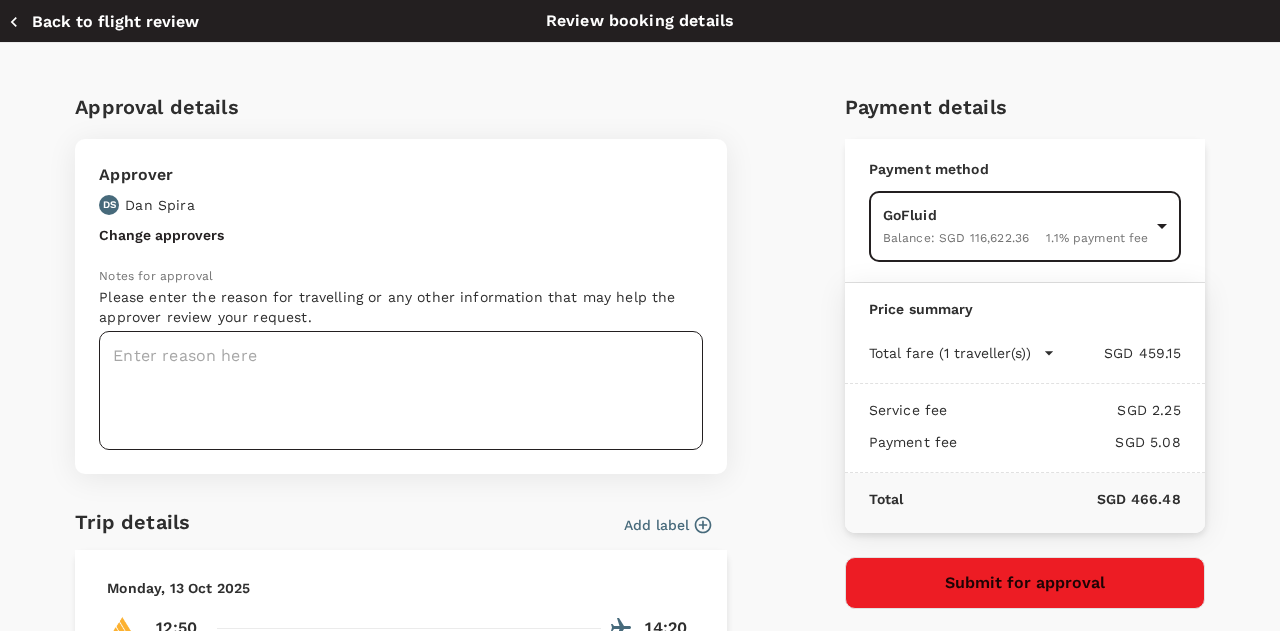click at bounding box center [401, 390] 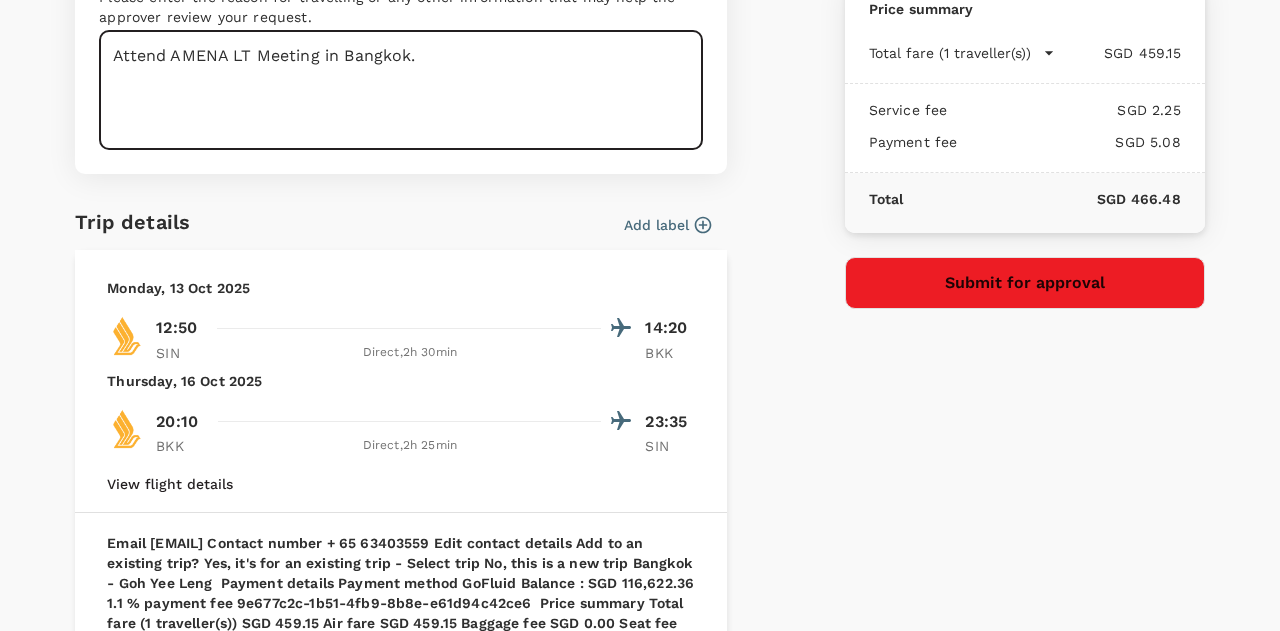 scroll, scrollTop: 575, scrollLeft: 0, axis: vertical 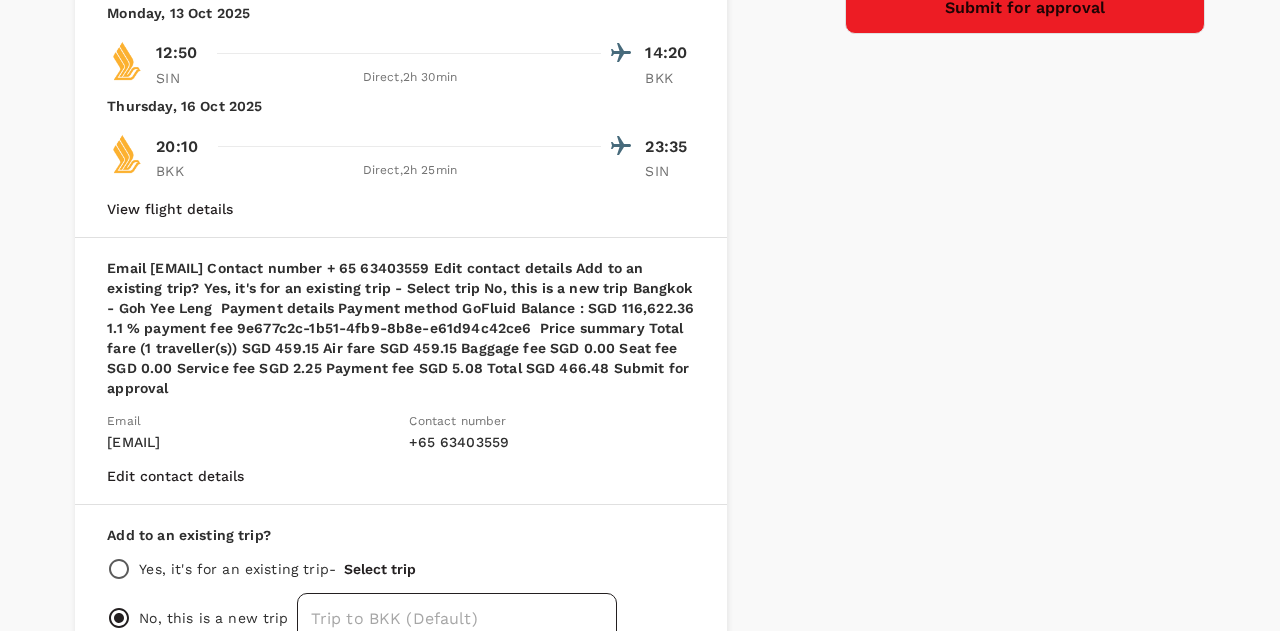 type on "Attend AMENA LT Meeting in Bangkok." 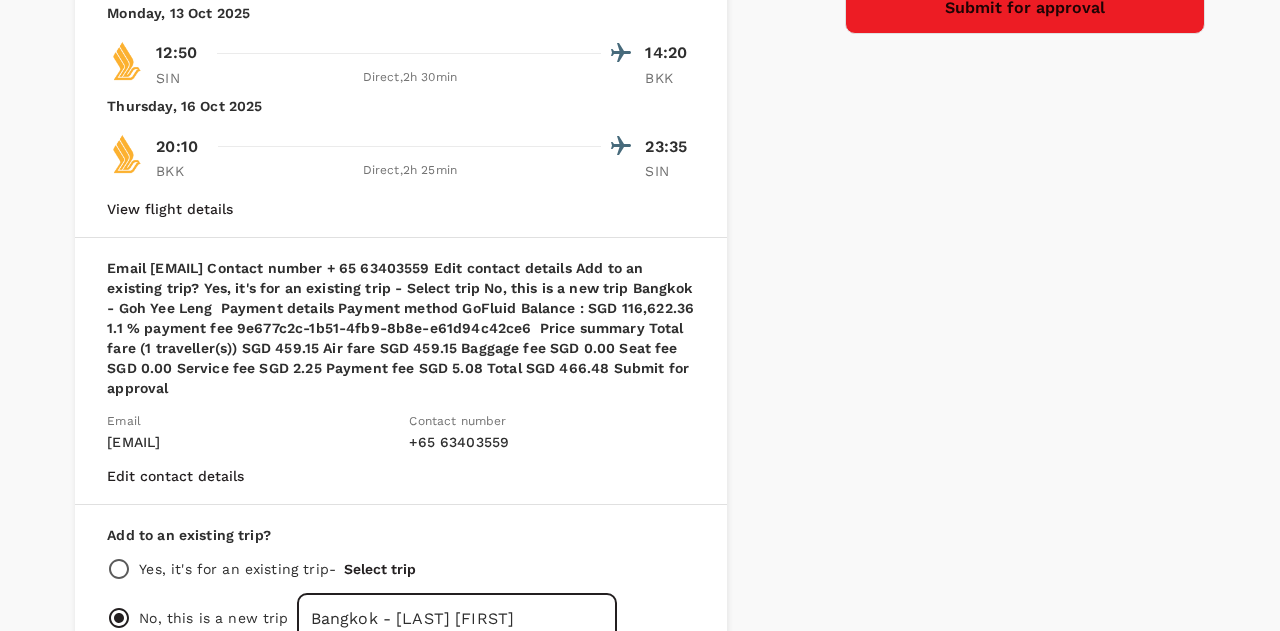 type on "Bangkok - [LAST] [FIRST]" 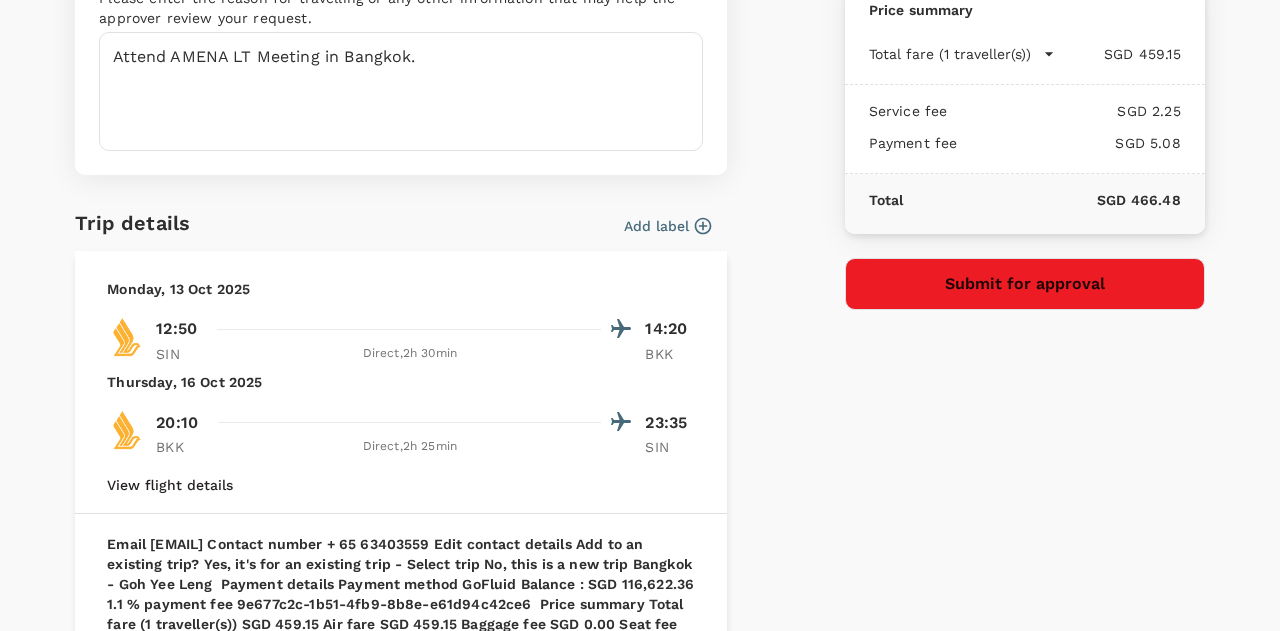scroll, scrollTop: 300, scrollLeft: 0, axis: vertical 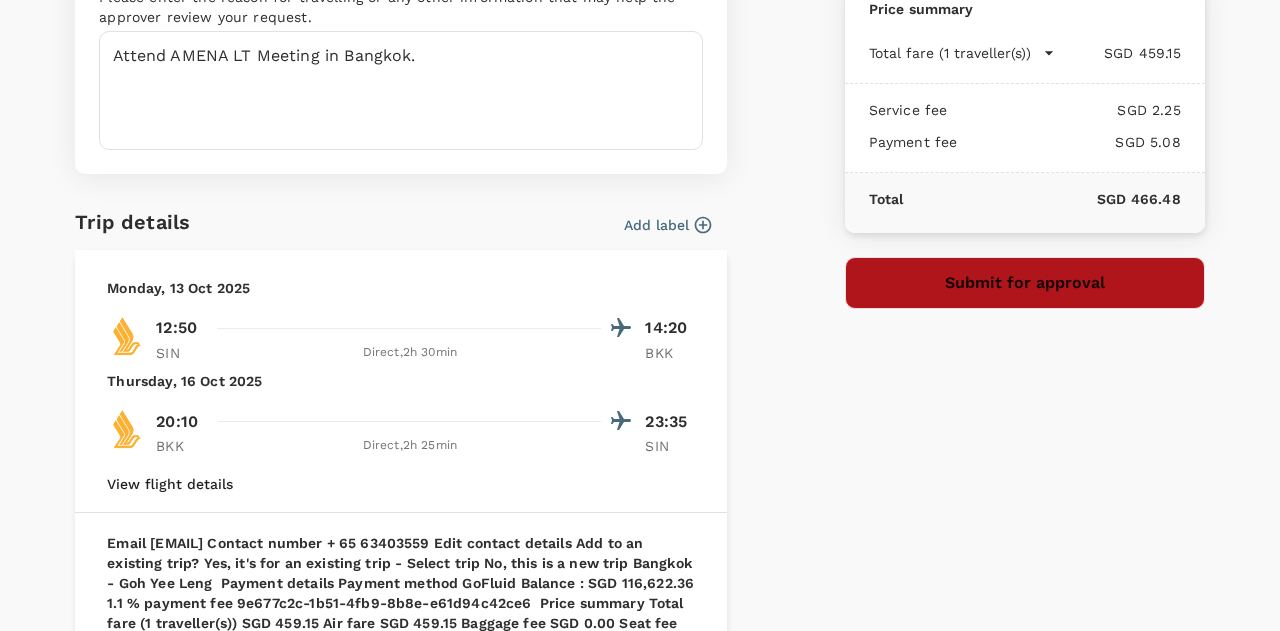 click on "Submit for approval" at bounding box center [1025, 283] 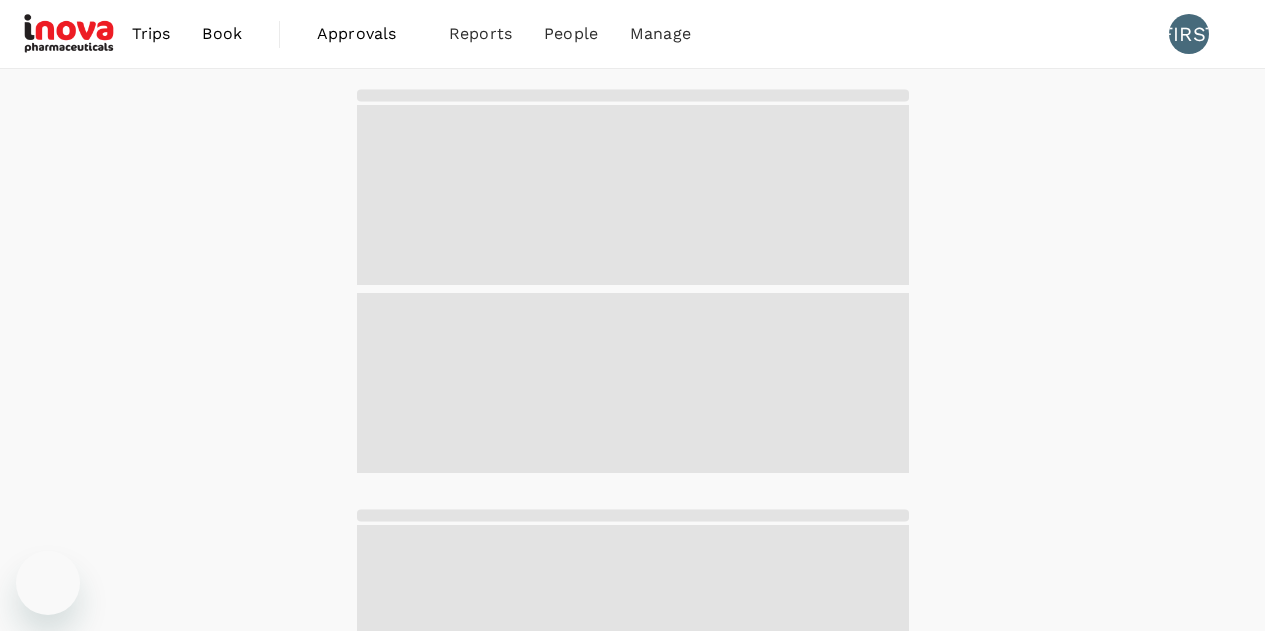 scroll, scrollTop: 0, scrollLeft: 0, axis: both 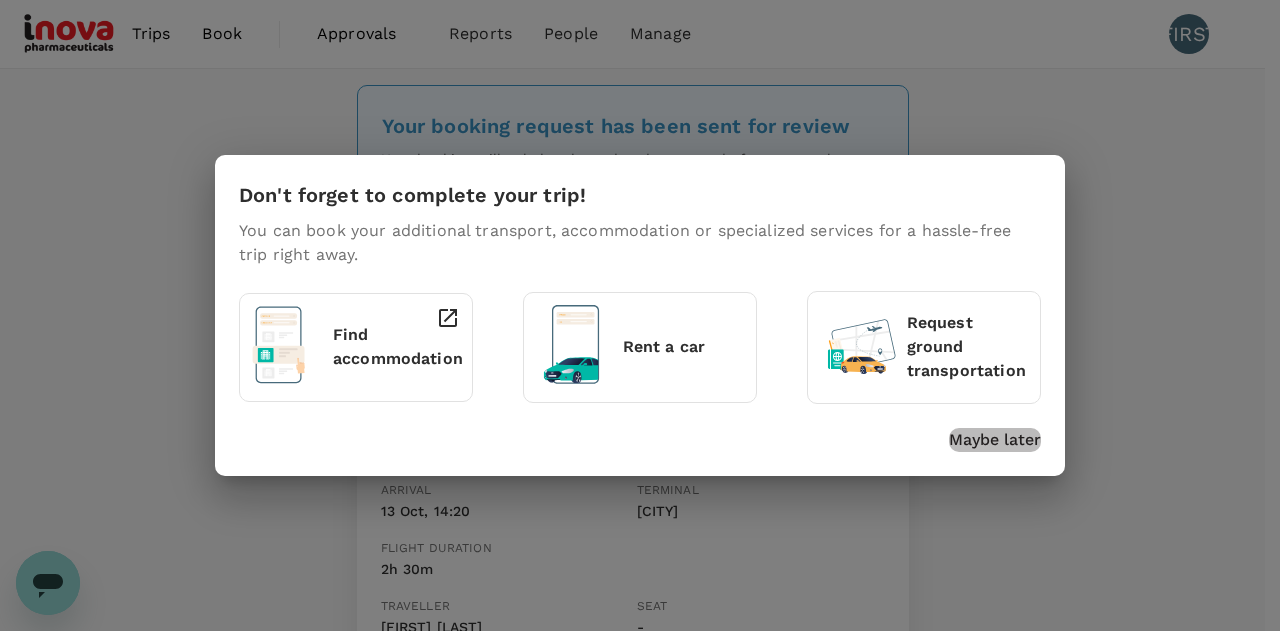 click on "Maybe later" at bounding box center [995, 440] 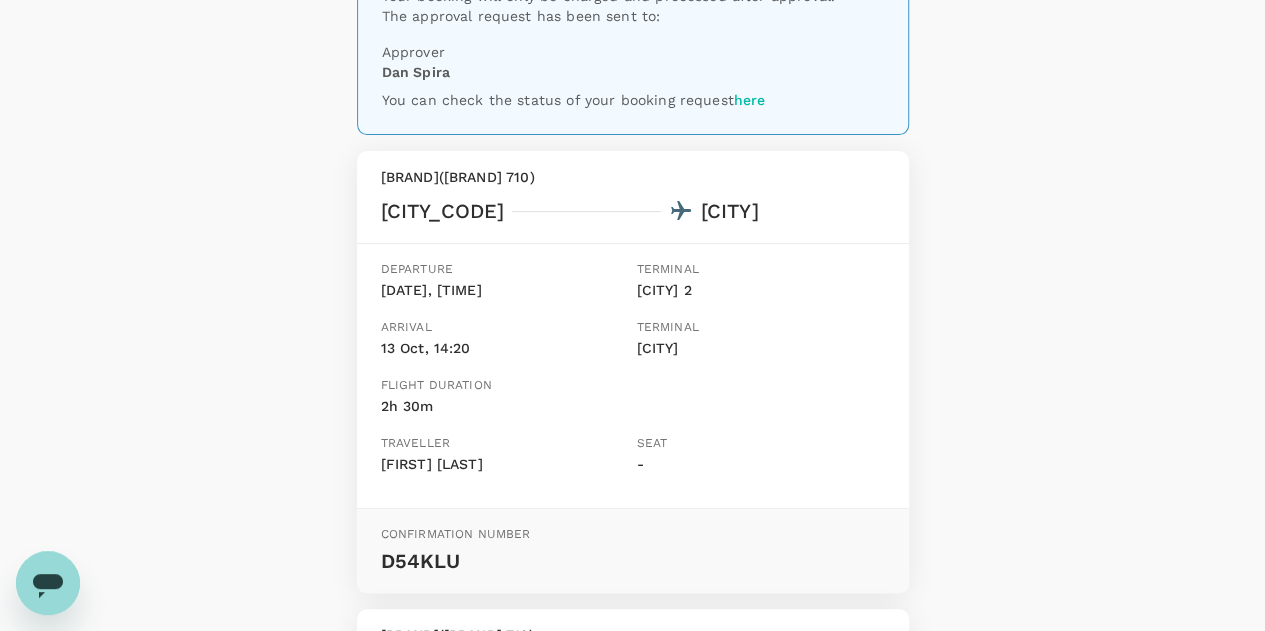 scroll, scrollTop: 0, scrollLeft: 0, axis: both 